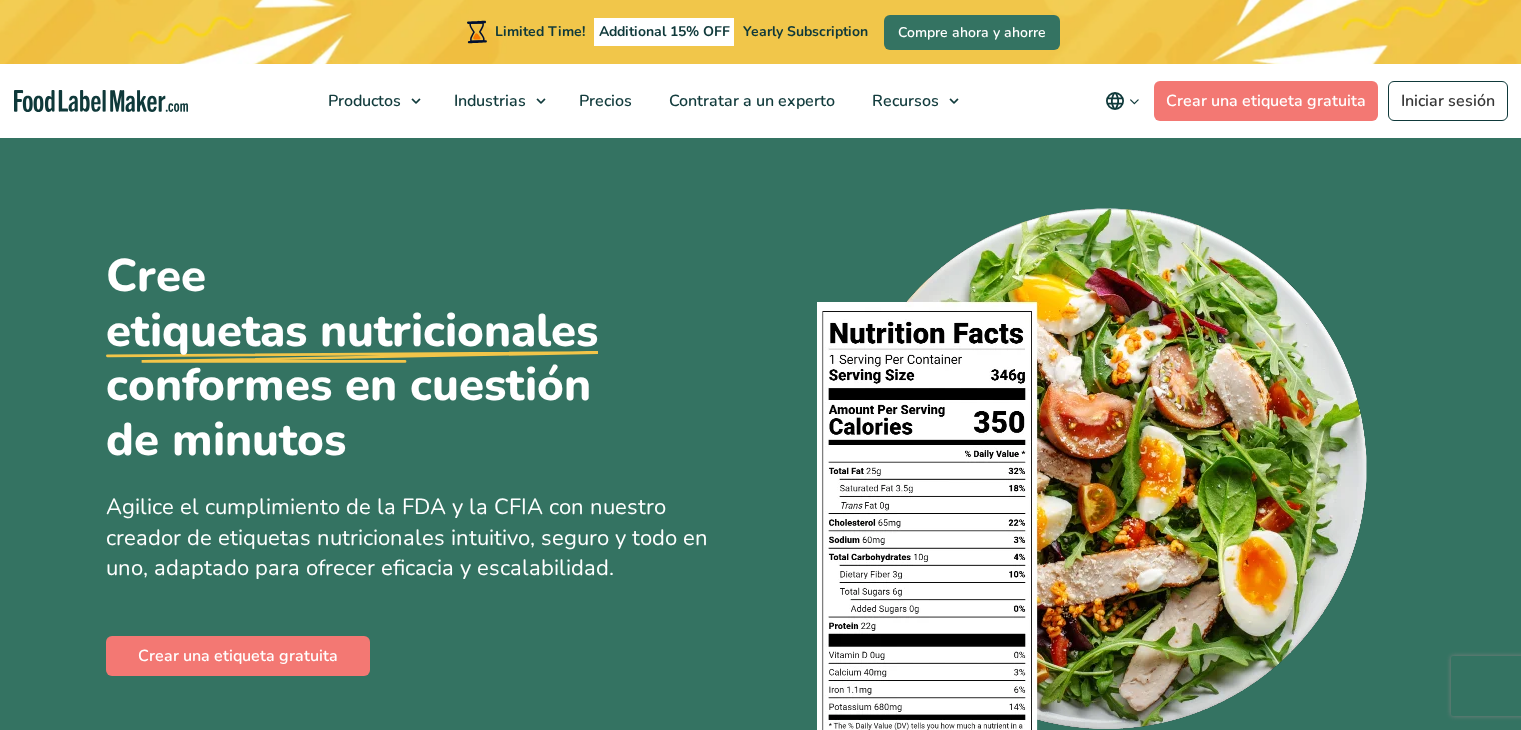 scroll, scrollTop: 0, scrollLeft: 0, axis: both 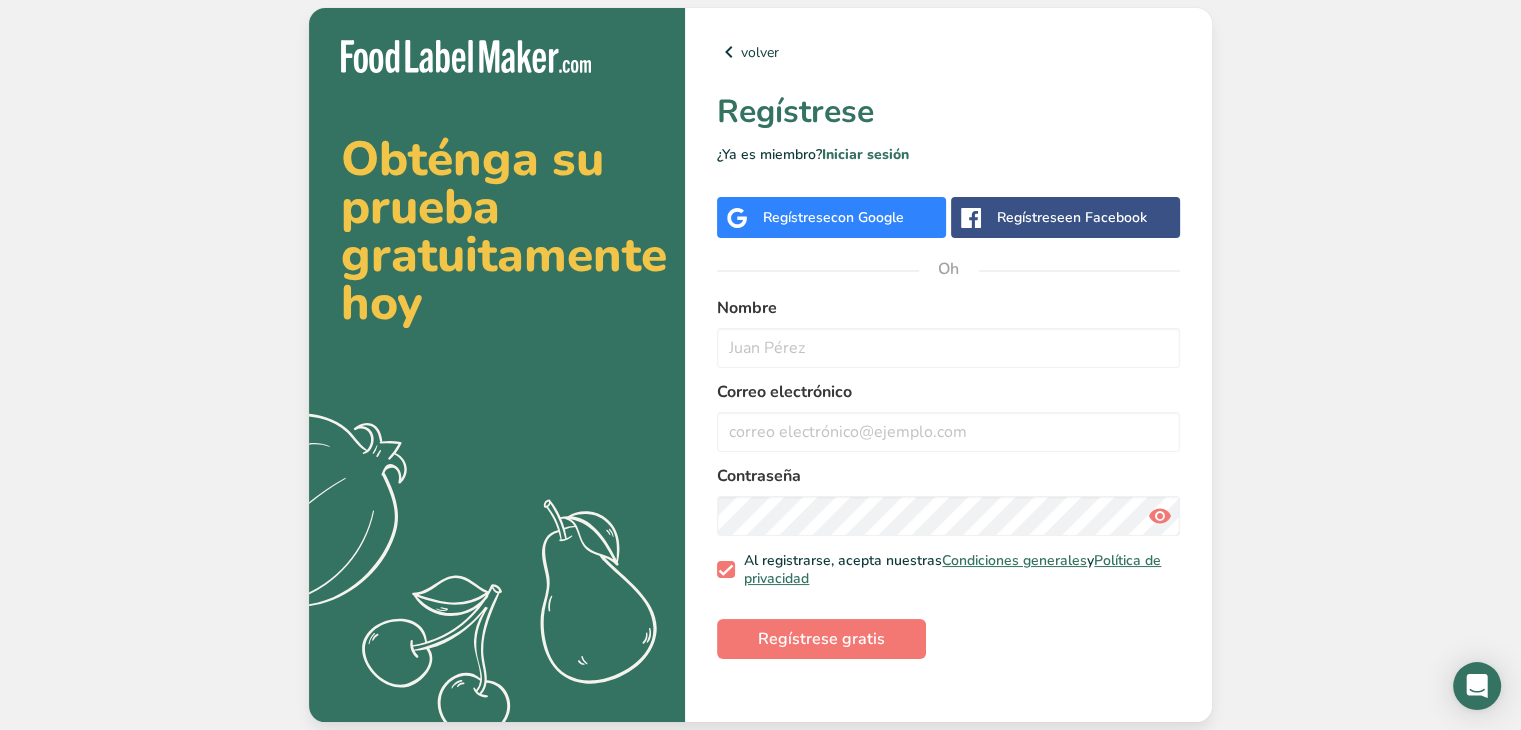 click on "volver
Regístrese
¿Ya es miembro?
Iniciar sesión
Regístrese  con Google
Regístrese  en Facebook   Oh   Nombre   Correo electrónico   Contraseña
Al registrarse, acepta nuestras
Condiciones generales
y
Política de privacidad
Regístrese gratis" at bounding box center [948, 365] 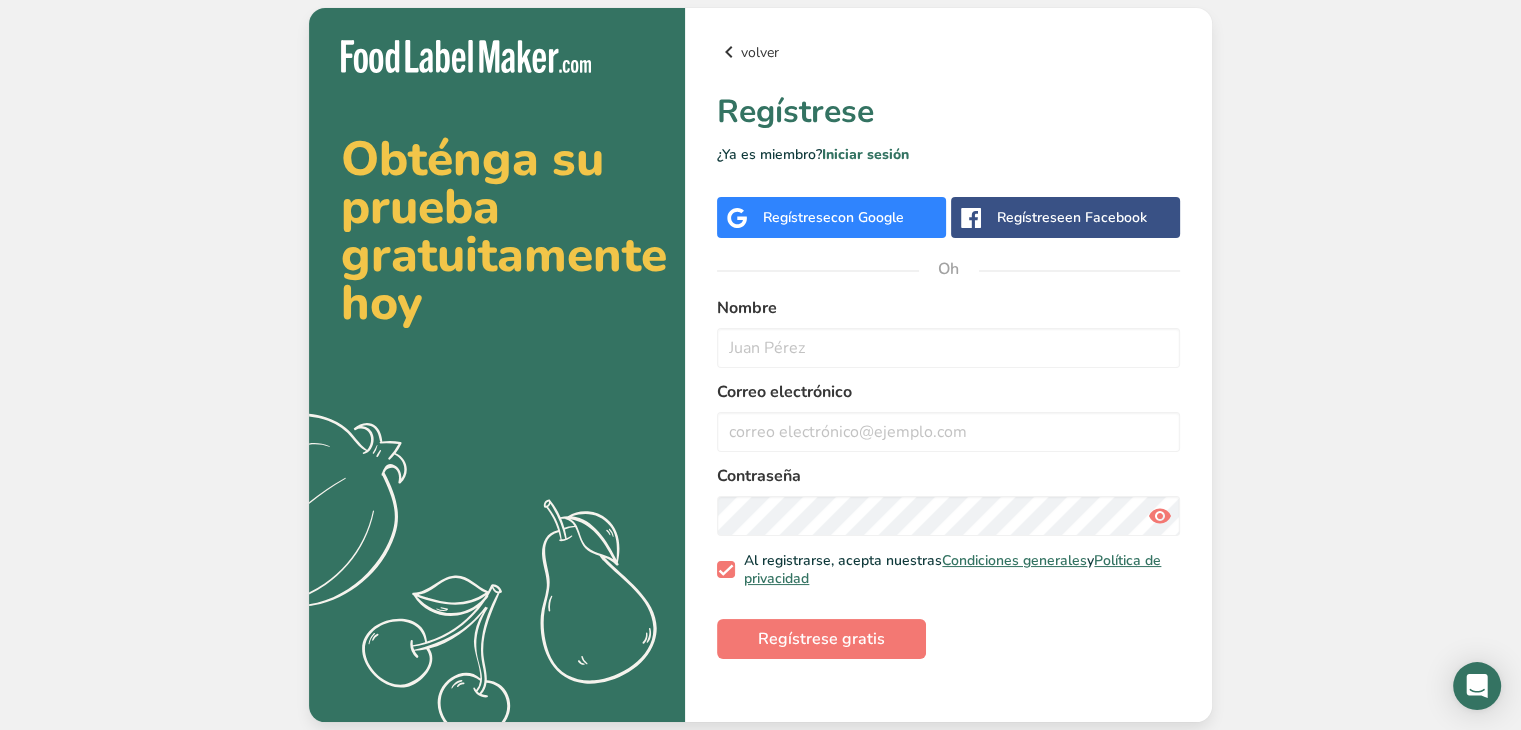 click on "volver" at bounding box center [760, 52] 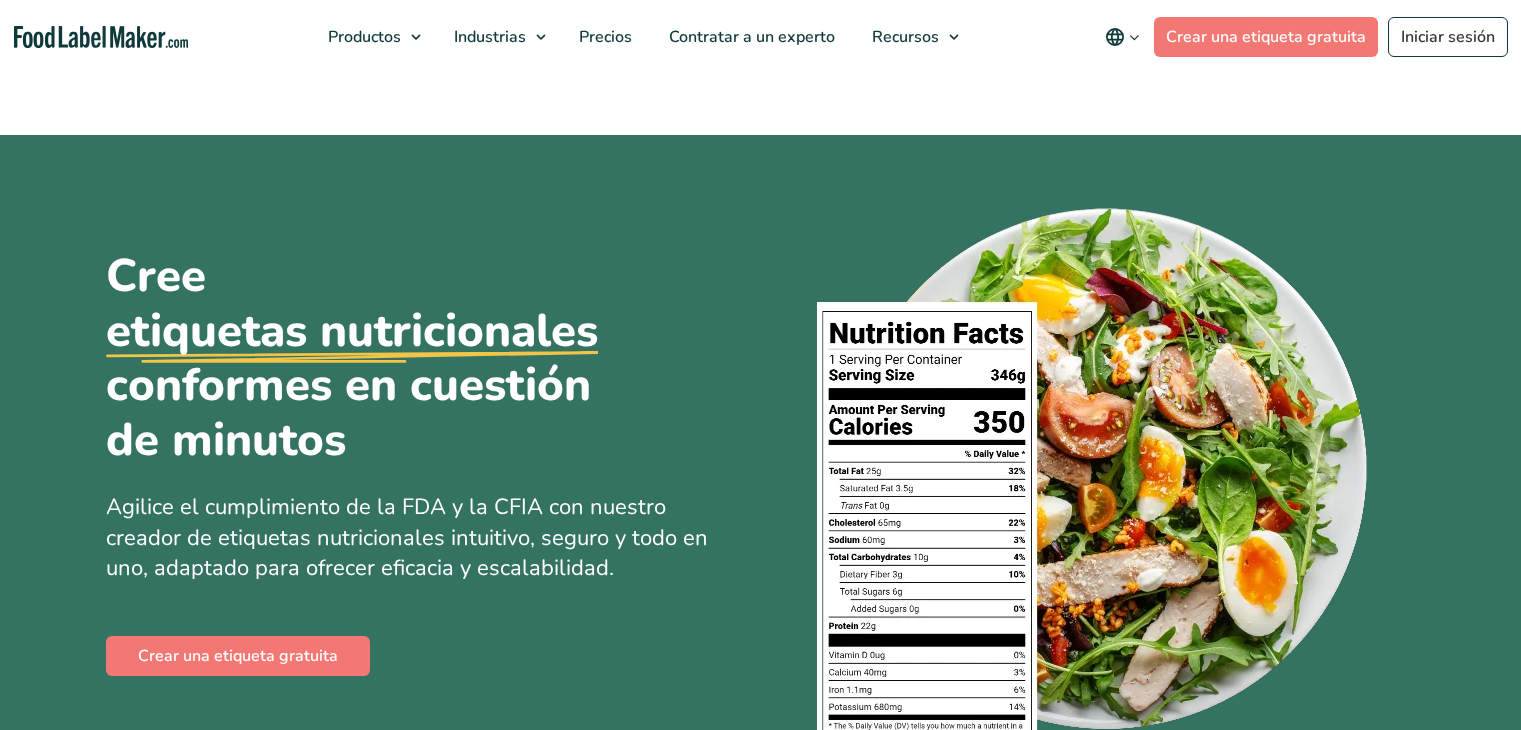 scroll, scrollTop: 0, scrollLeft: 0, axis: both 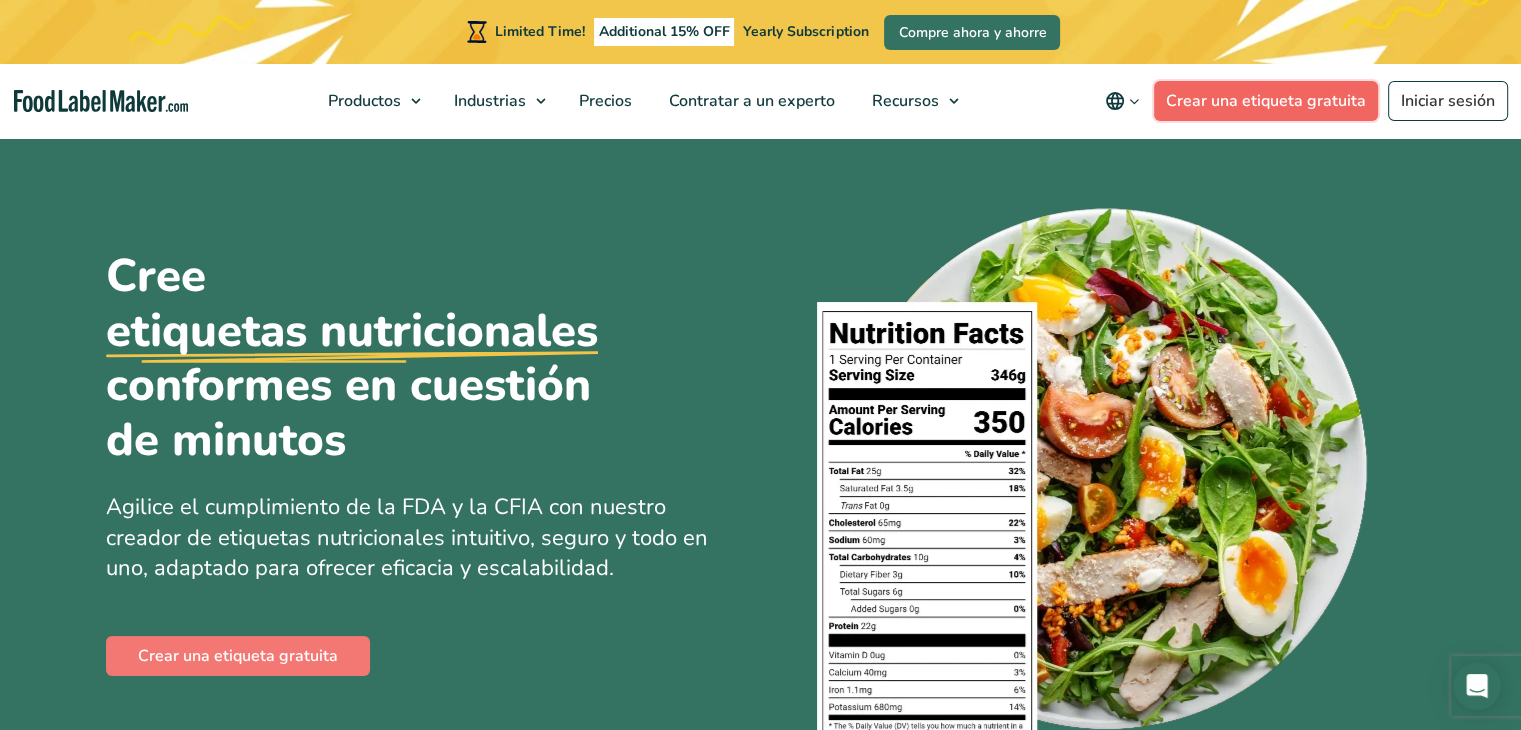 click on "Crear una etiqueta gratuita" at bounding box center [1266, 101] 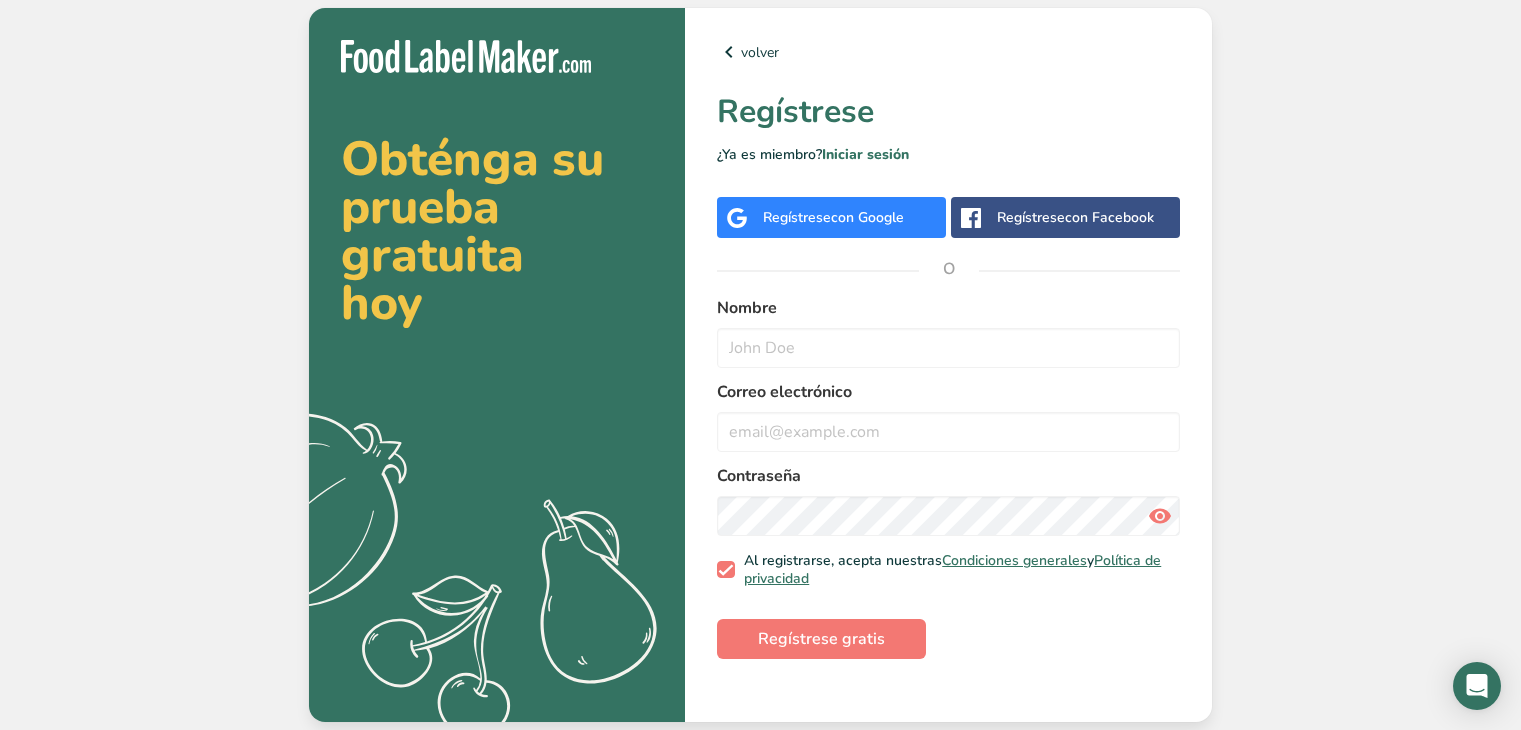 scroll, scrollTop: 0, scrollLeft: 0, axis: both 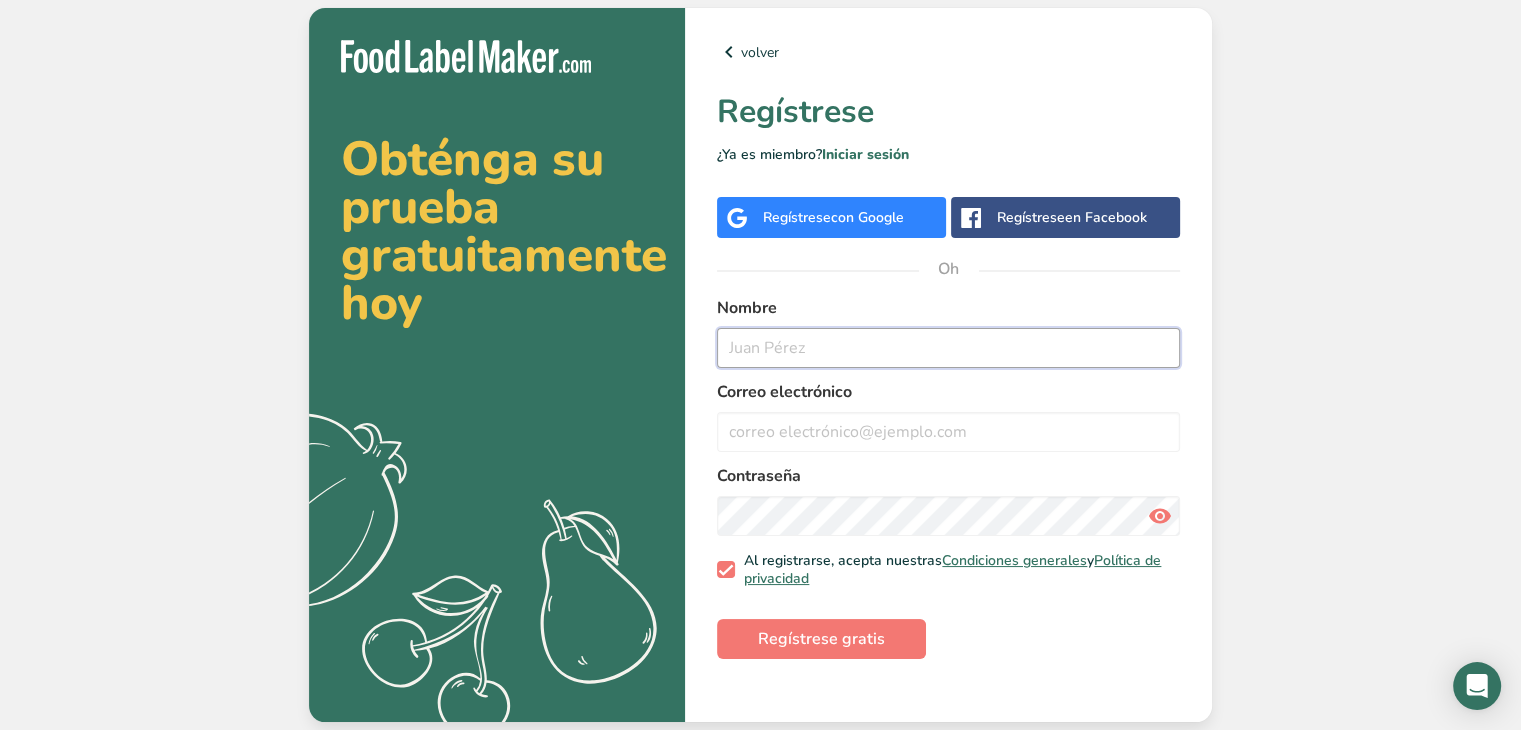 click at bounding box center [948, 348] 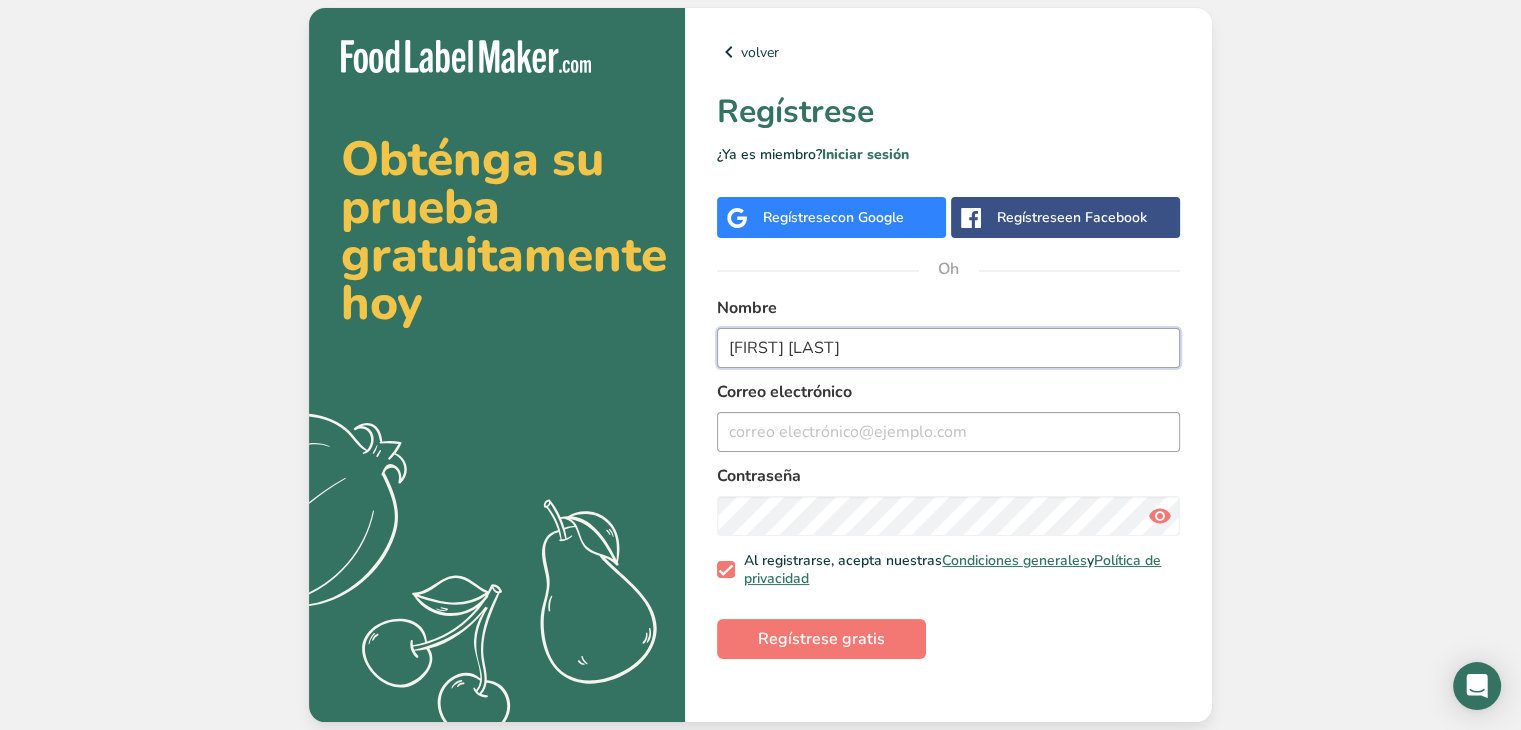 type on "[FIRST] [LAST]" 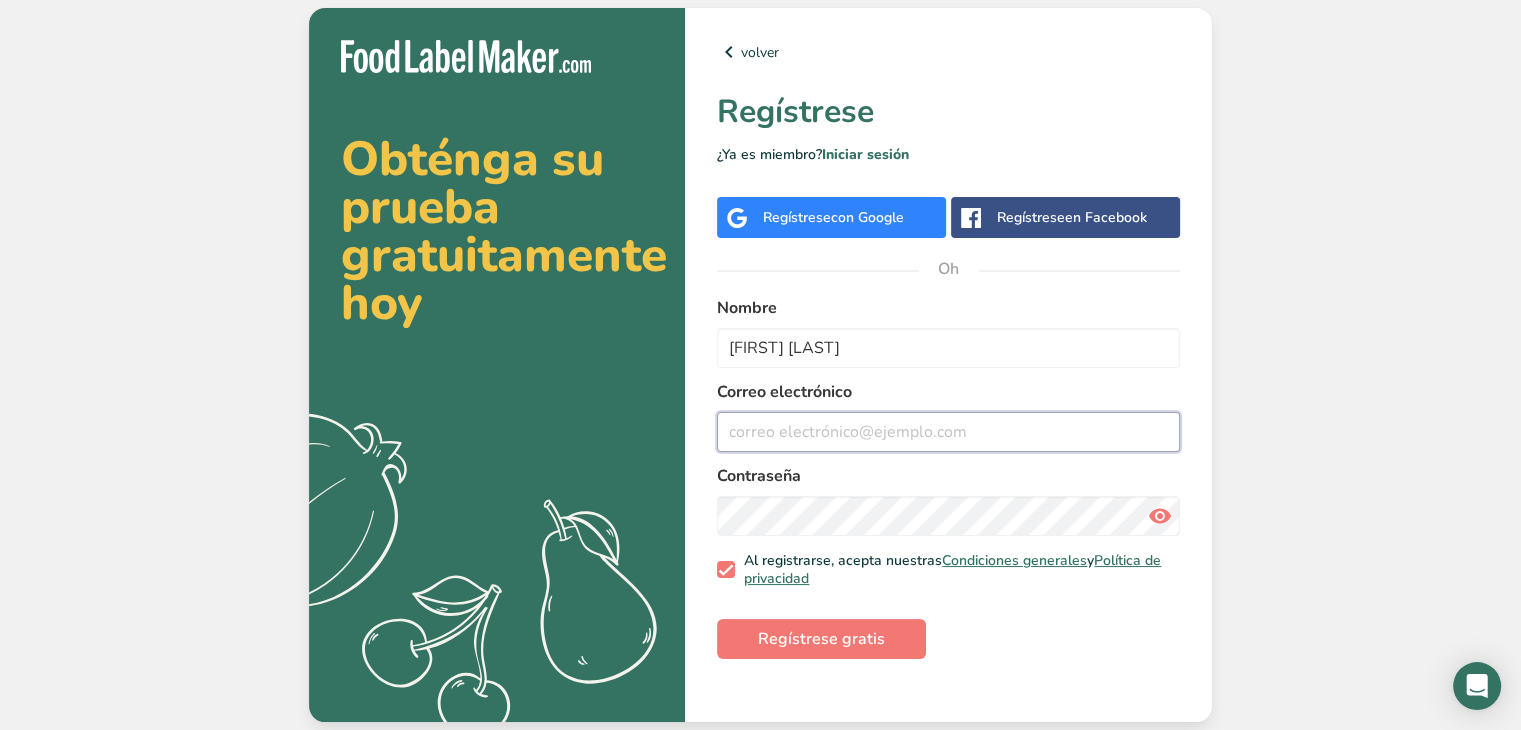 click at bounding box center (948, 432) 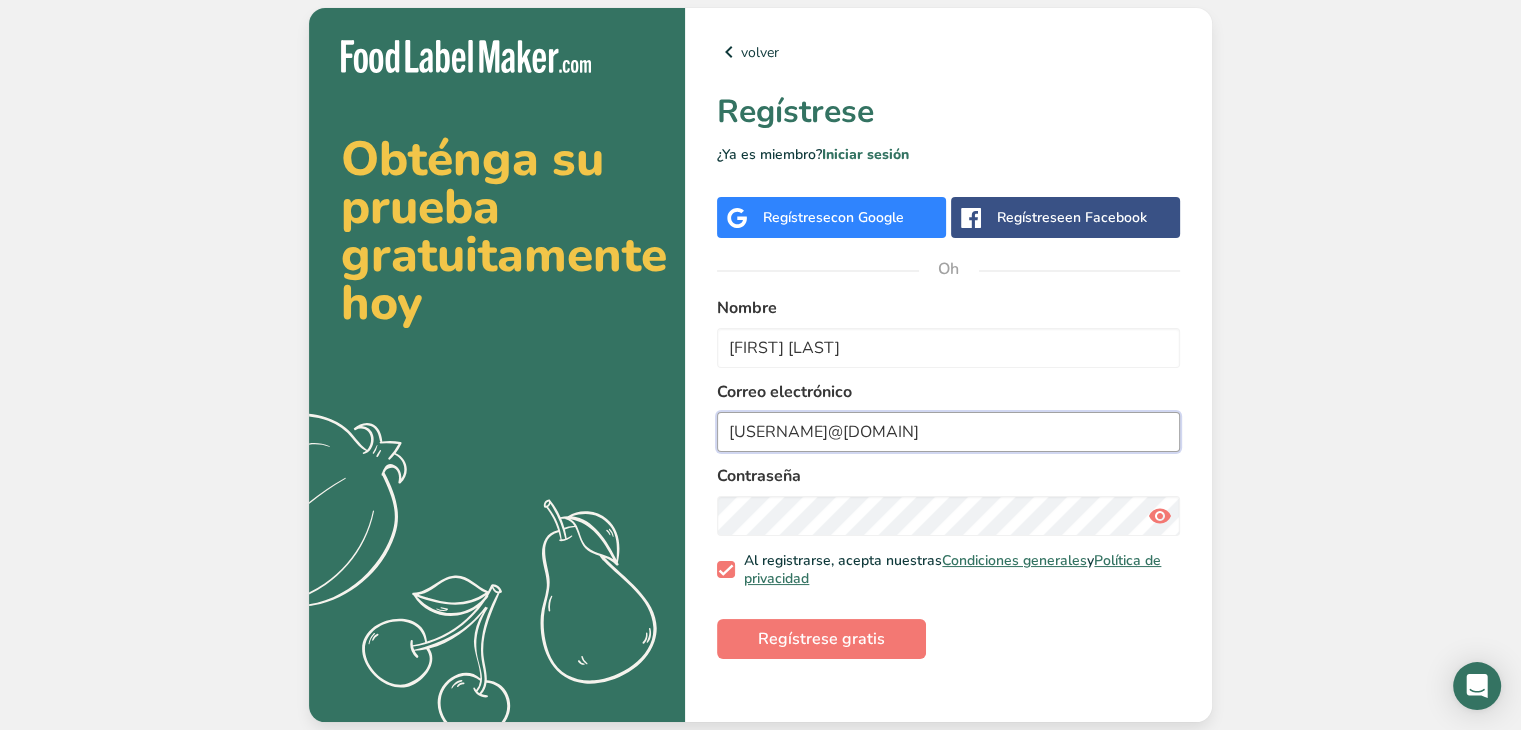 type on "[USERNAME]@[DOMAIN]" 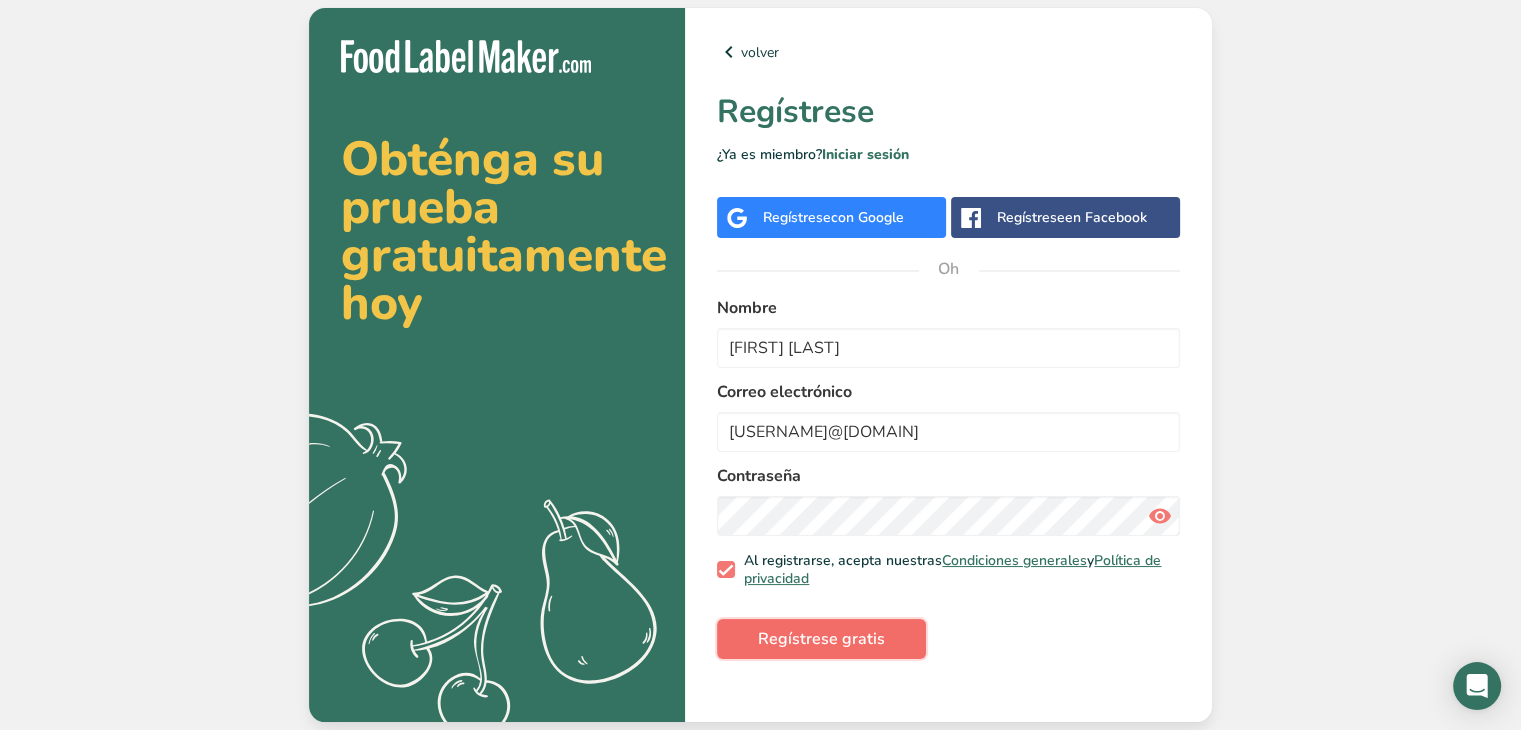 click on "Regístrese gratis" at bounding box center [821, 639] 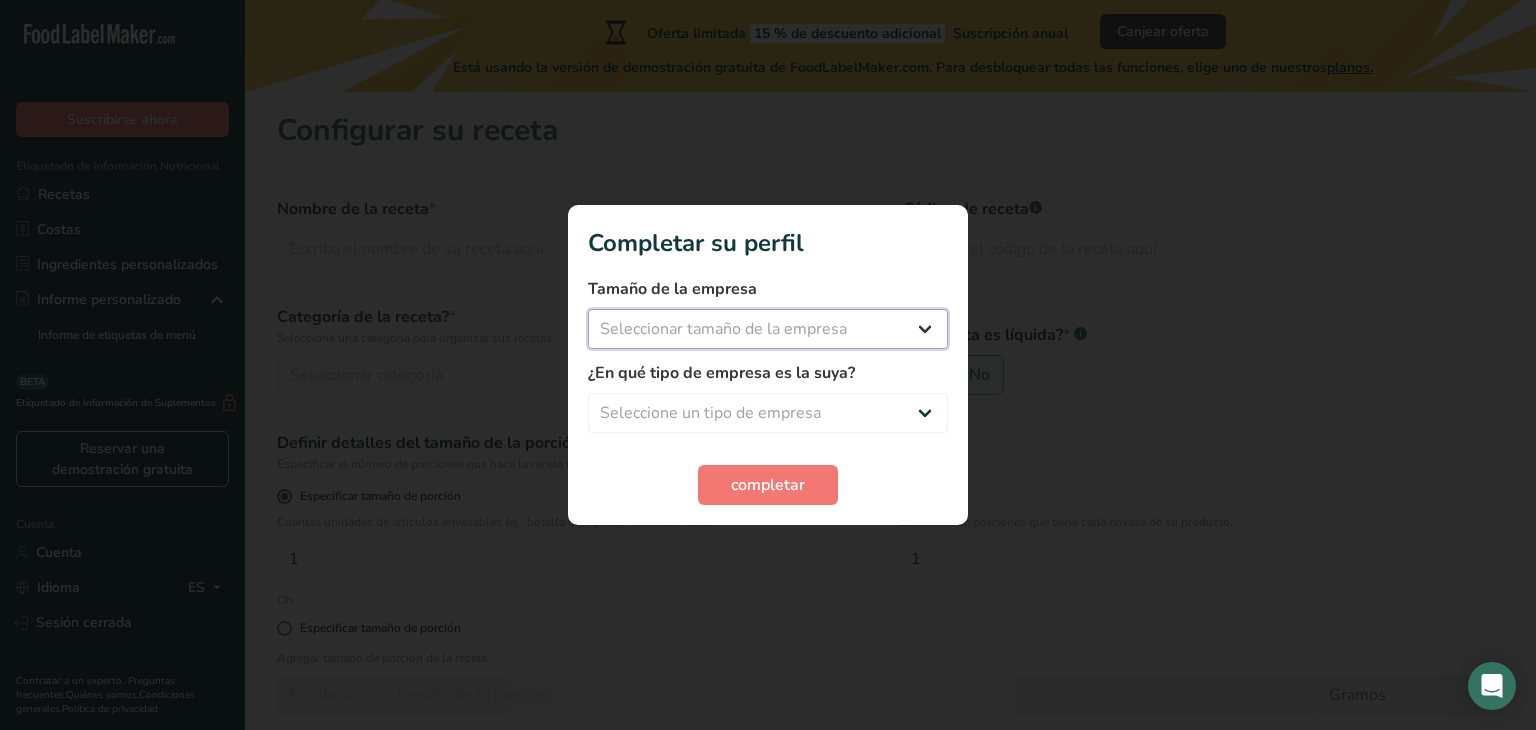 click on "Seleccionar tamaño de la empresa
Menos de 10 empleados
De 10 a 50 empleados
De 51 a 500 empleados
Más de 500 empleados" at bounding box center [768, 329] 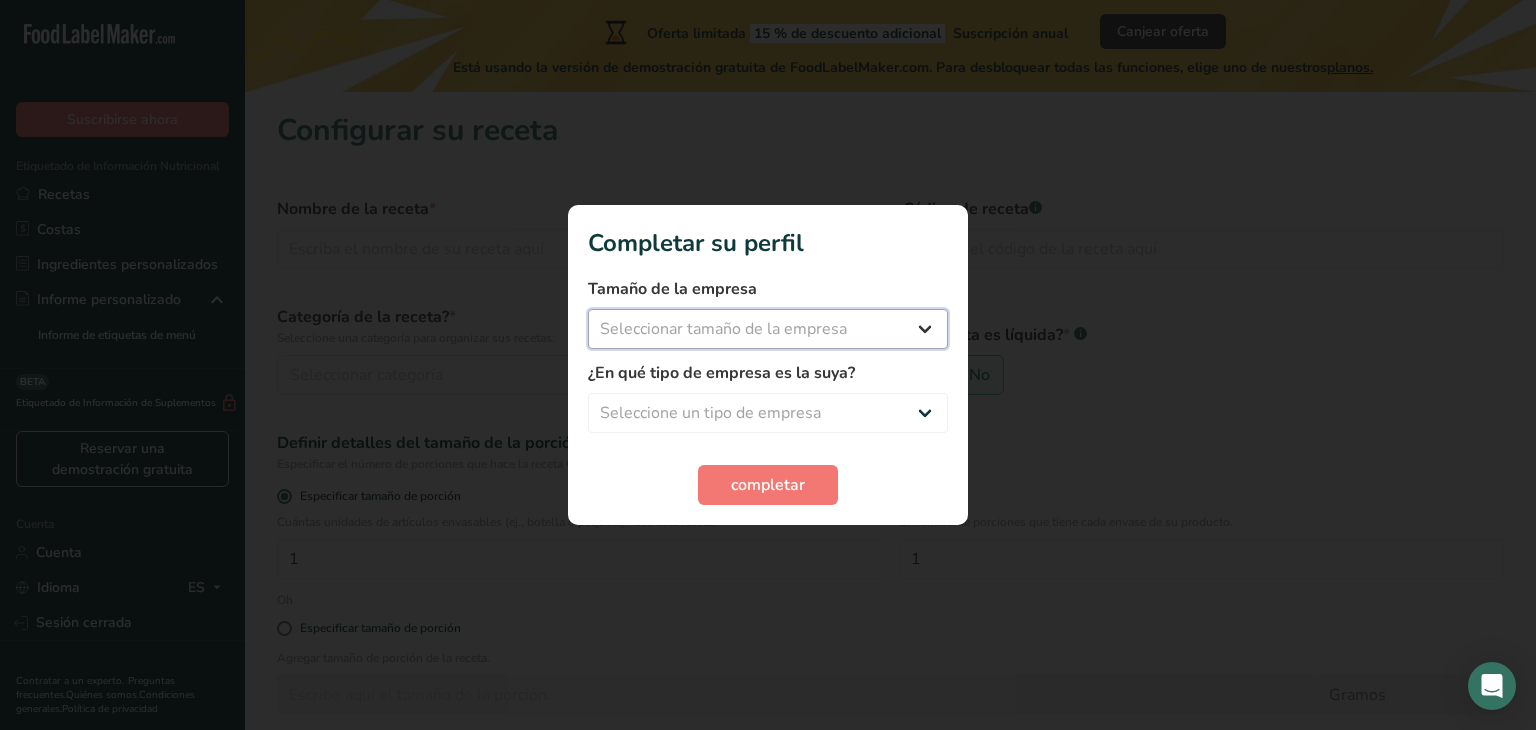 select on "1" 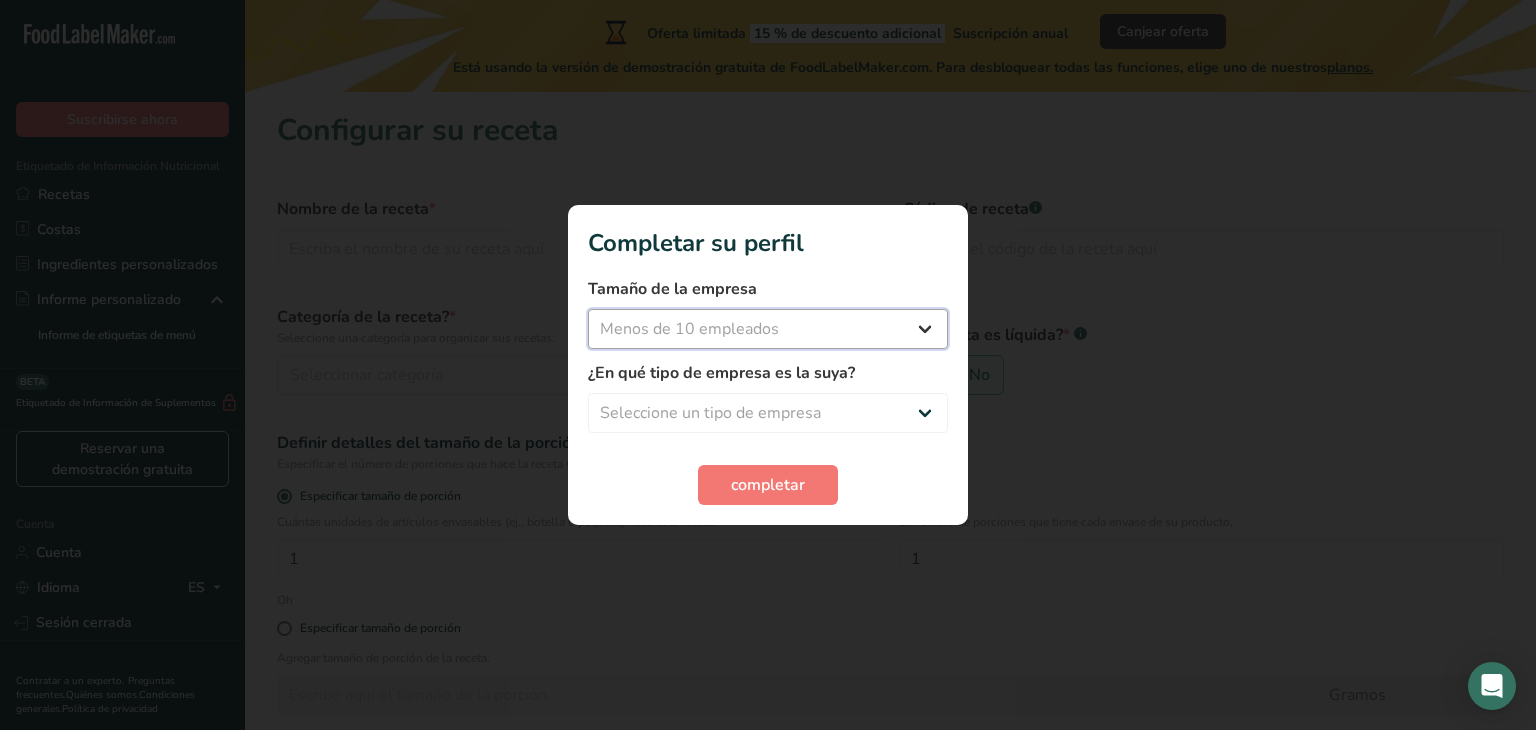 click on "Seleccionar tamaño de la empresa
Menos de 10 empleados
De 10 a 50 empleados
De 51 a 500 empleados
Más de 500 empleados" at bounding box center (768, 329) 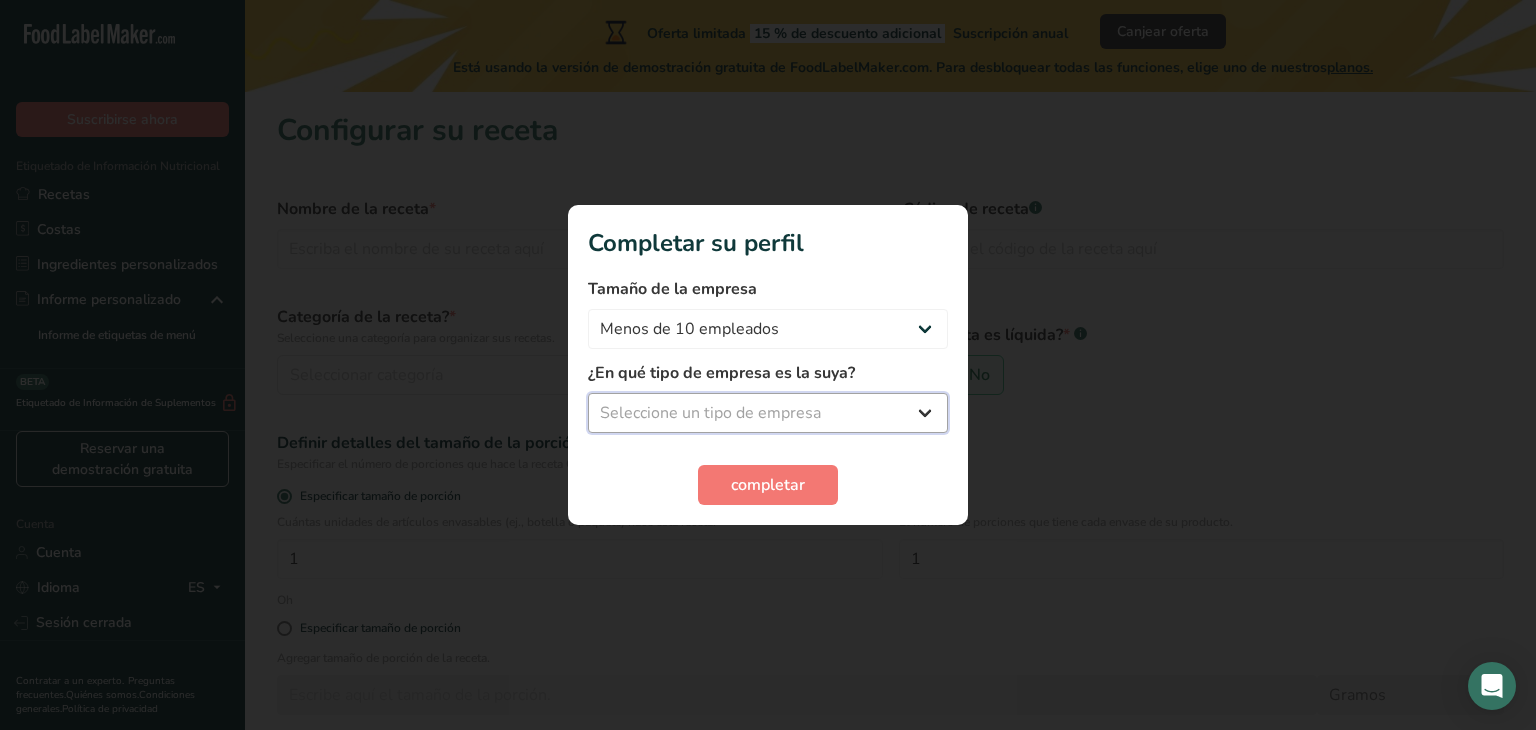 click on "Seleccione un tipo de empresa
Fabricante de alimentos envasados
Restaurante y cafetería
Panadería
Empresa de comidas preparadas y cáterin
Nutricionista
Bloguero gastronómico
Entrenador personal
Otro" at bounding box center (768, 413) 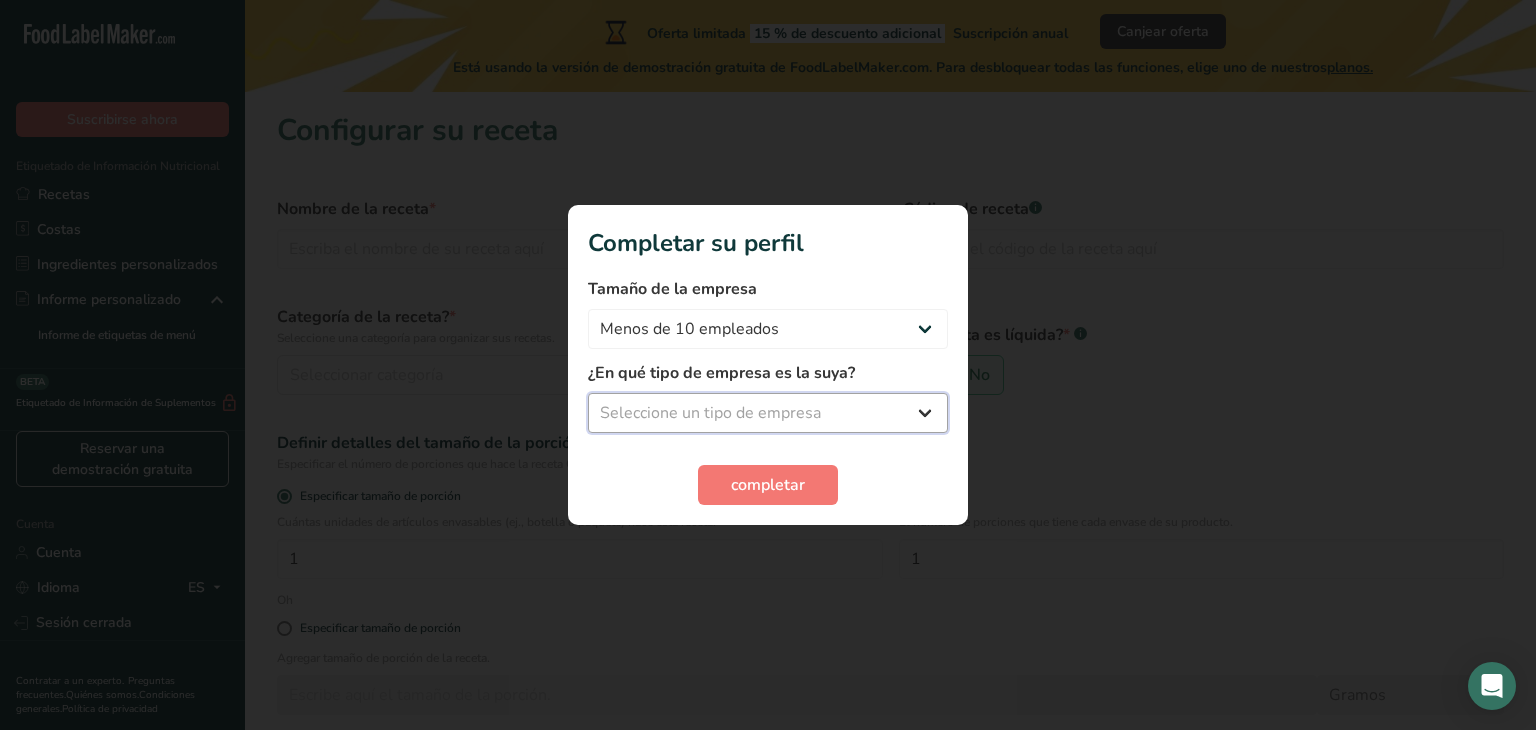 select on "1" 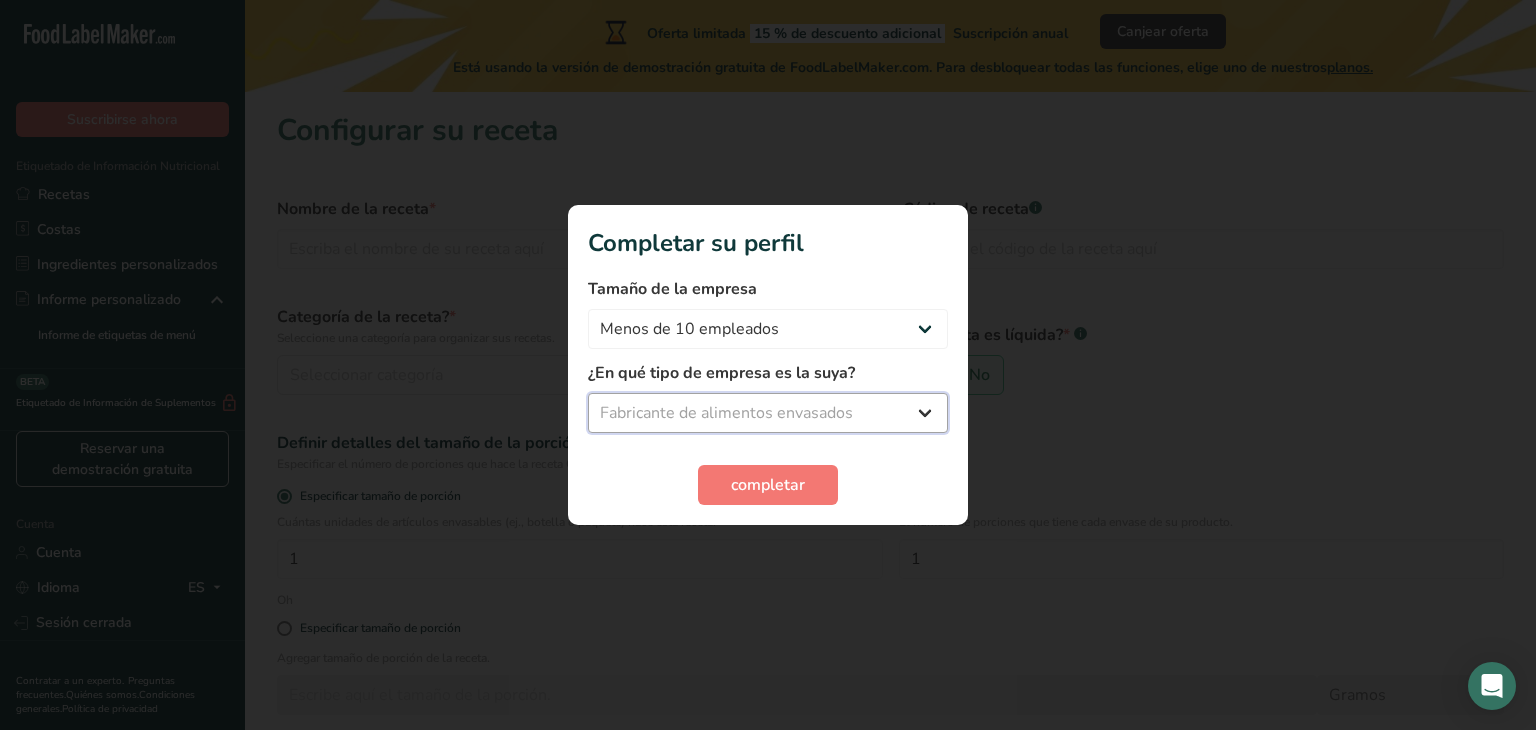 click on "Seleccione un tipo de empresa
Fabricante de alimentos envasados
Restaurante y cafetería
Panadería
Empresa de comidas preparadas y cáterin
Nutricionista
Bloguero gastronómico
Entrenador personal
Otro" at bounding box center [768, 413] 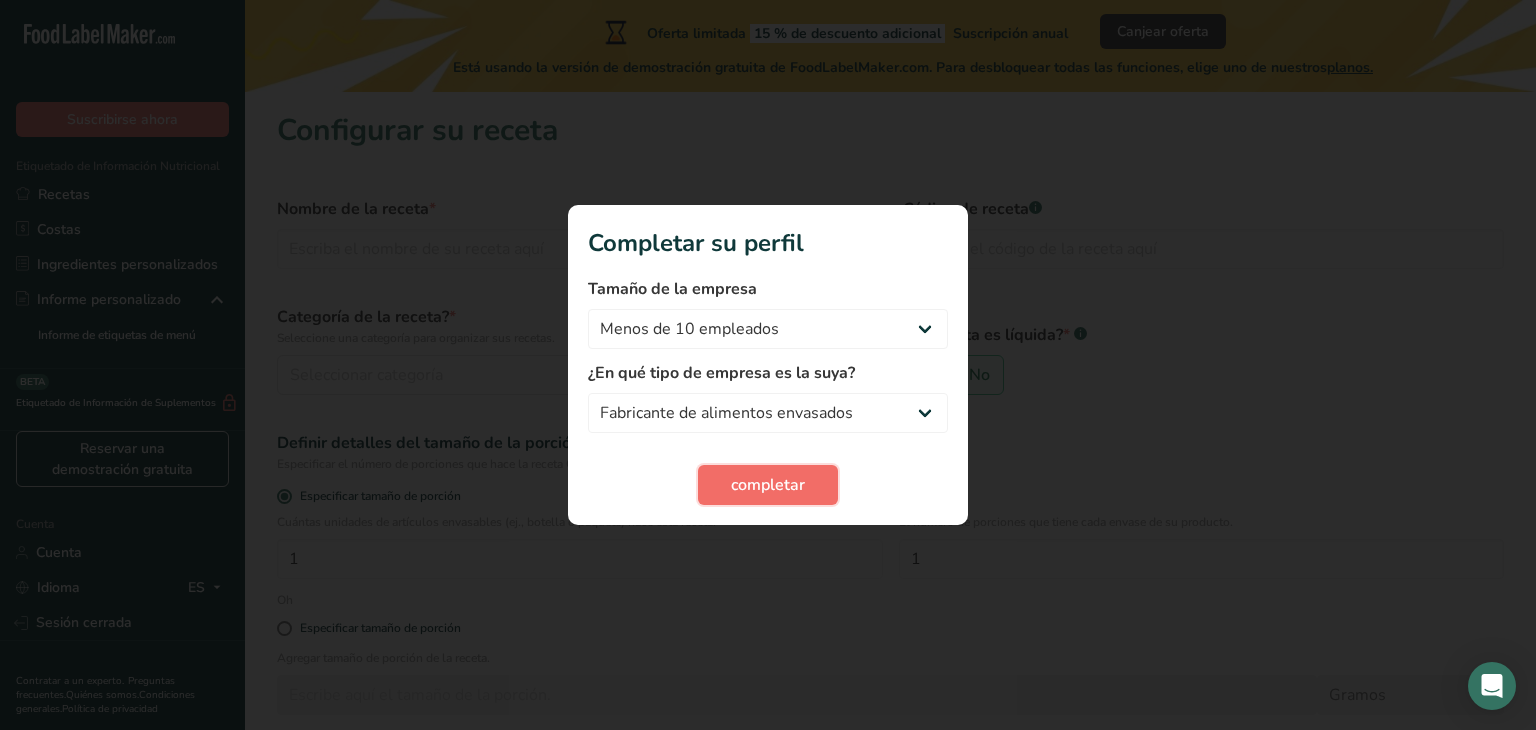 click on "completar" at bounding box center [768, 485] 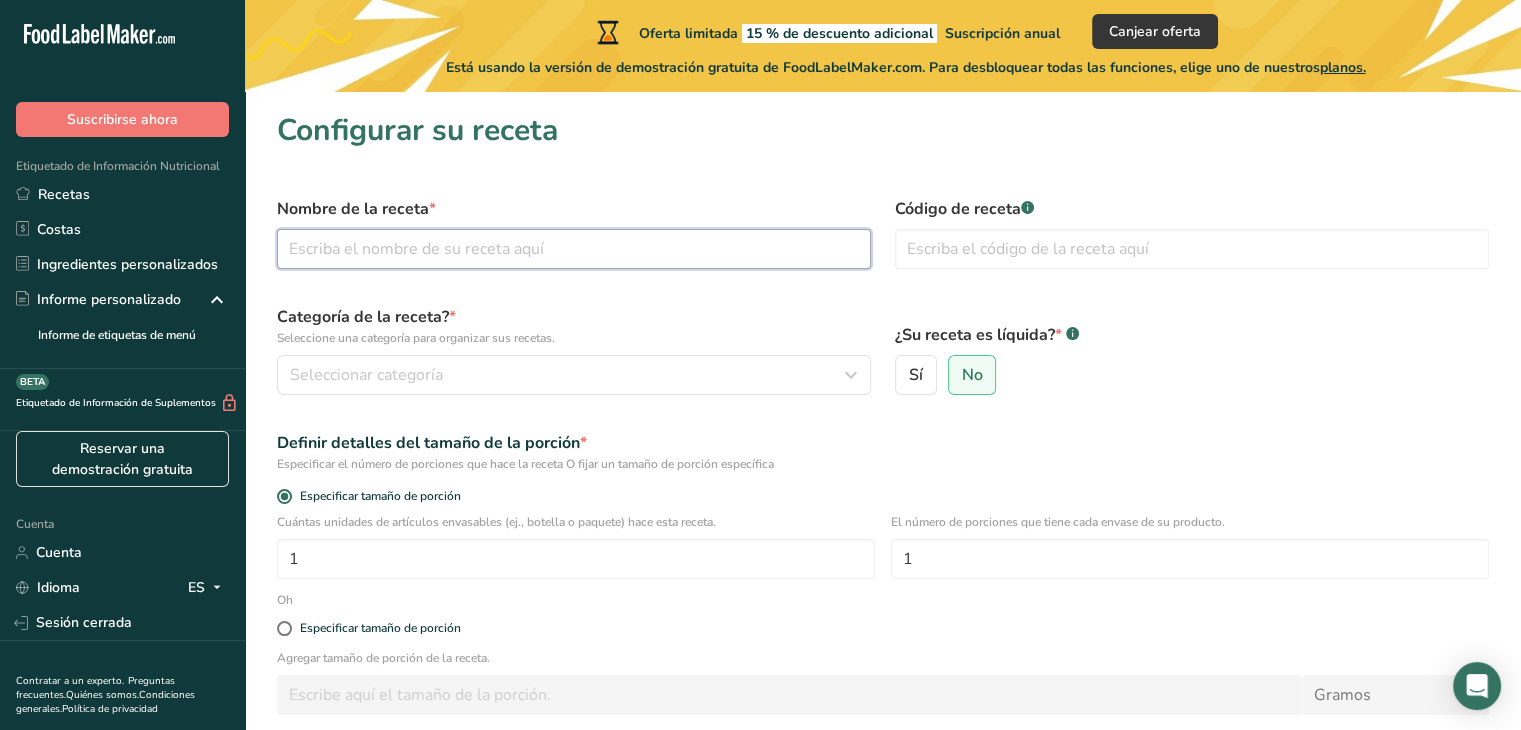 click at bounding box center (574, 249) 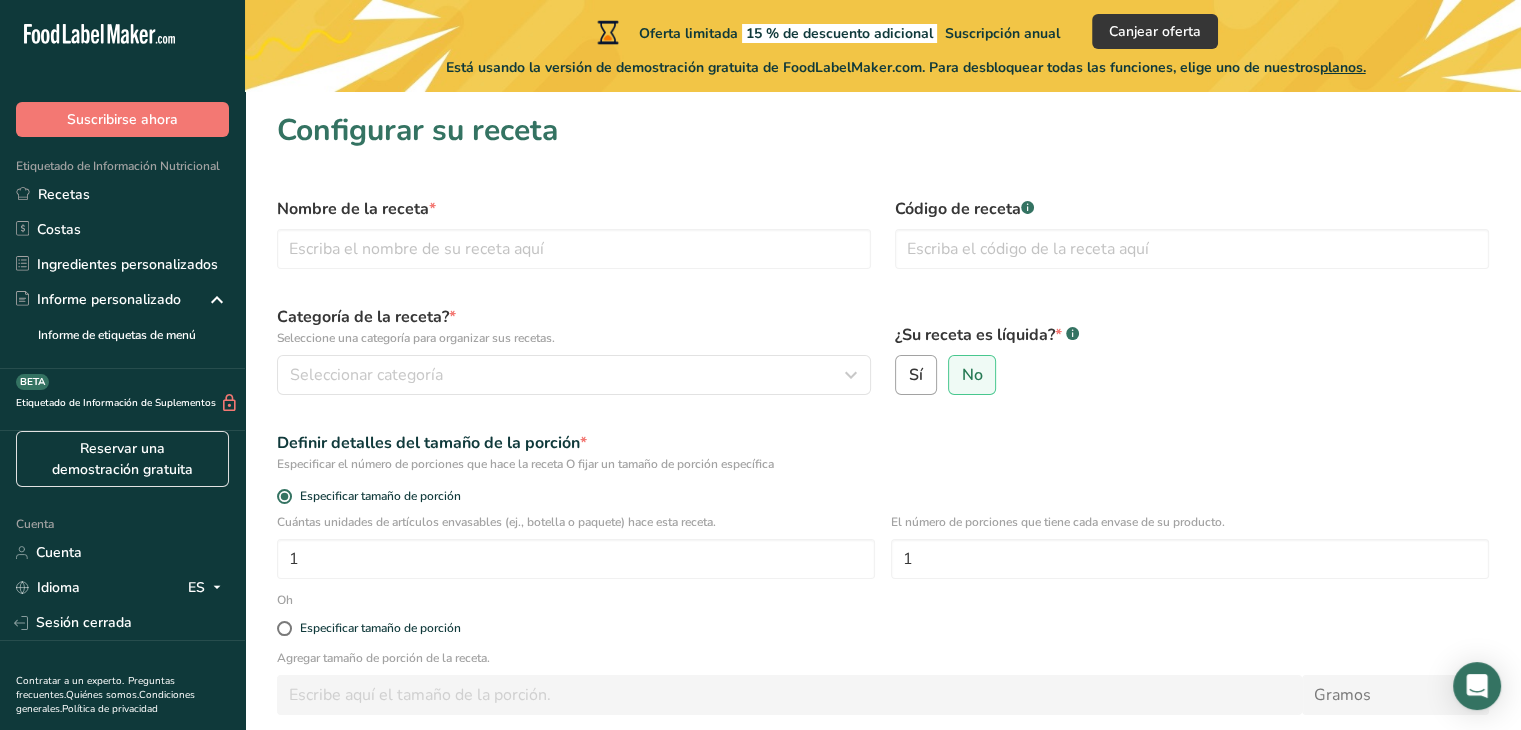 click on "Sí" at bounding box center [916, 375] 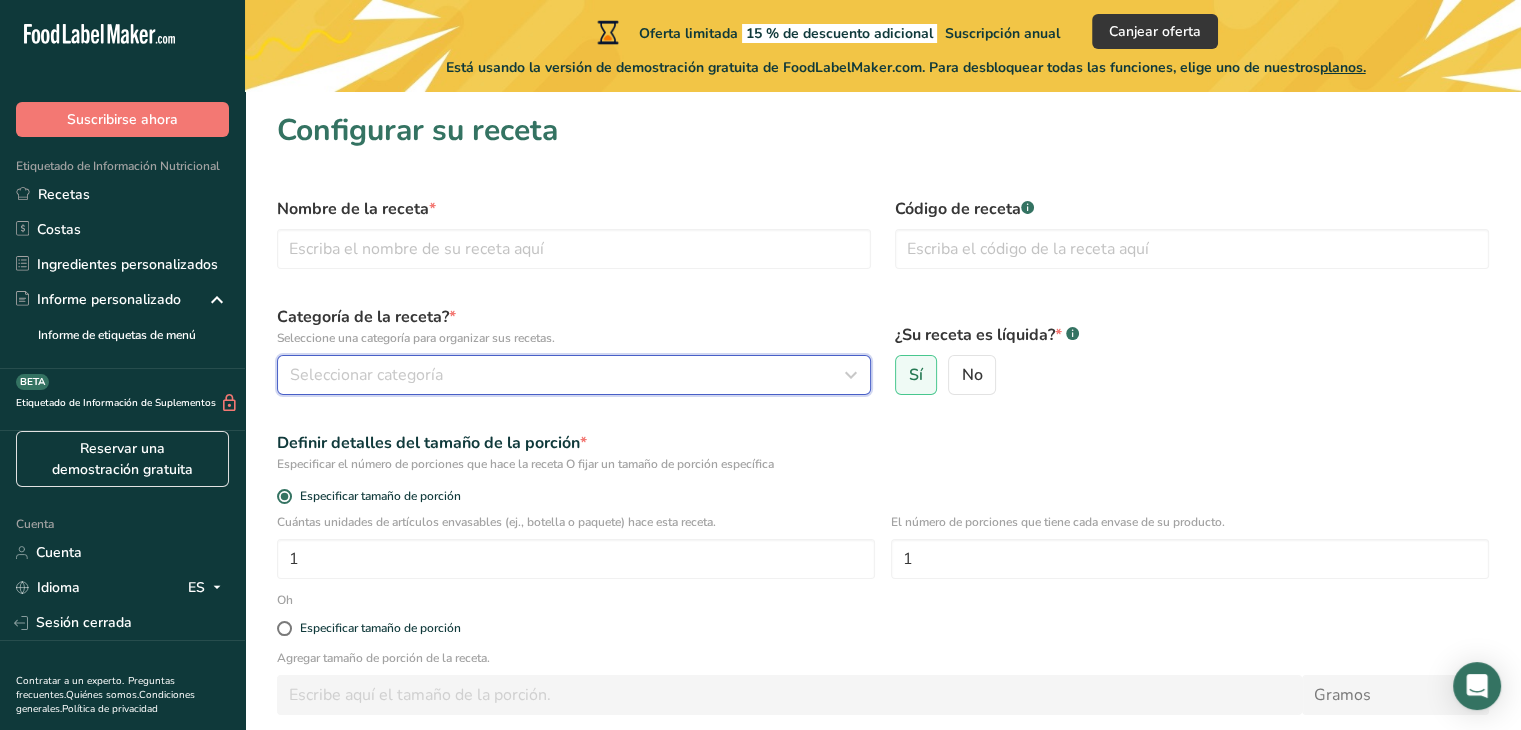 click on "Seleccionar categoría" at bounding box center [568, 375] 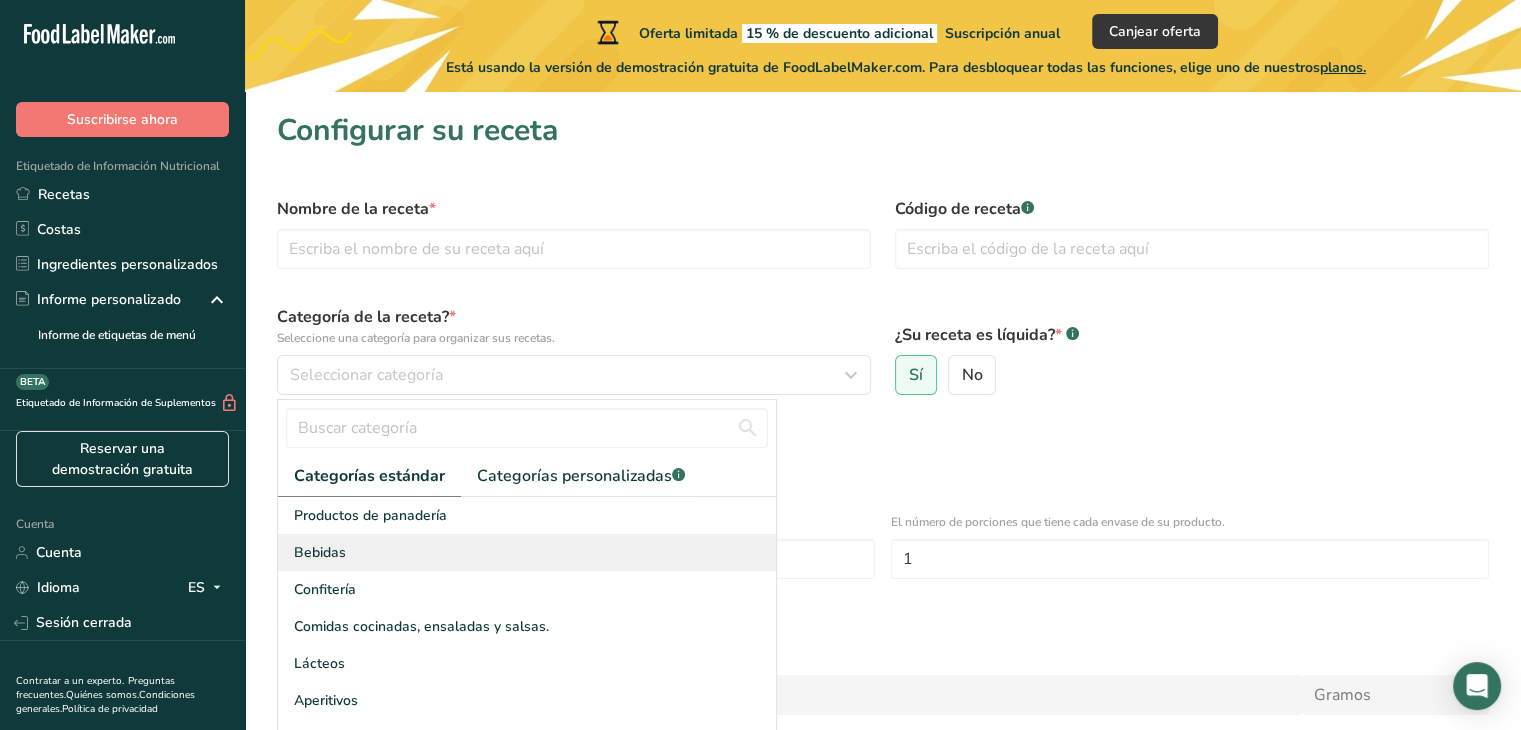 click on "Bebidas" at bounding box center [527, 552] 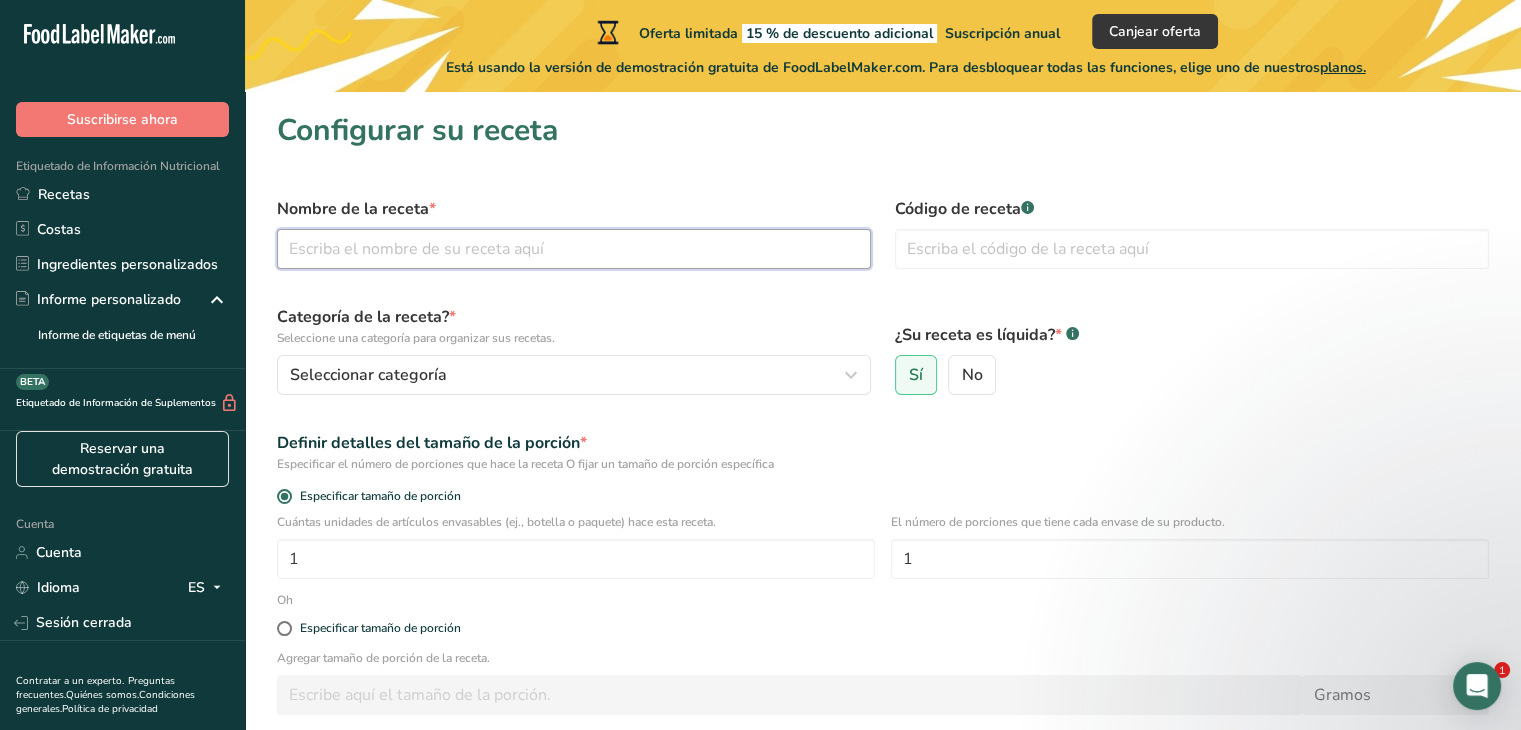 click at bounding box center (574, 249) 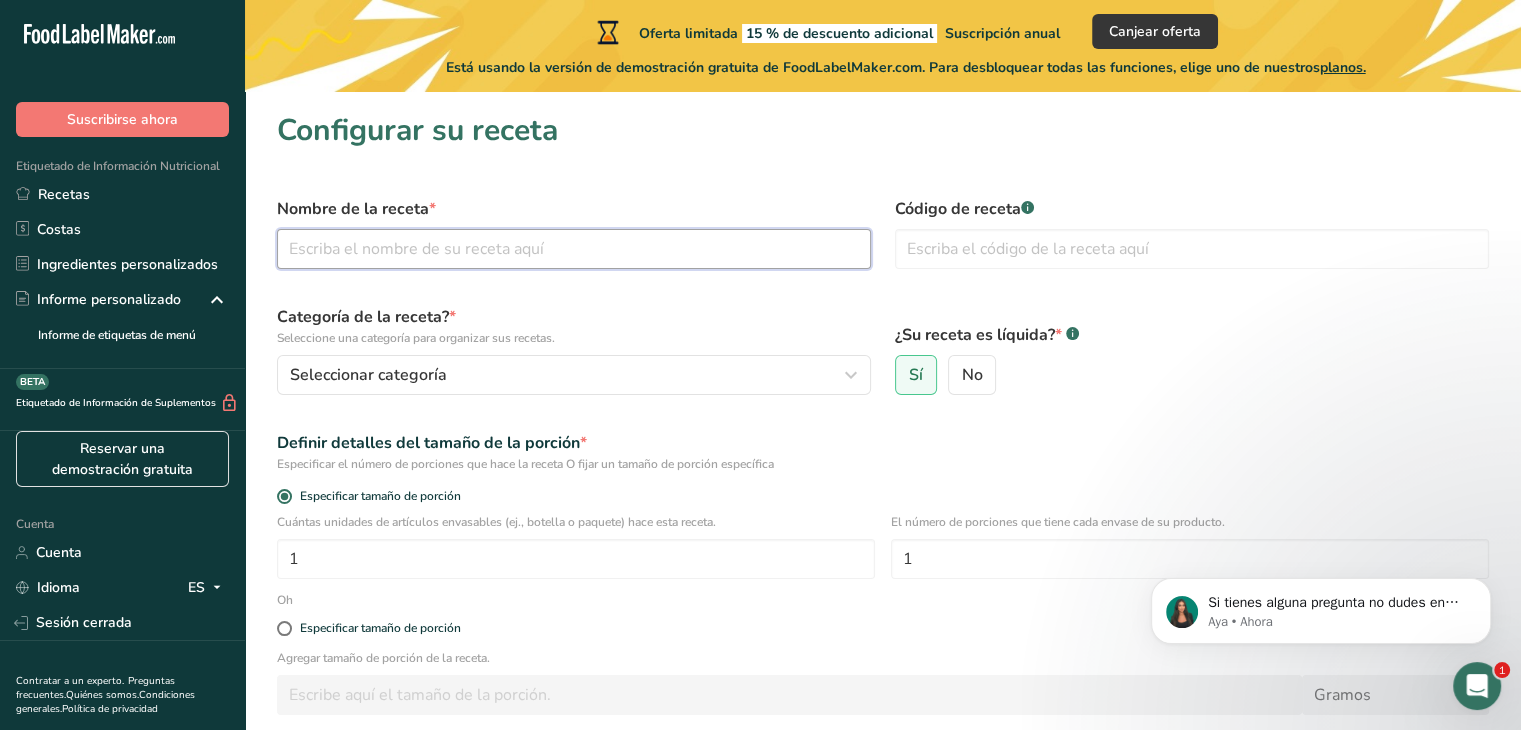 scroll, scrollTop: 0, scrollLeft: 0, axis: both 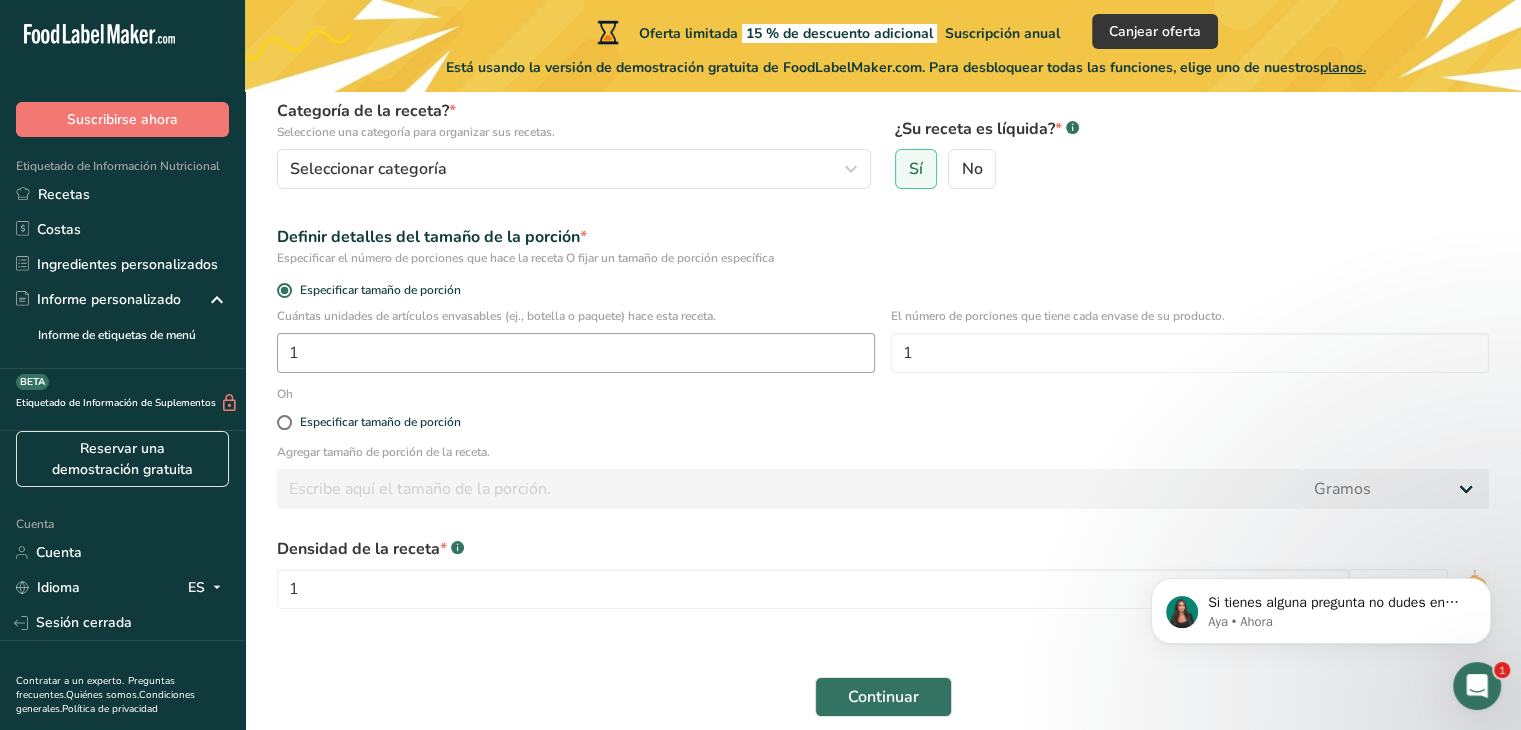 type on "jugo de naranjapiña" 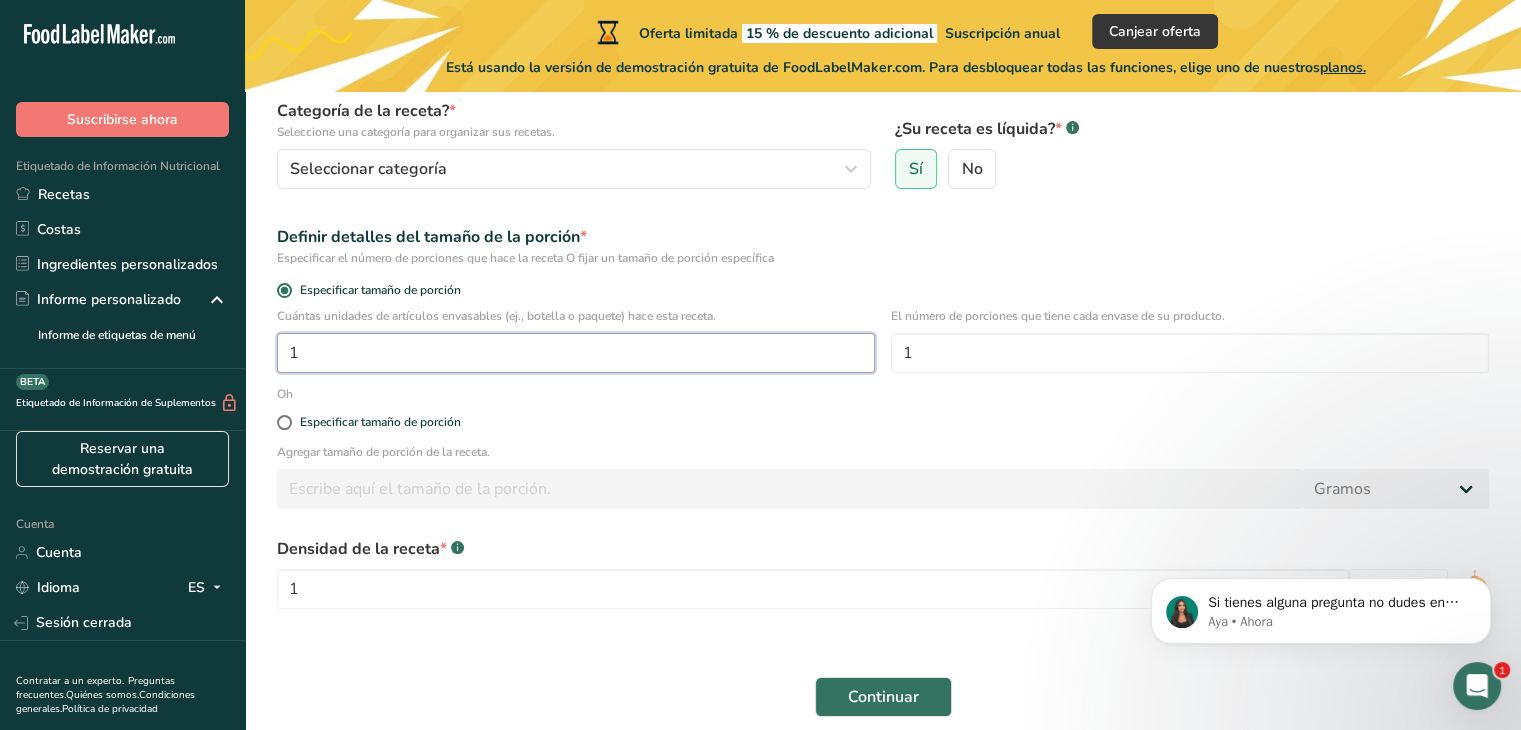 click on "1" at bounding box center (576, 353) 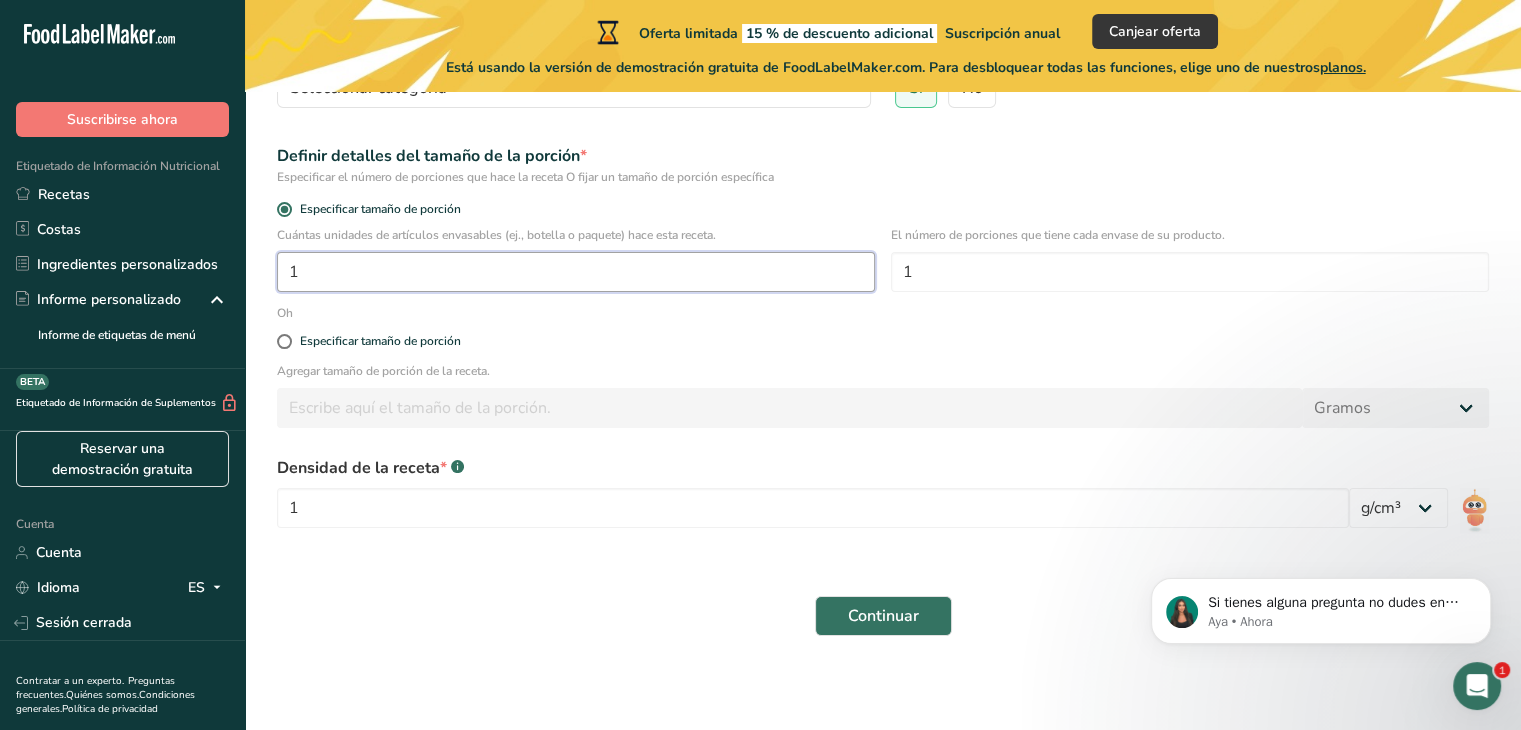 scroll, scrollTop: 290, scrollLeft: 0, axis: vertical 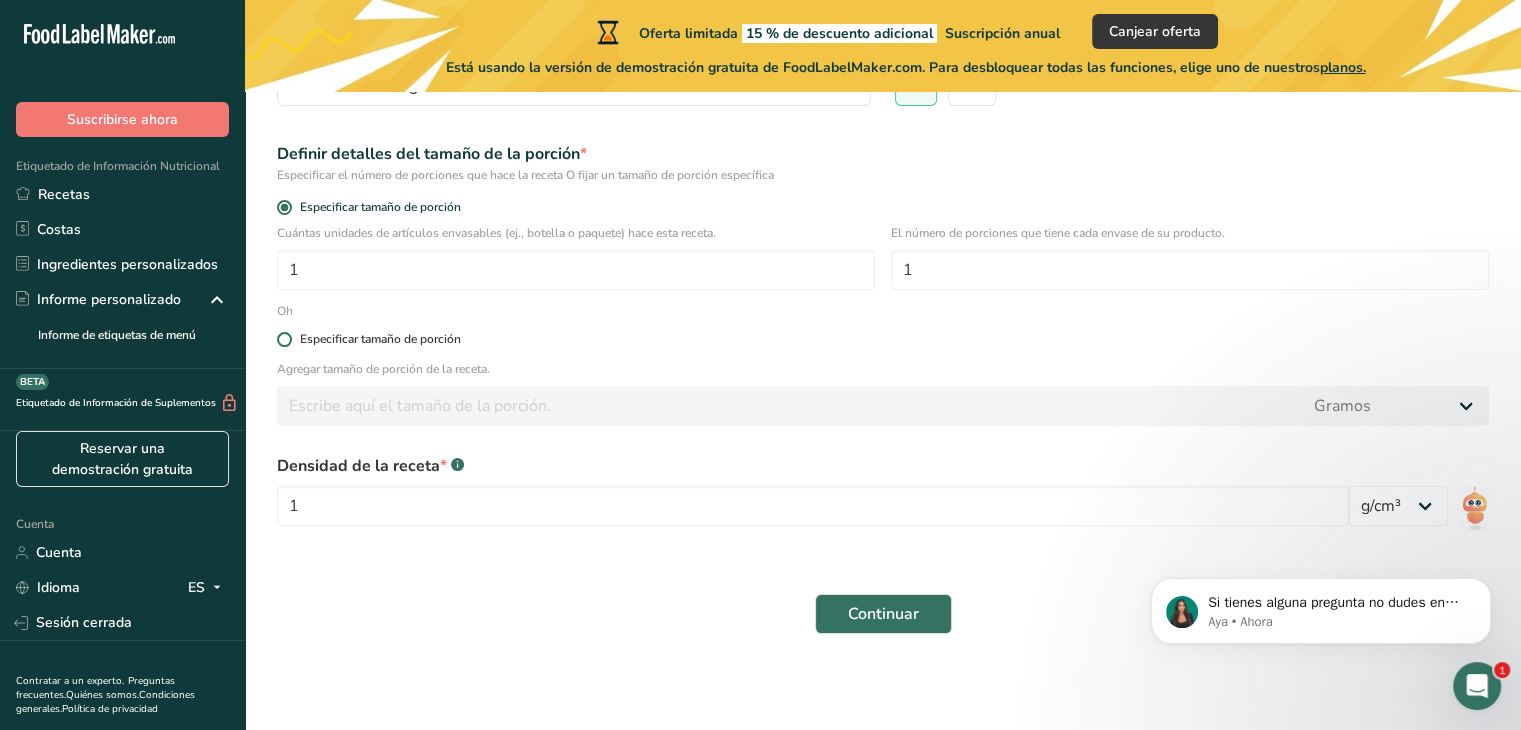 click on "Especificar tamaño de porción" at bounding box center (376, 339) 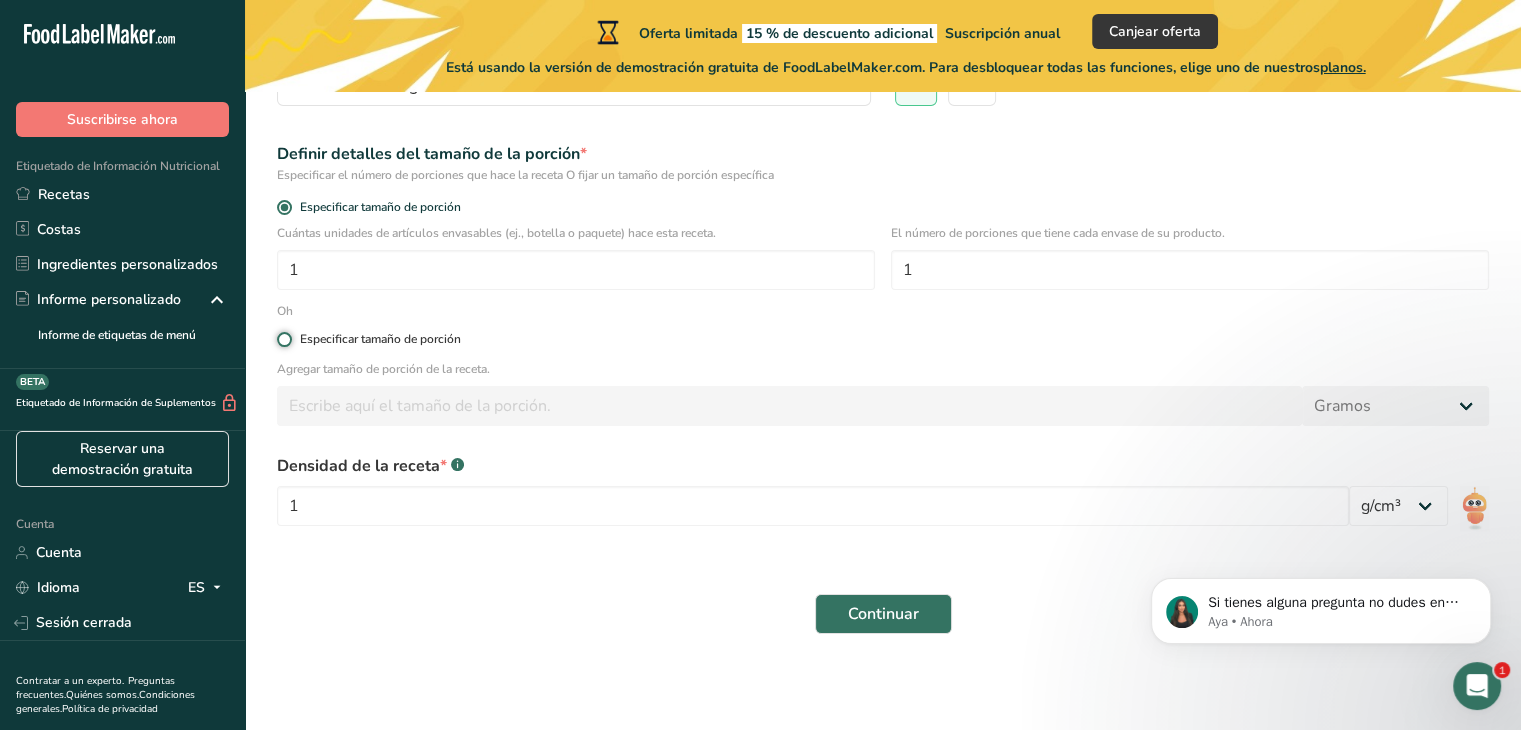 click on "Especificar tamaño de porción" at bounding box center (283, 339) 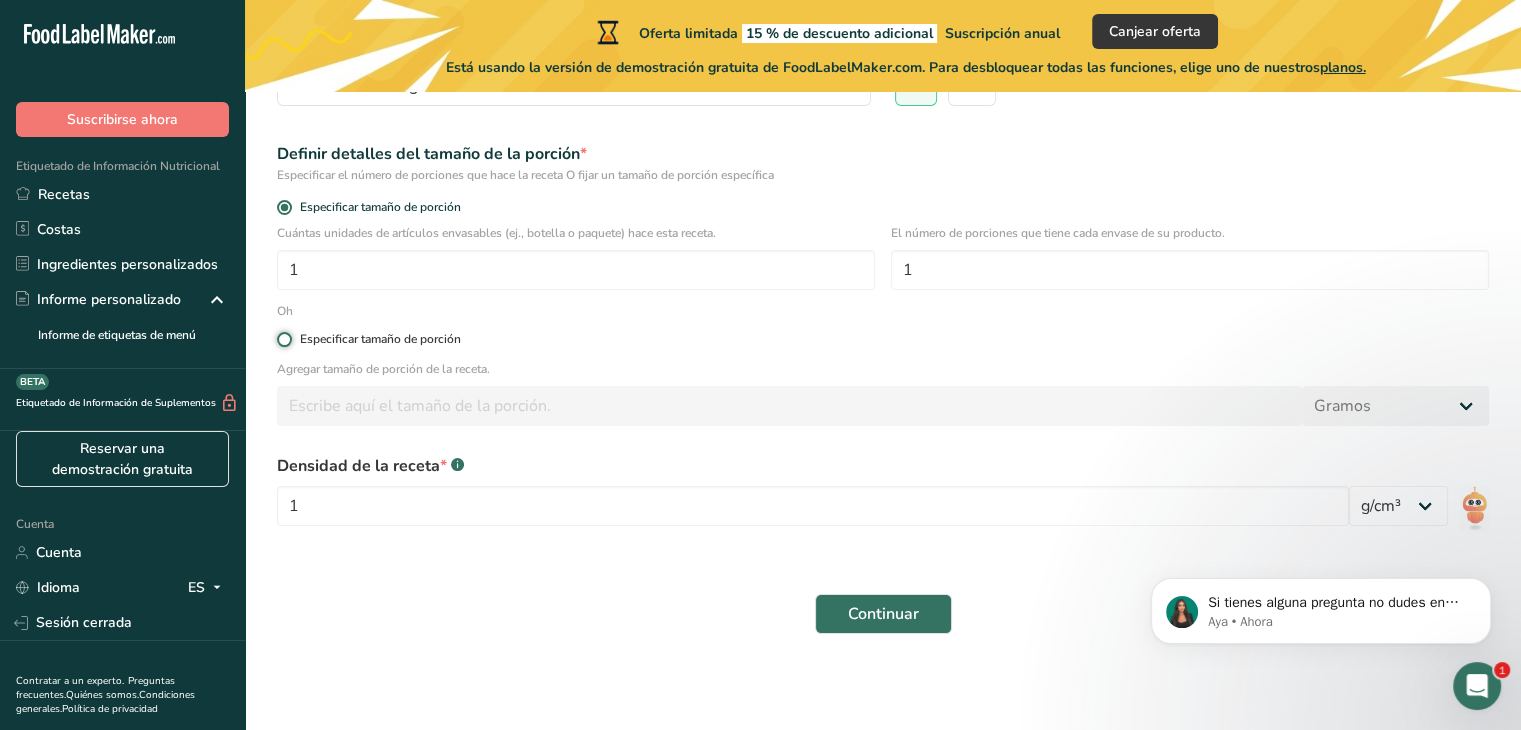 radio on "true" 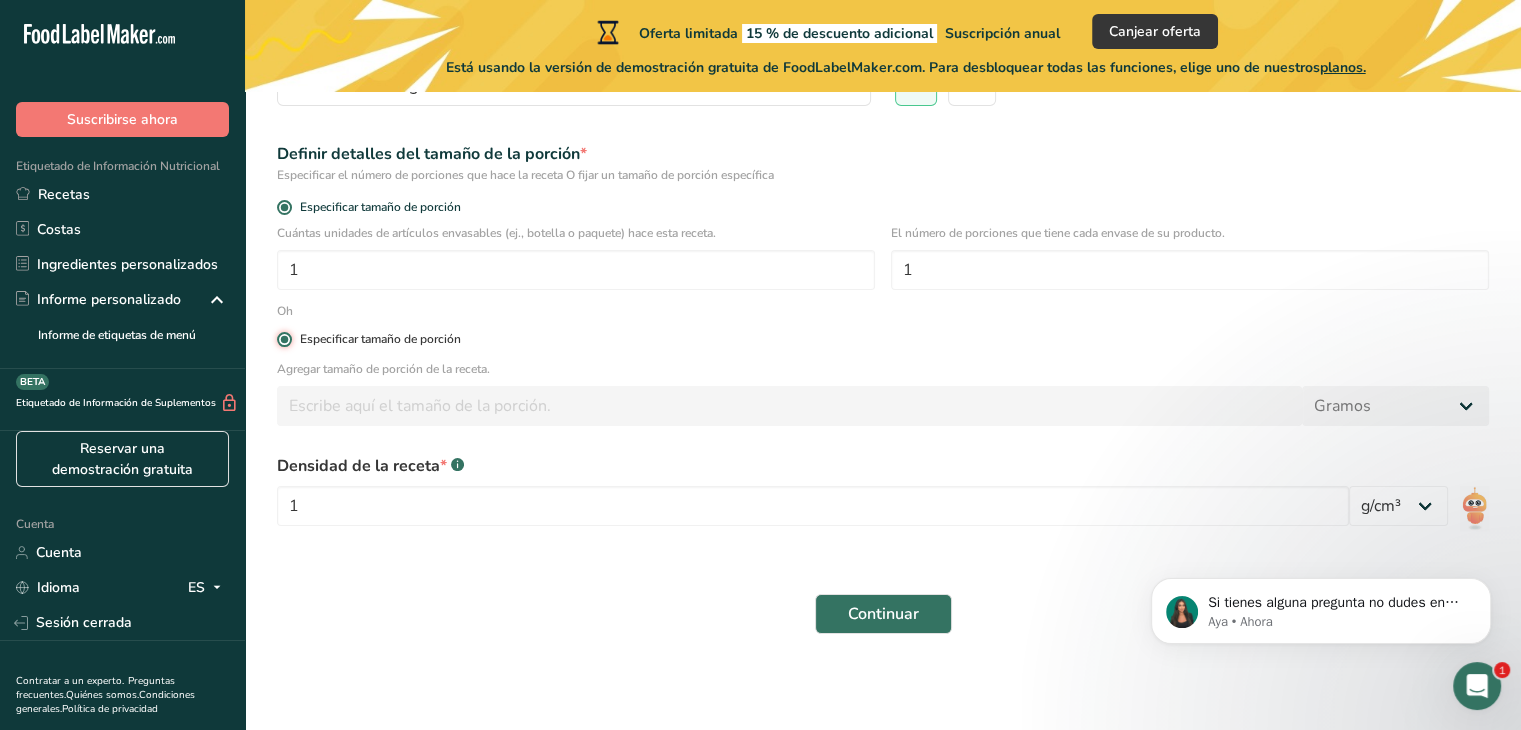 radio on "false" 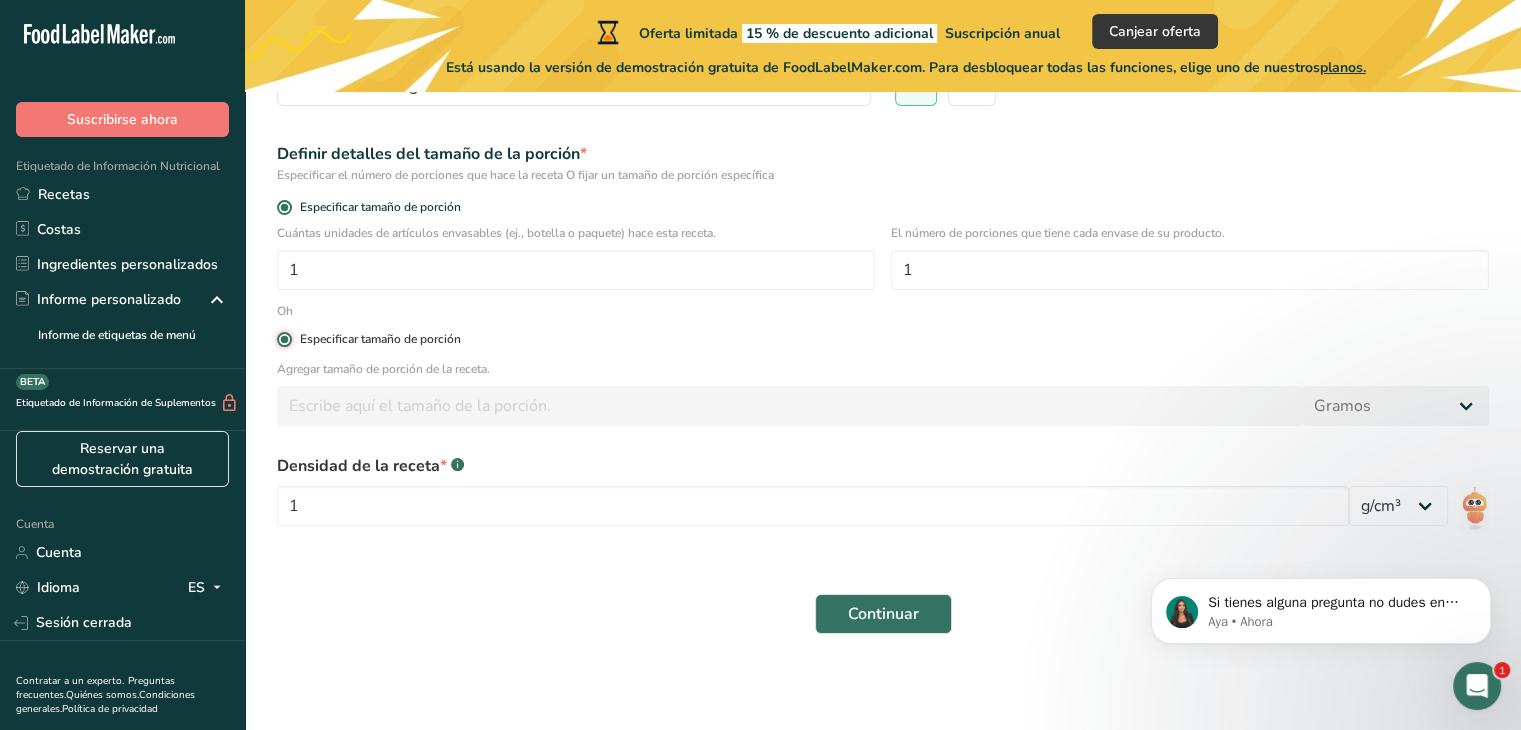 type 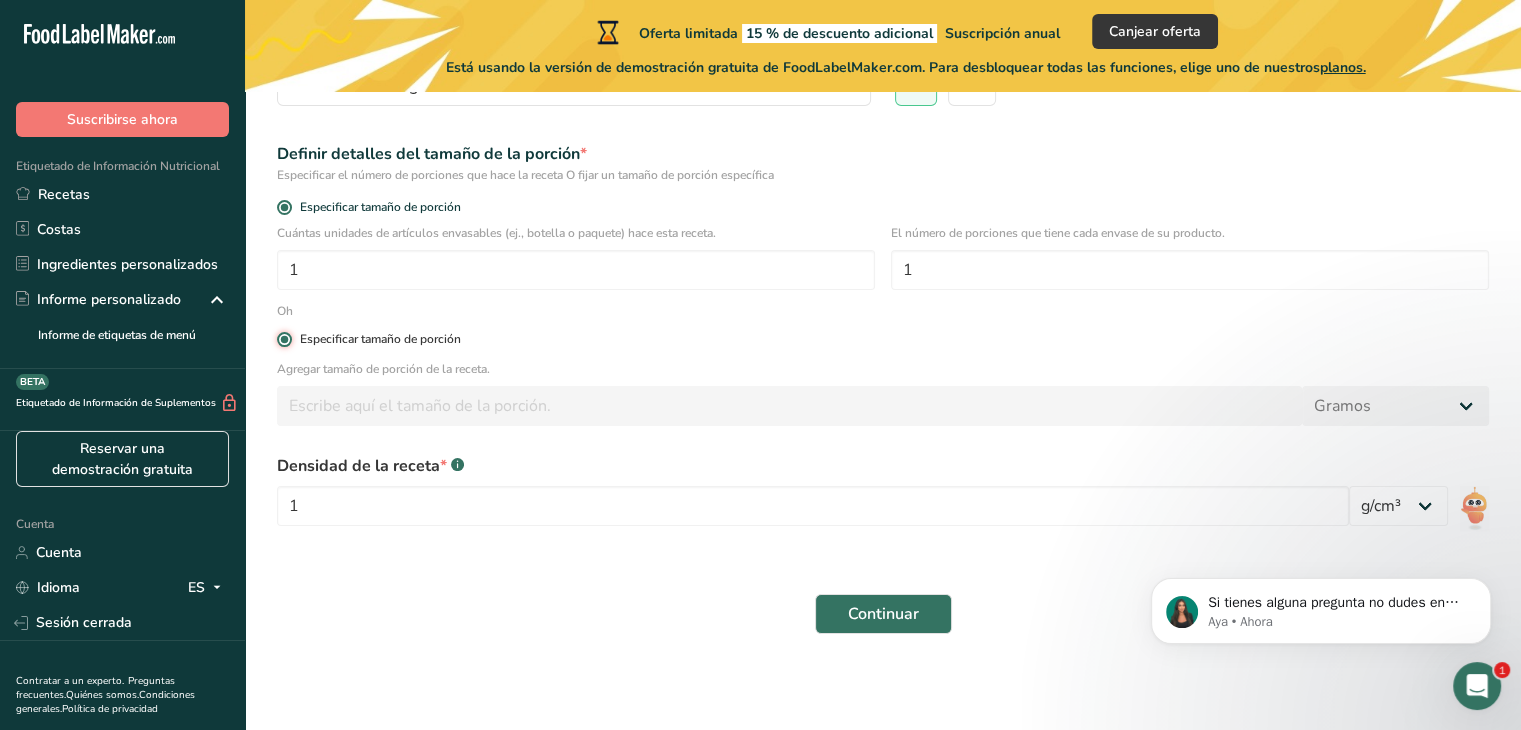 type 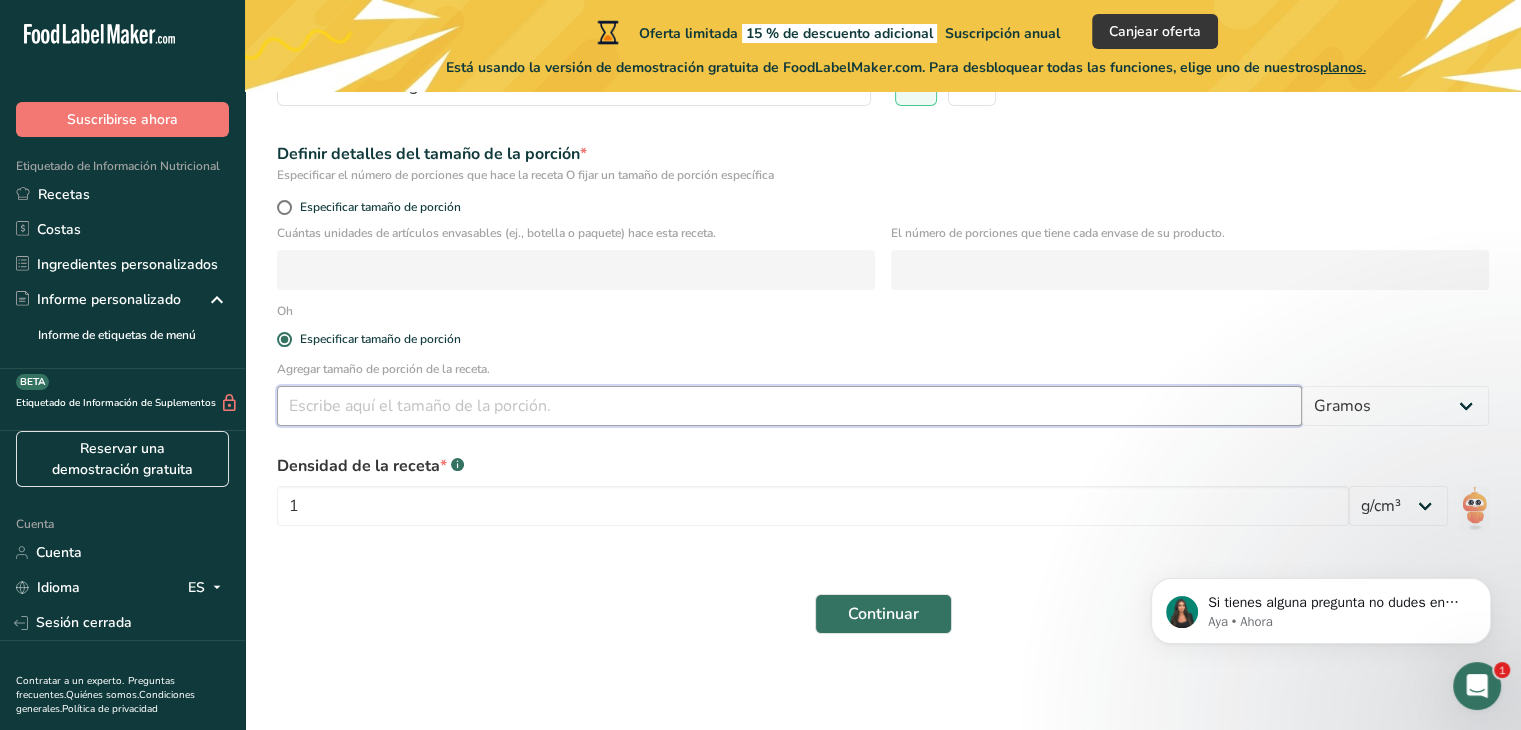 click at bounding box center [789, 406] 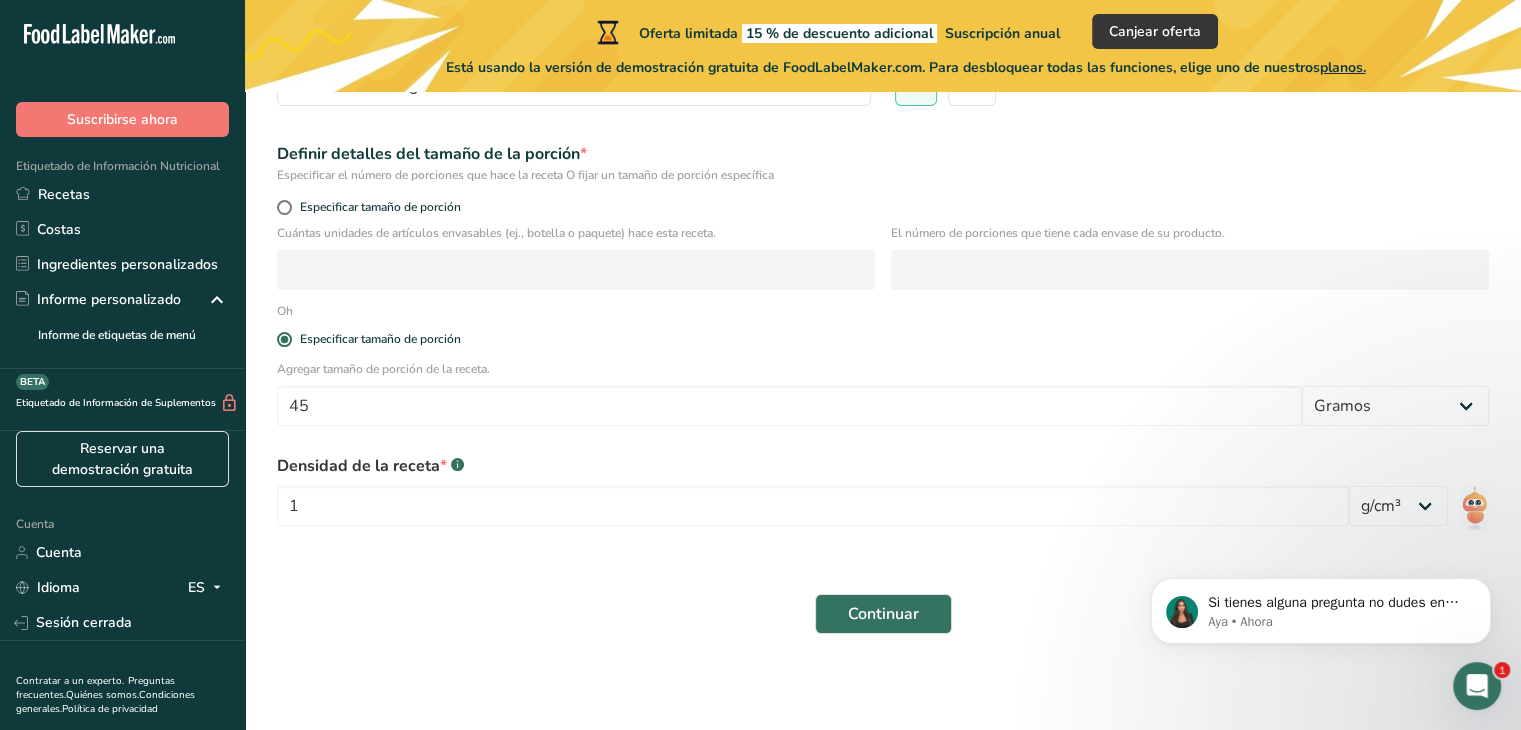 click on "Agregar tamaño de porción de la receta." at bounding box center [883, 369] 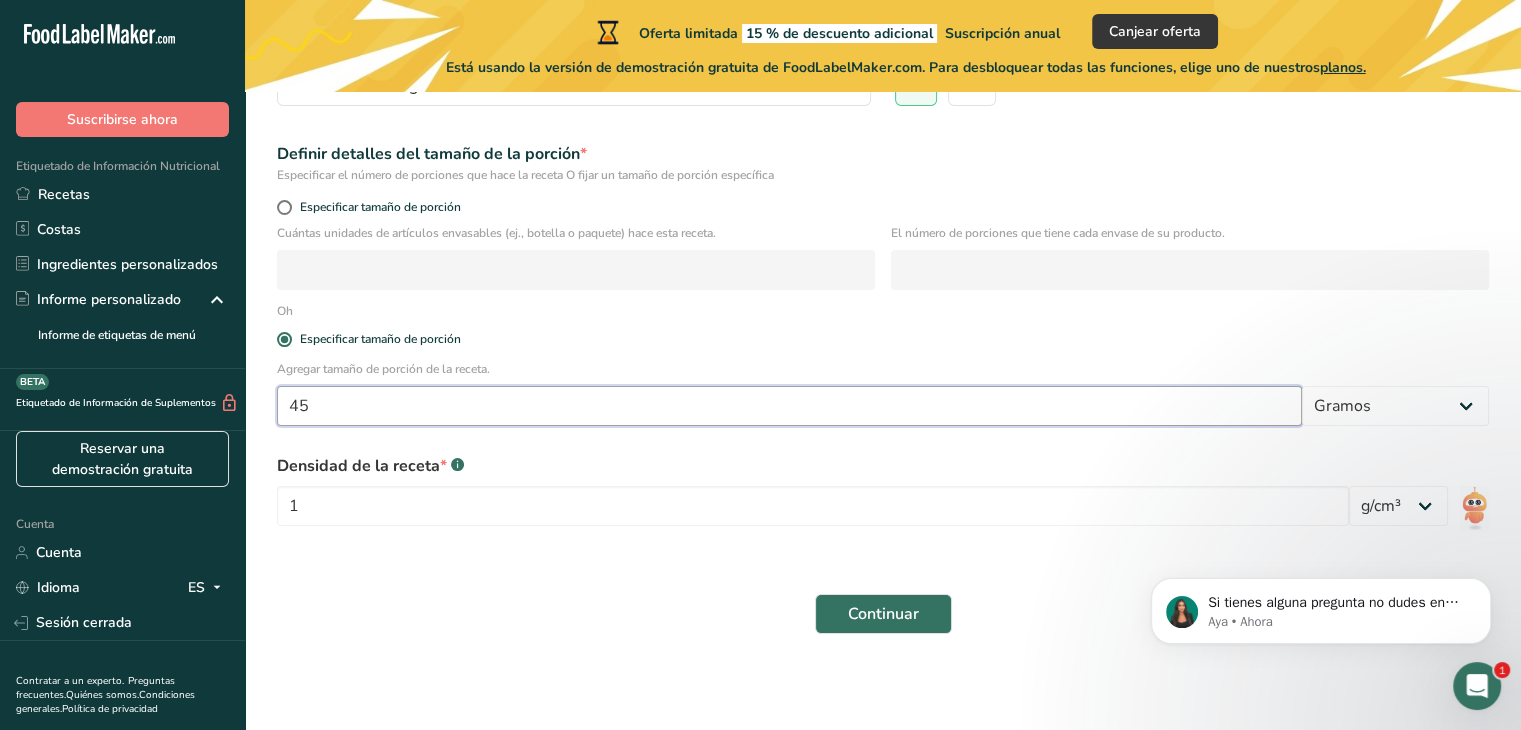 click on "45" at bounding box center (789, 406) 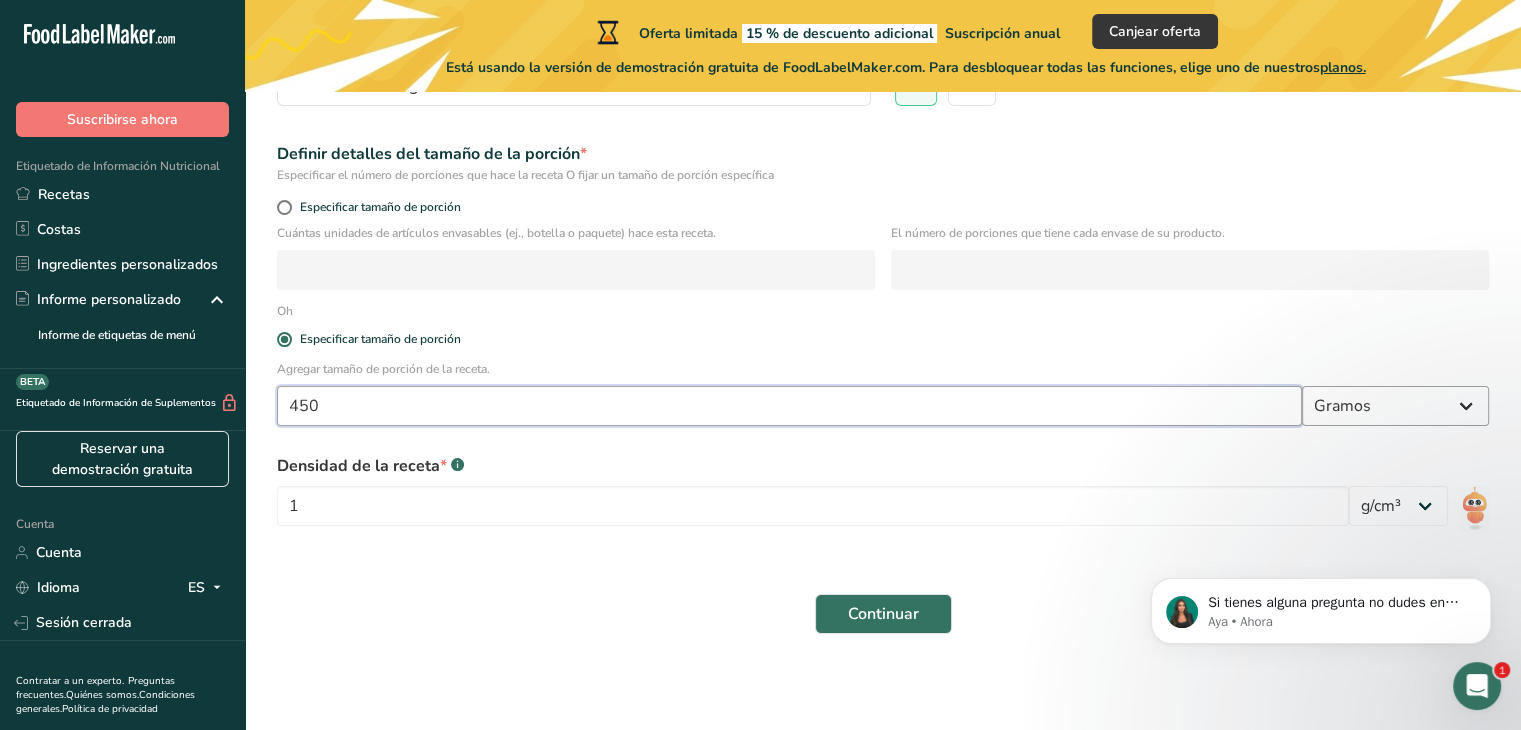 type on "450" 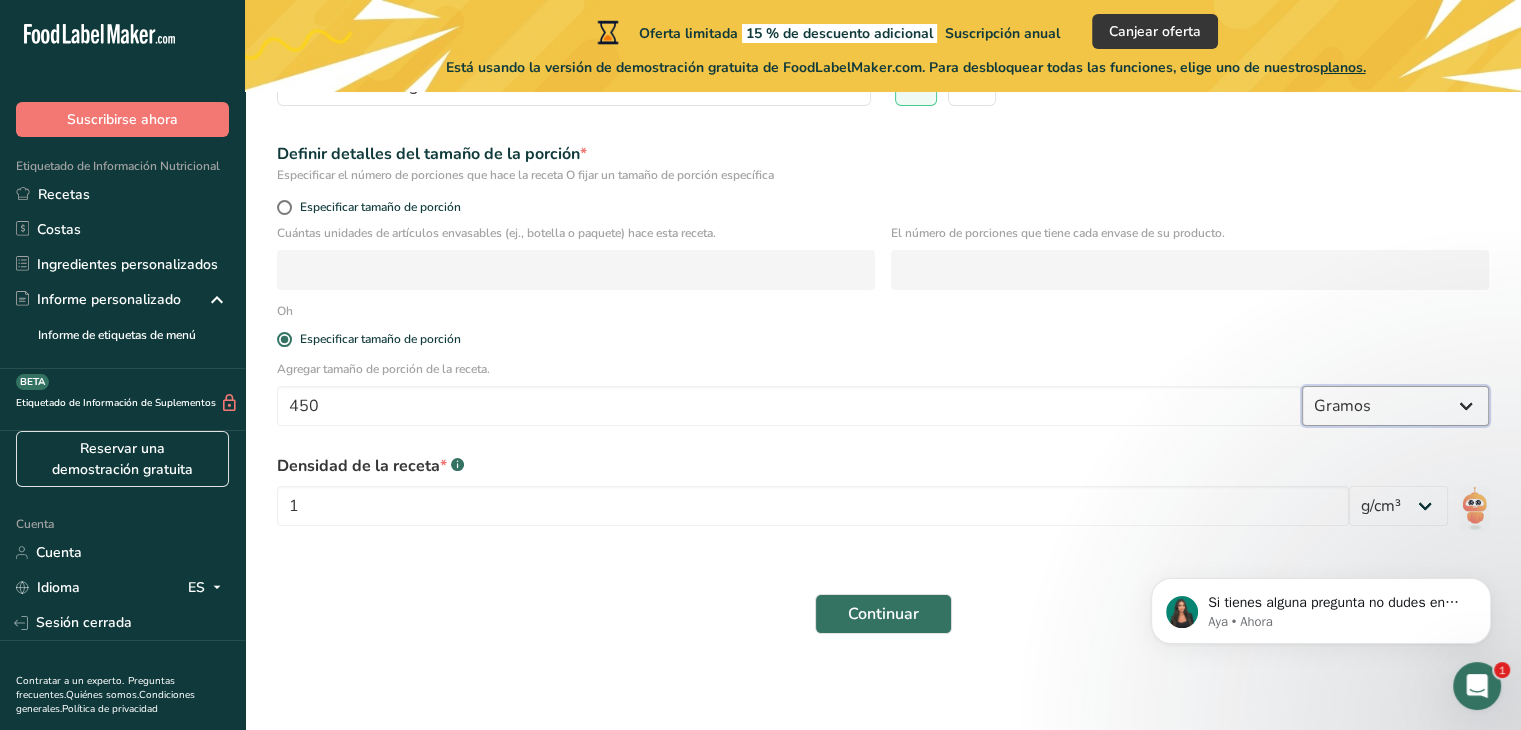click on "Gramos
kilogramo
mg
mcg
libras
onza
litro
ml
onza líquida
cucharada
cucharadita
taza
Cuarto de Galón
galón" at bounding box center (1395, 406) 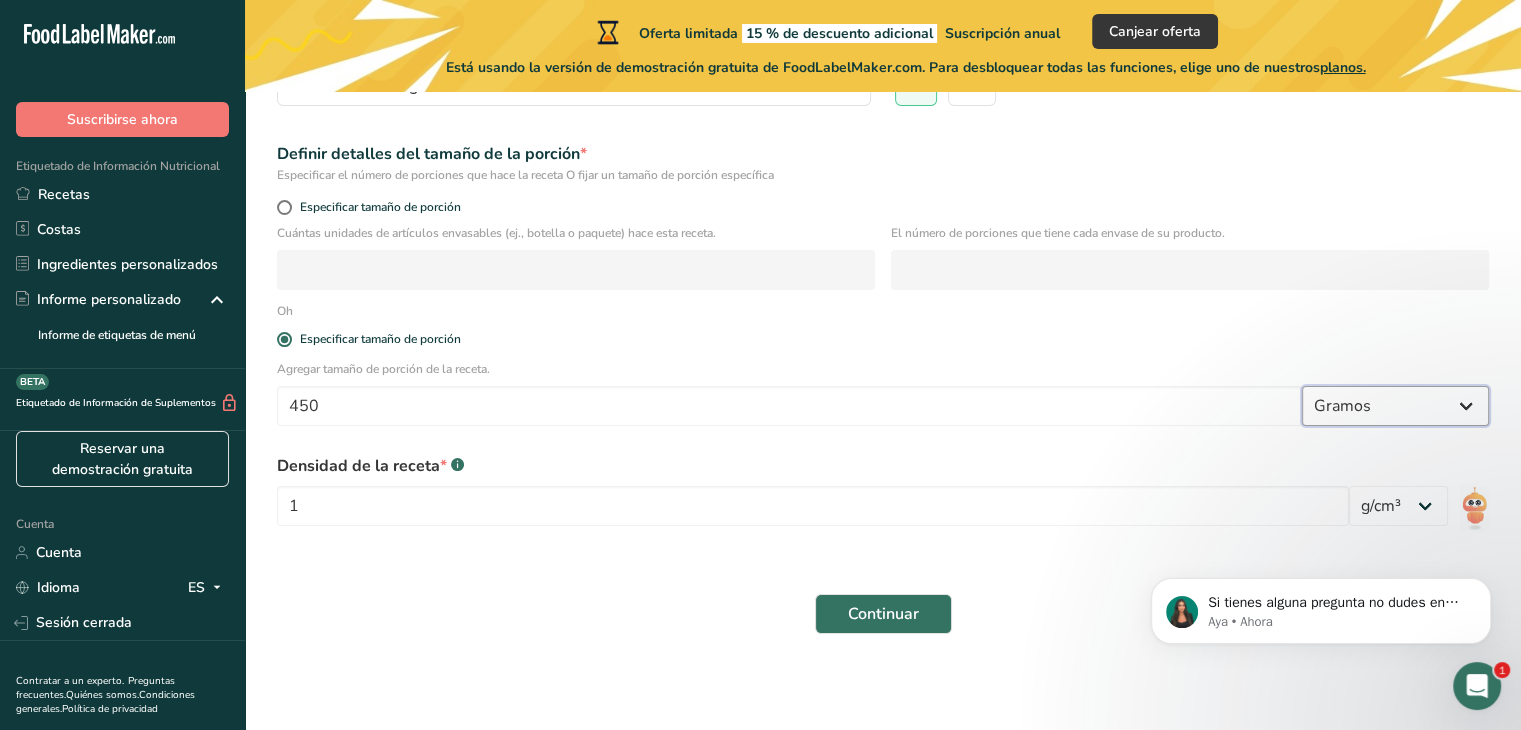 select on "17" 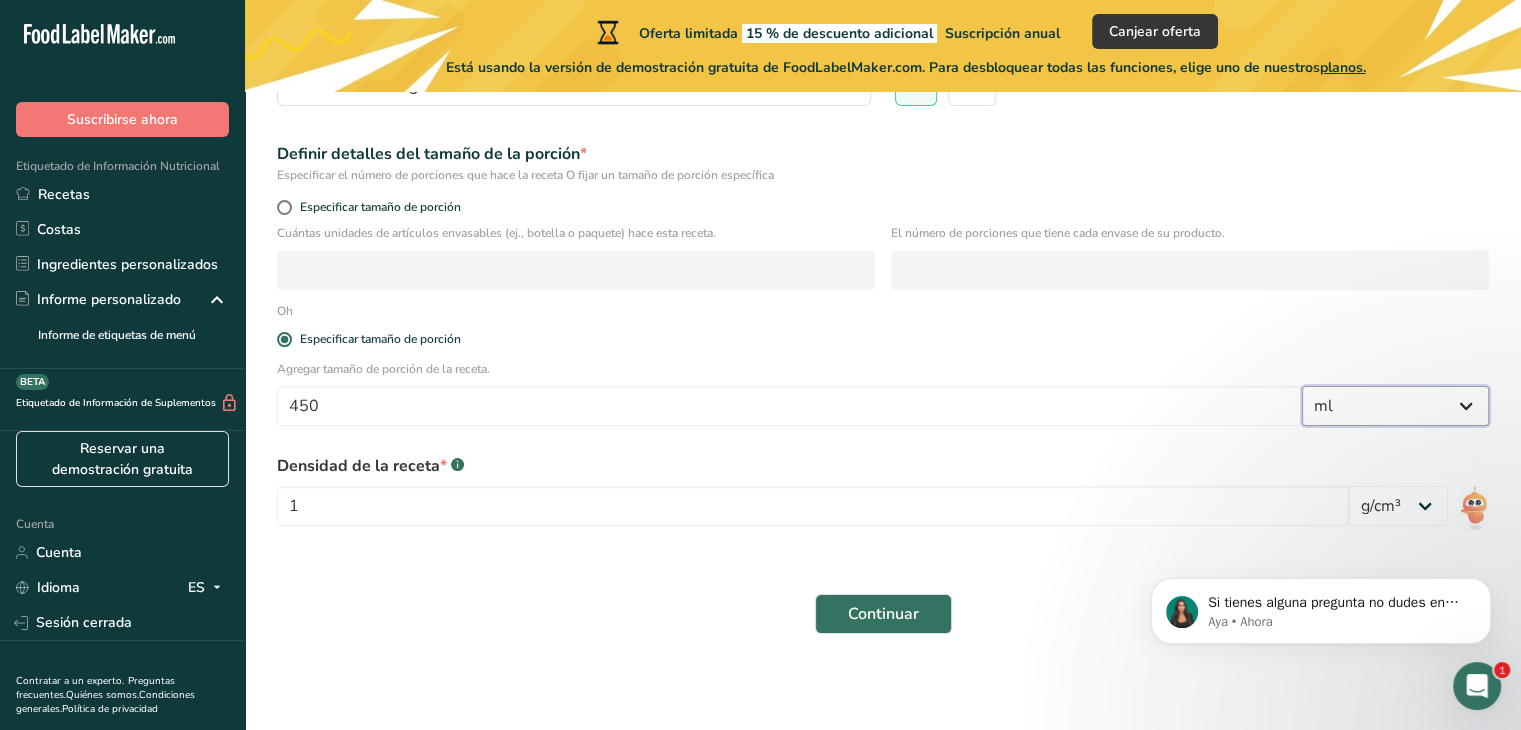 click on "Gramos
kilogramo
mg
mcg
libras
onza
litro
ml
onza líquida
cucharada
cucharadita
taza
Cuarto de Galón
galón" at bounding box center [1395, 406] 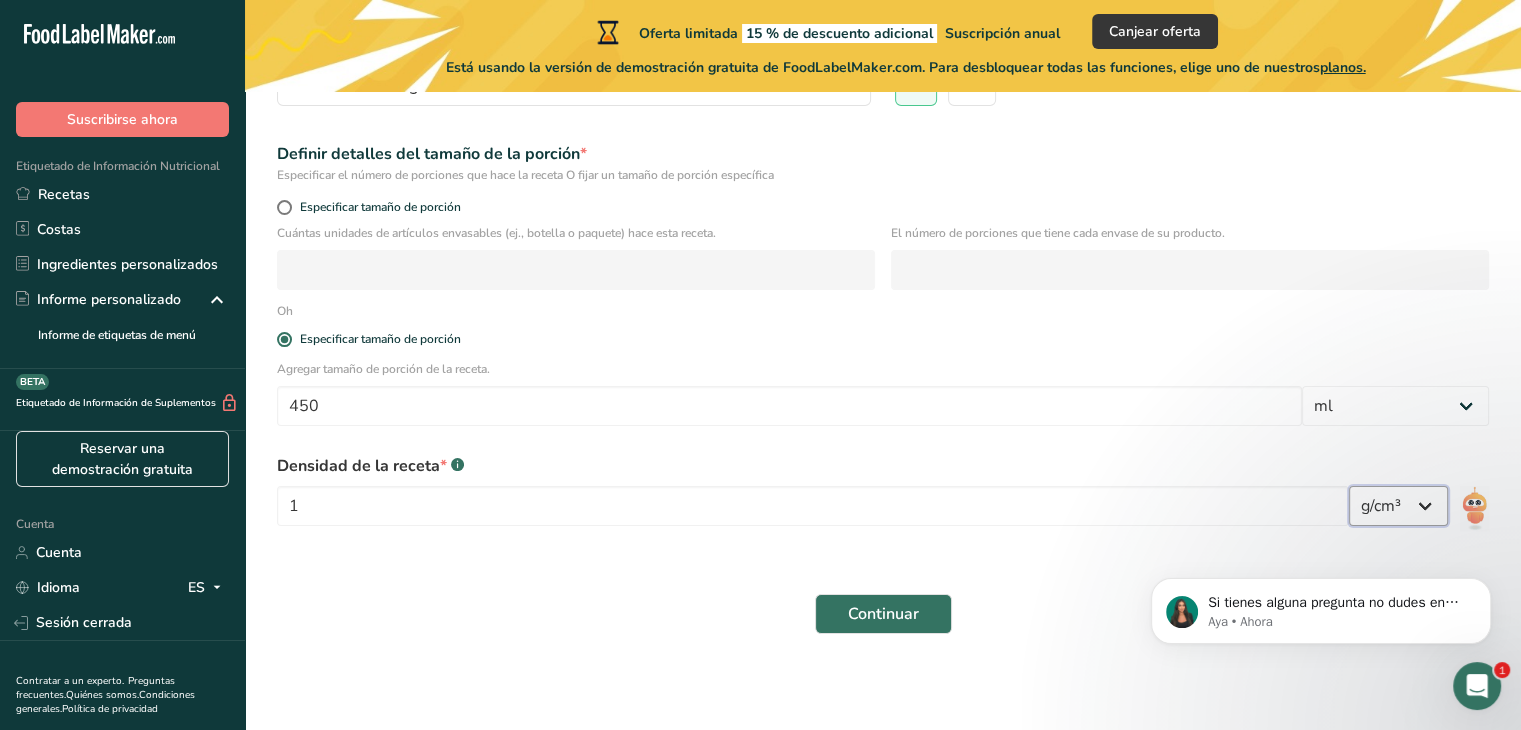 click on "lb/pie³
g/cm³" at bounding box center [1398, 506] 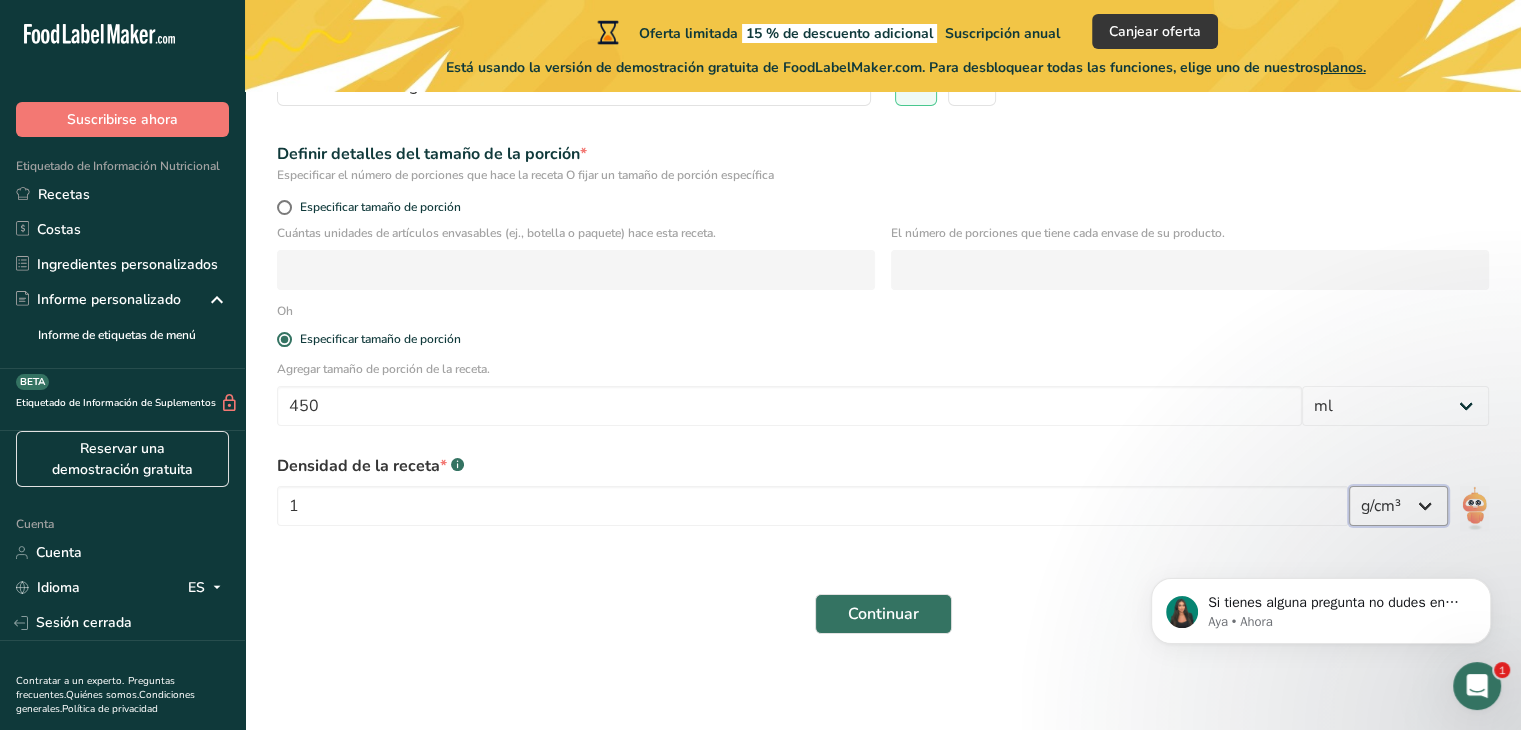 click on "lb/pie³
g/cm³" at bounding box center [1398, 506] 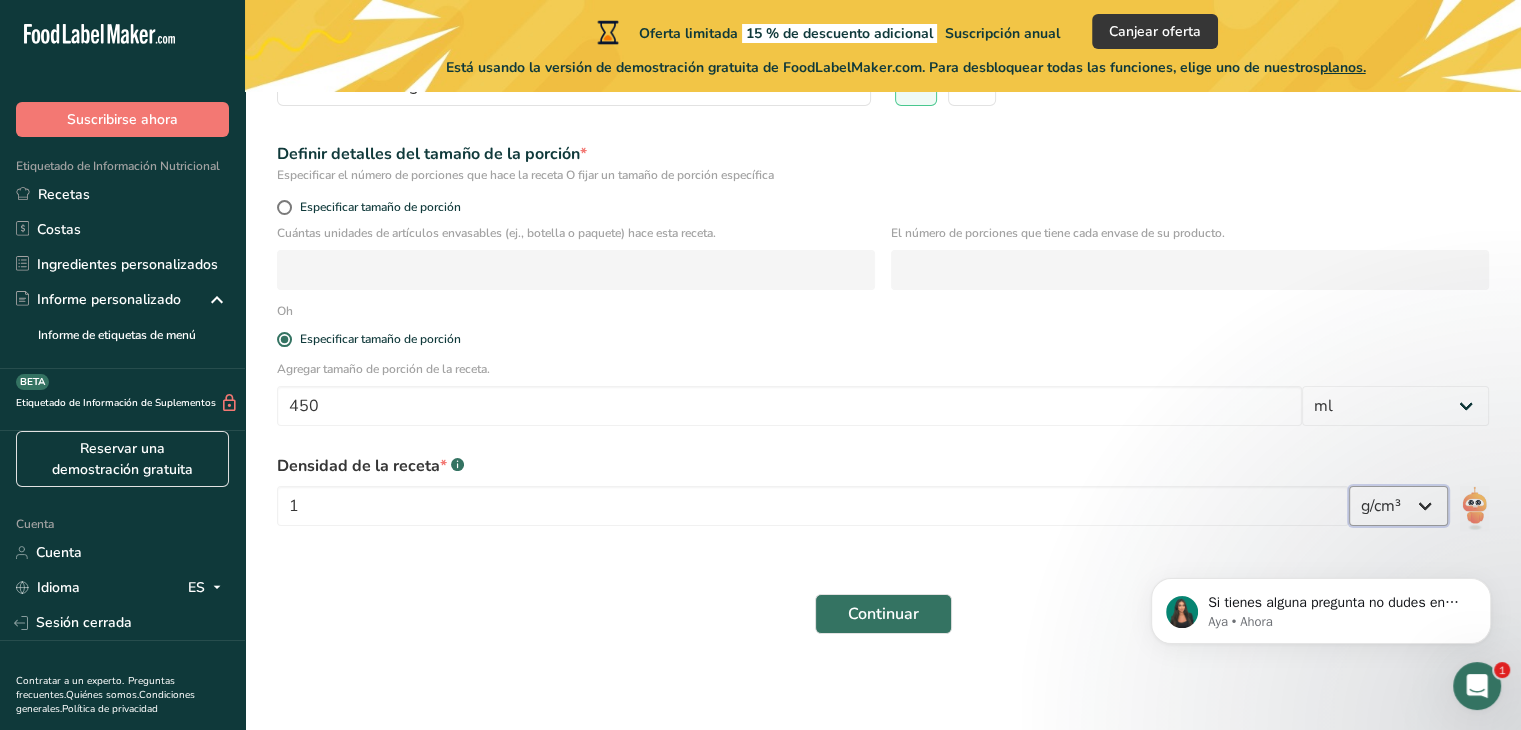 click on "lb/pie³
g/cm³" at bounding box center [1398, 506] 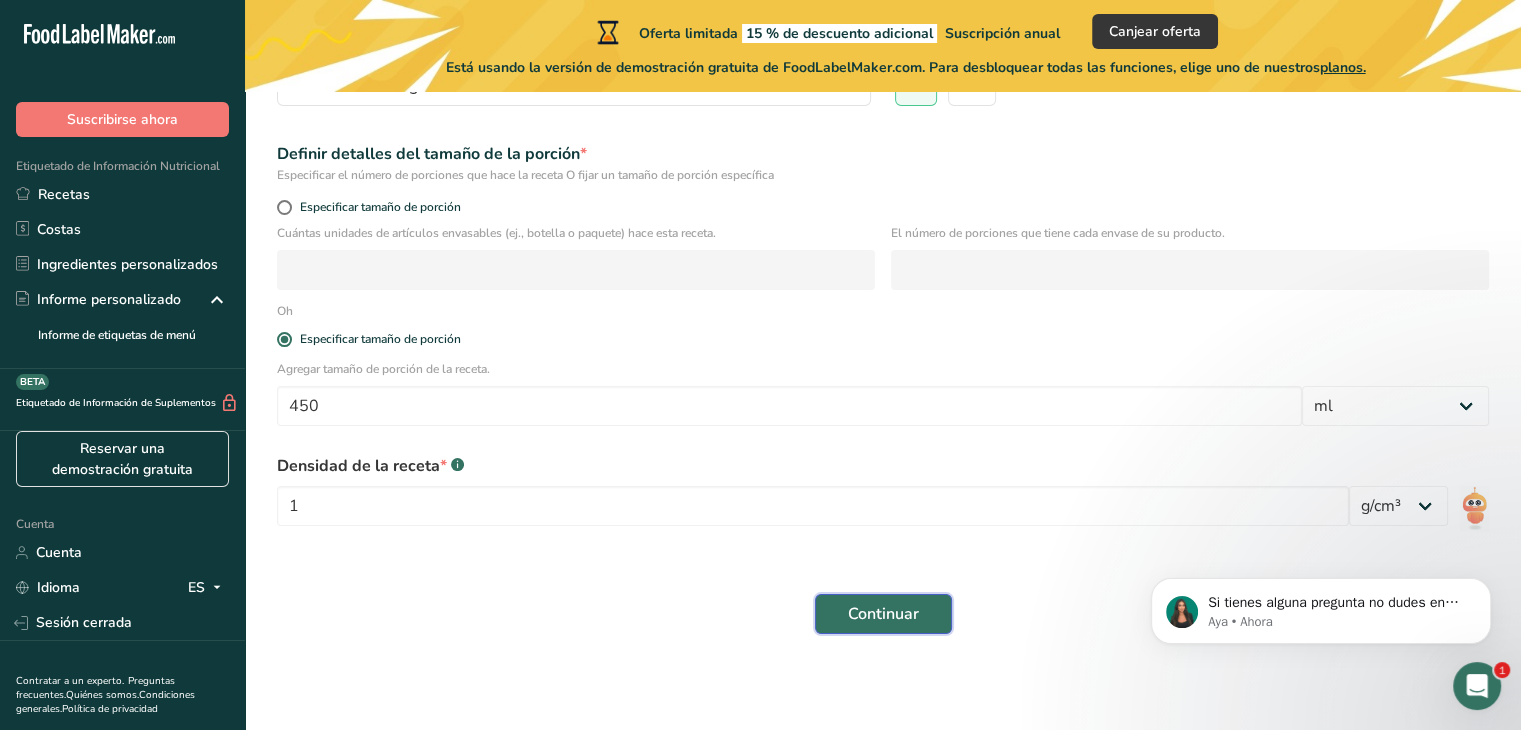 click on "Continuar" at bounding box center (883, 614) 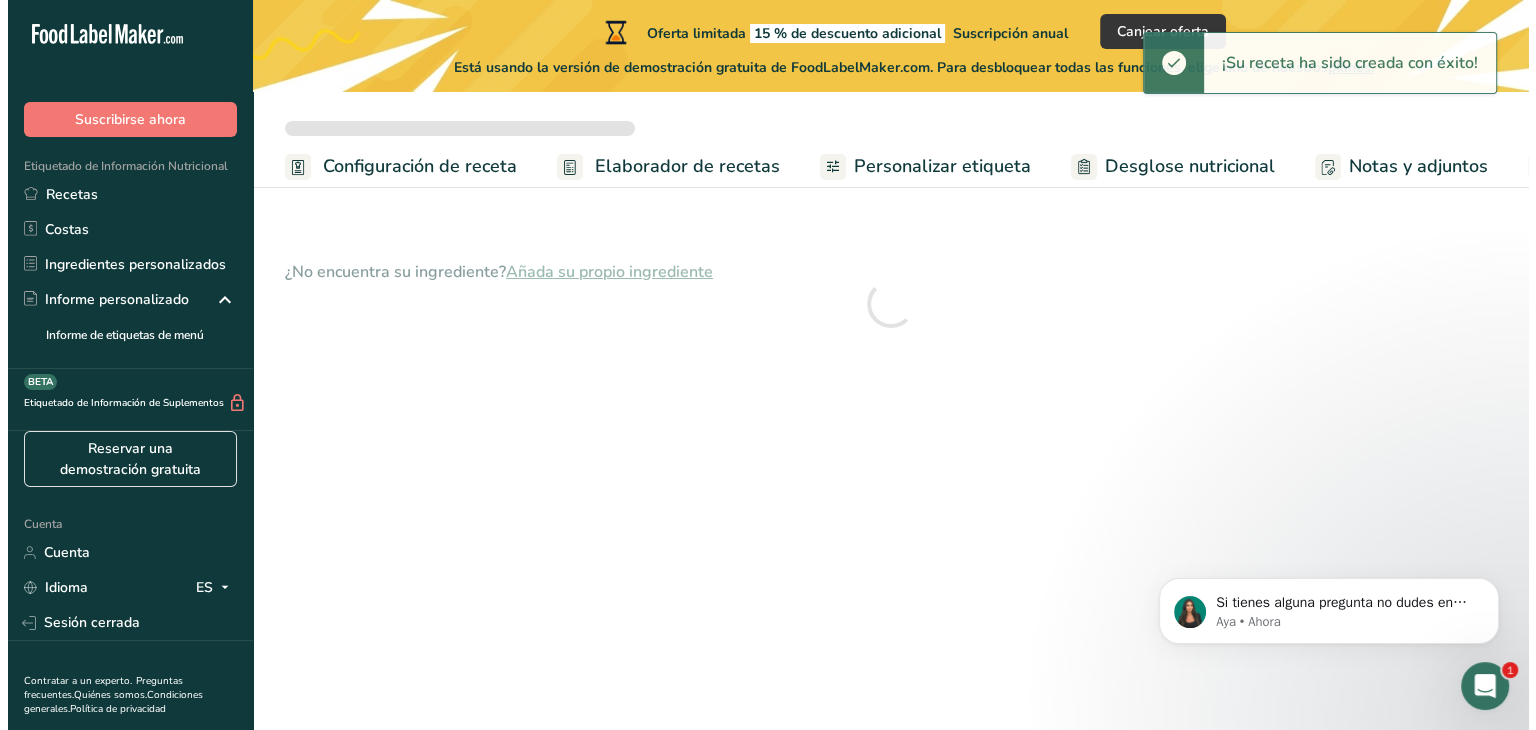 scroll, scrollTop: 0, scrollLeft: 0, axis: both 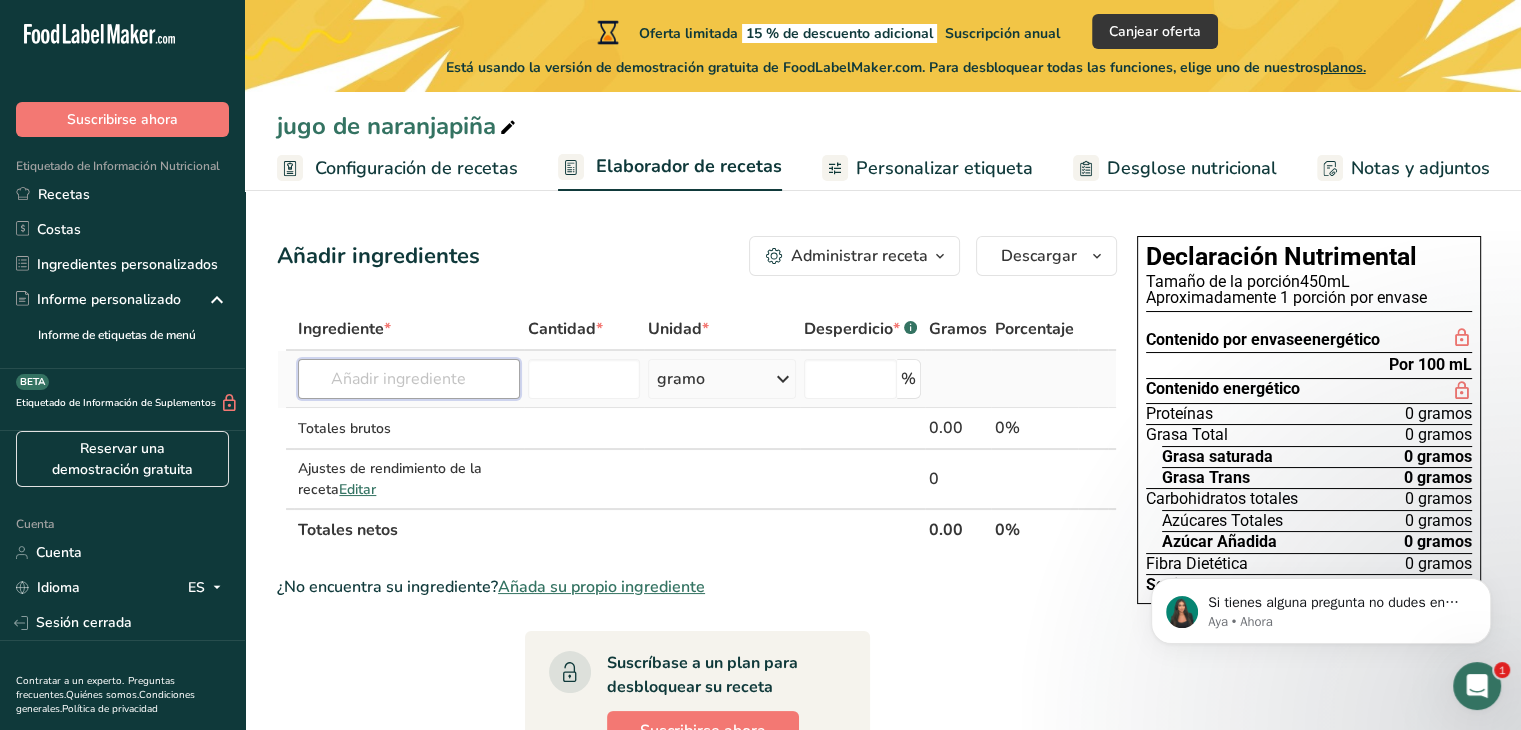 click at bounding box center [409, 379] 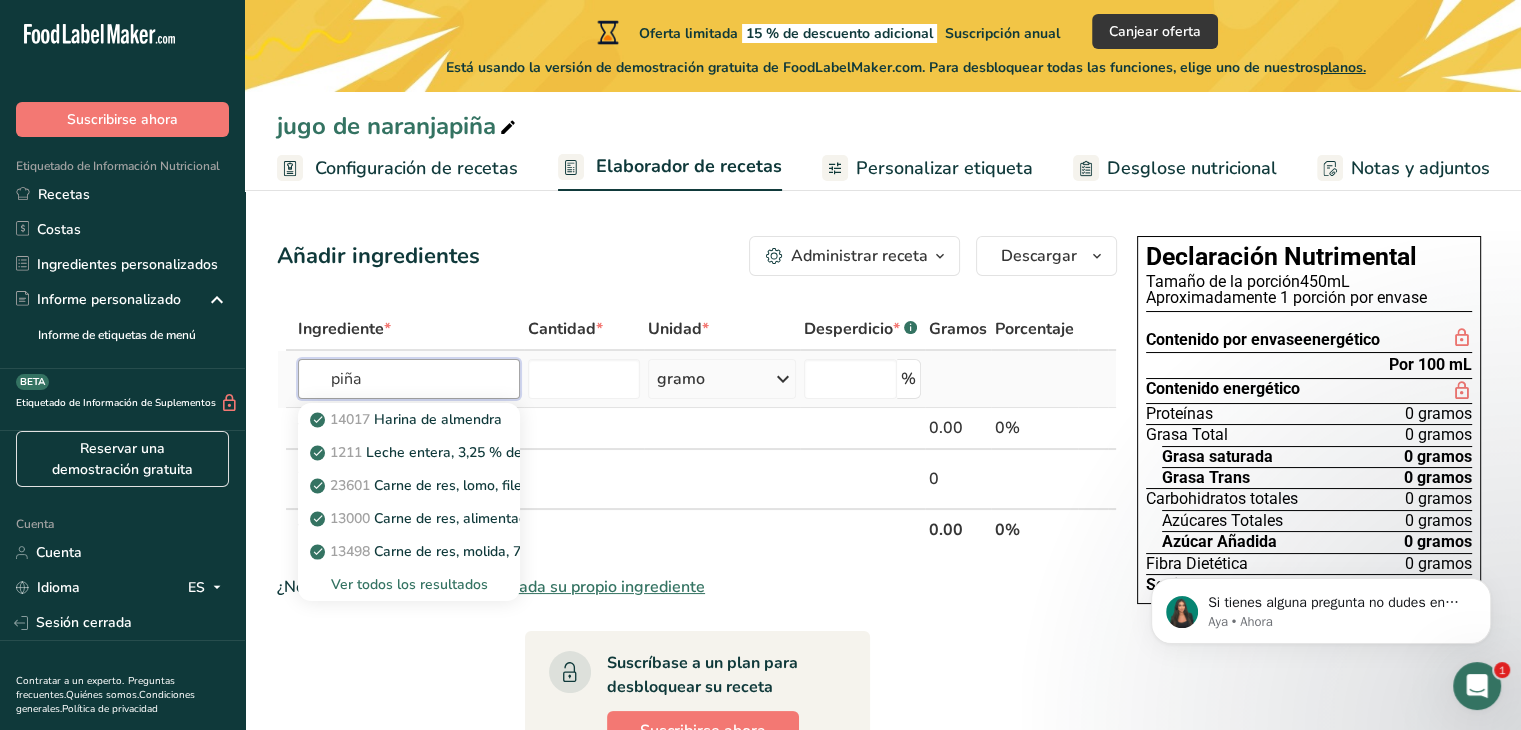 type on "piña" 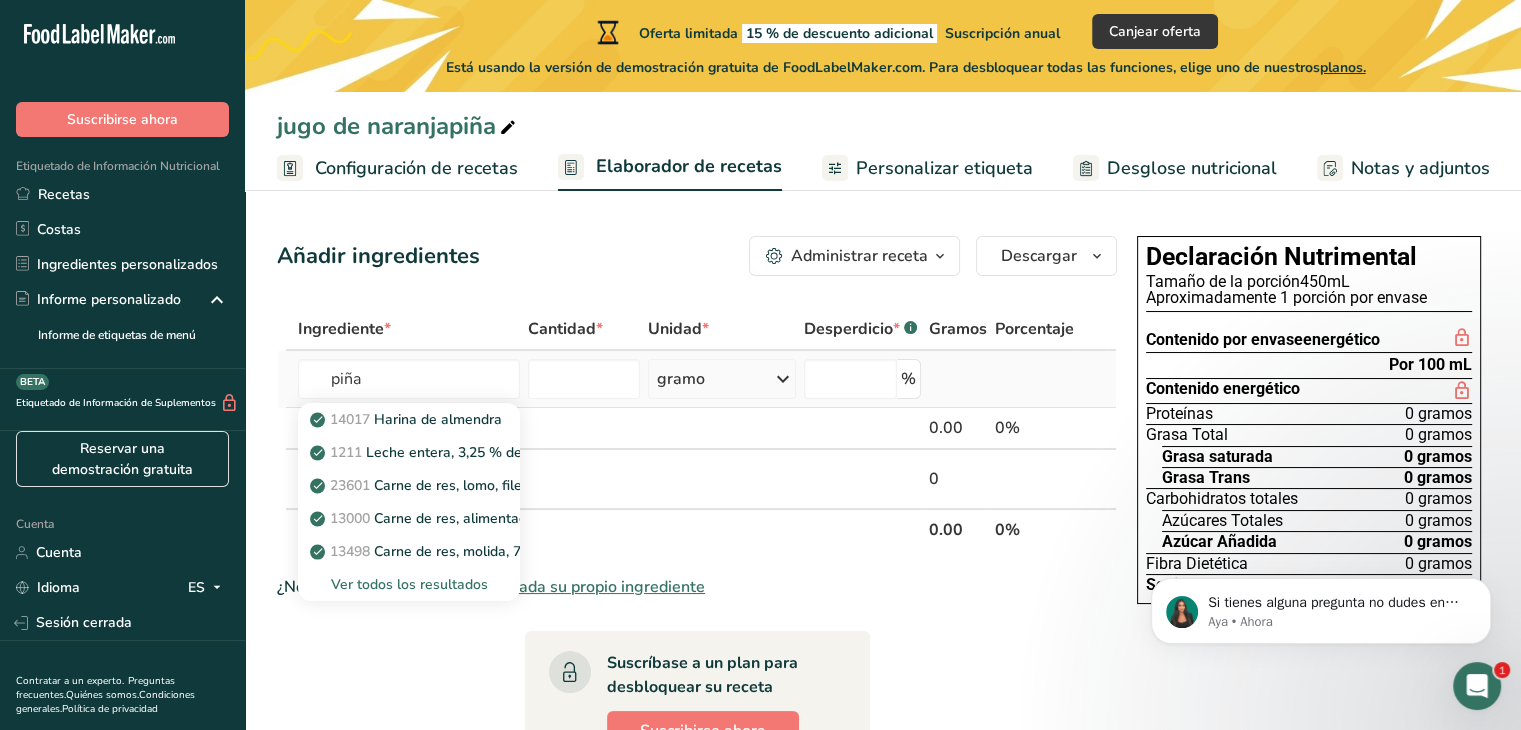 type 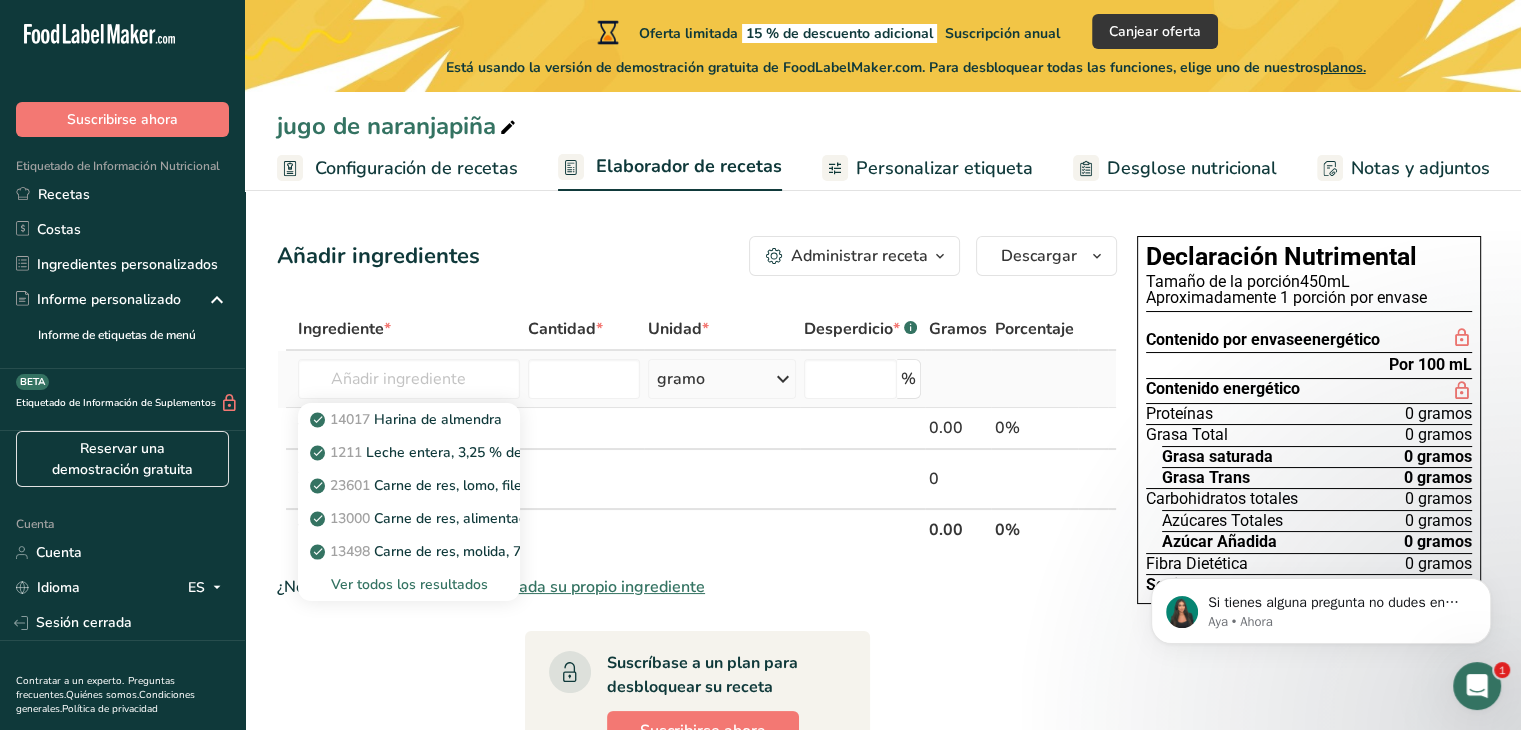 click on "Ver todos los resultados" at bounding box center (409, 584) 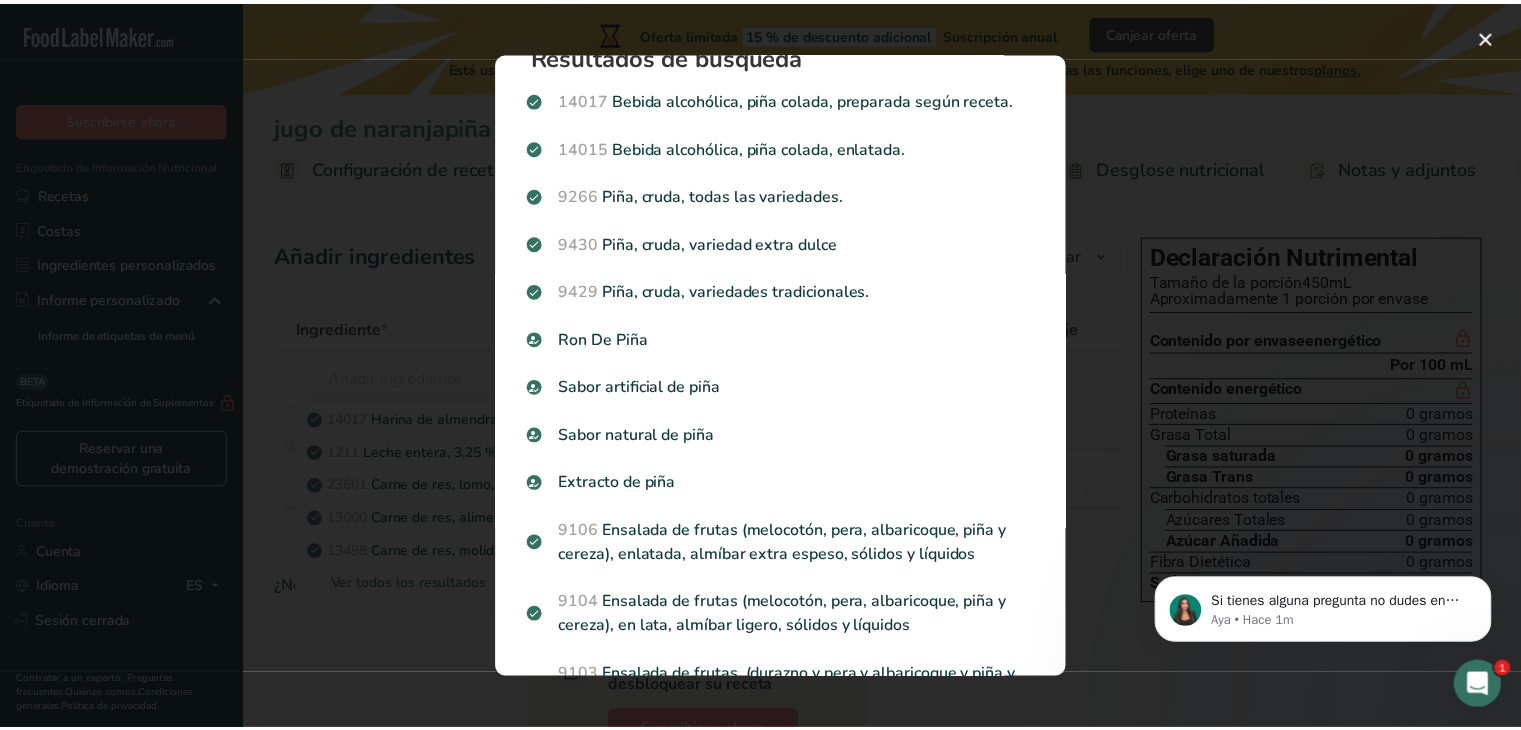 scroll, scrollTop: 0, scrollLeft: 0, axis: both 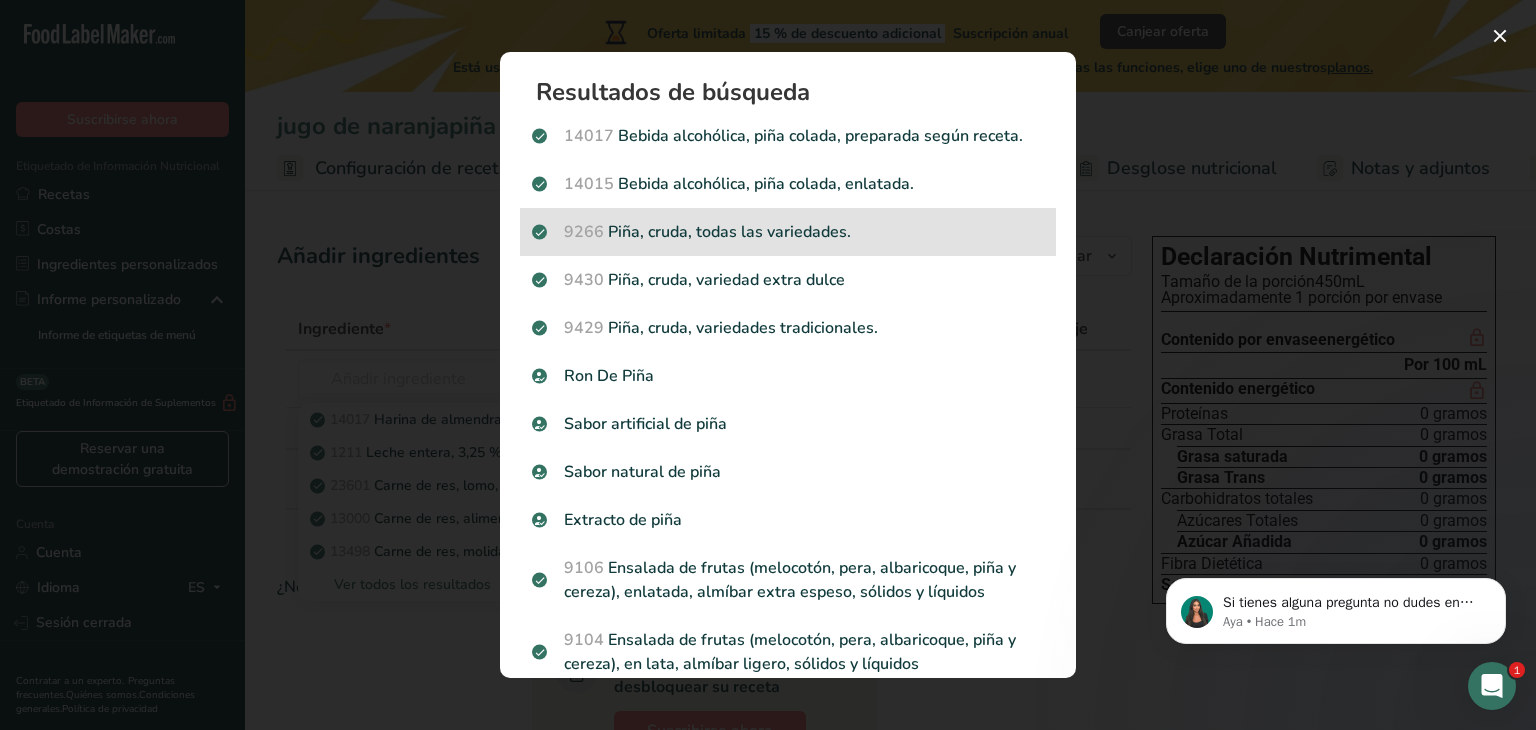 click on "Piña, cruda, todas las variedades." at bounding box center [729, 232] 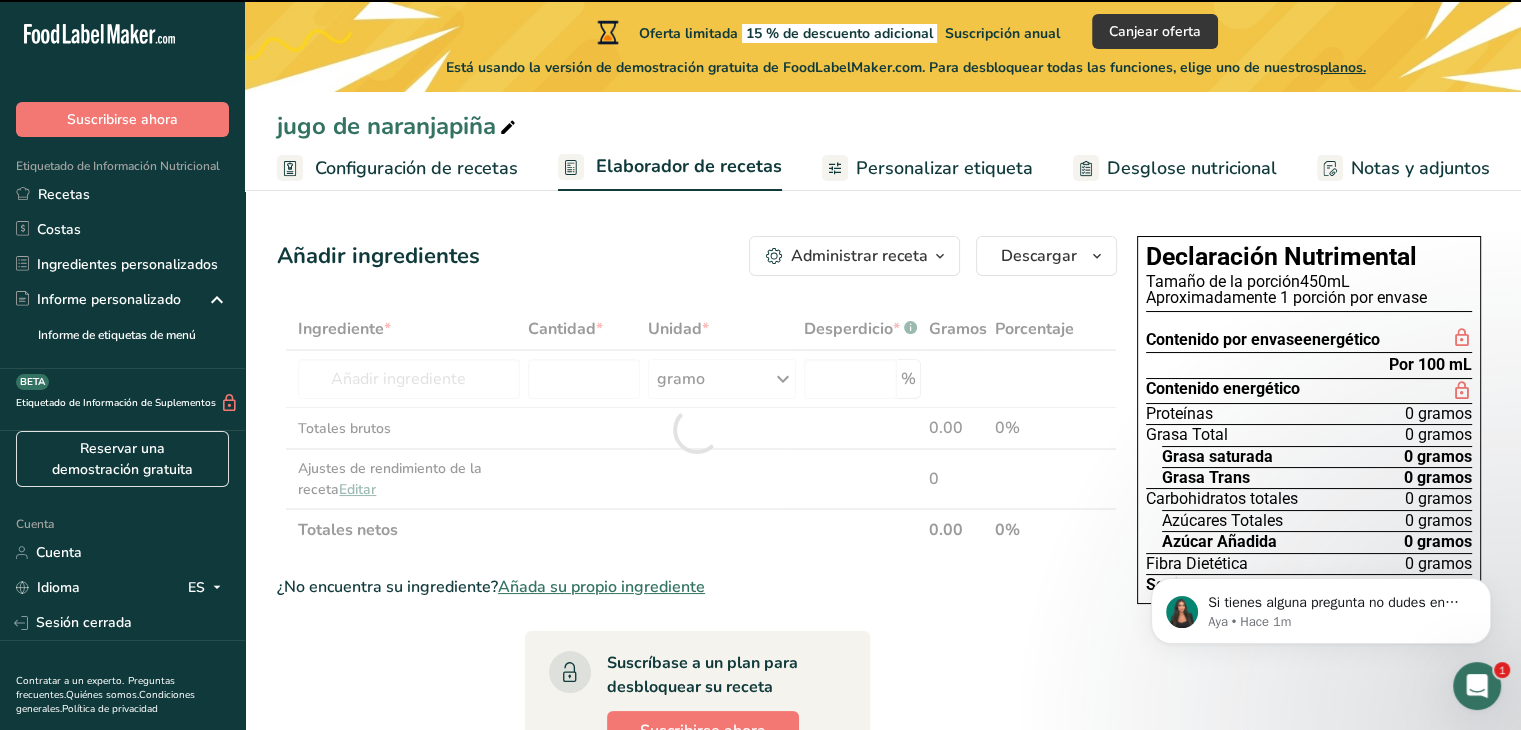 type on "0" 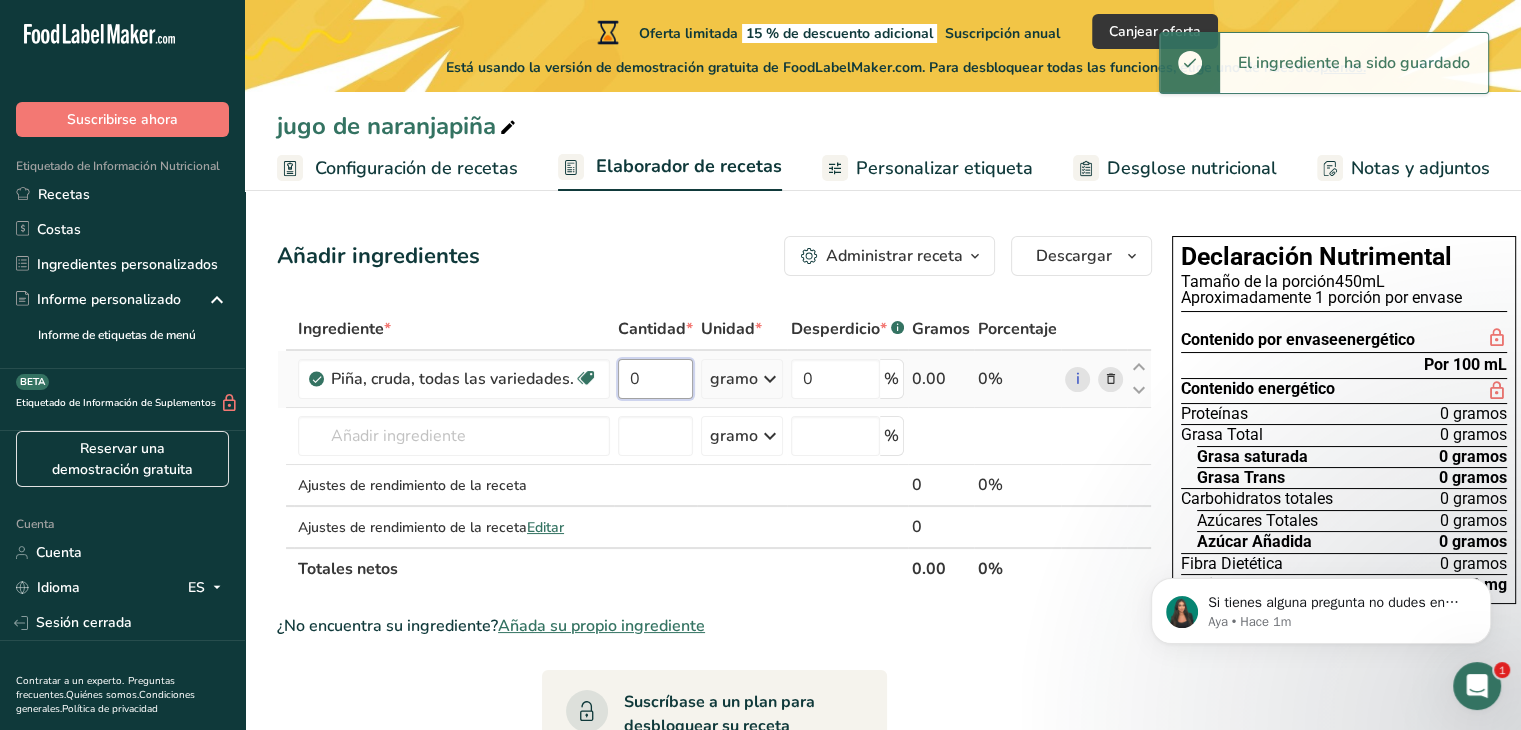 click on "0" at bounding box center (655, 379) 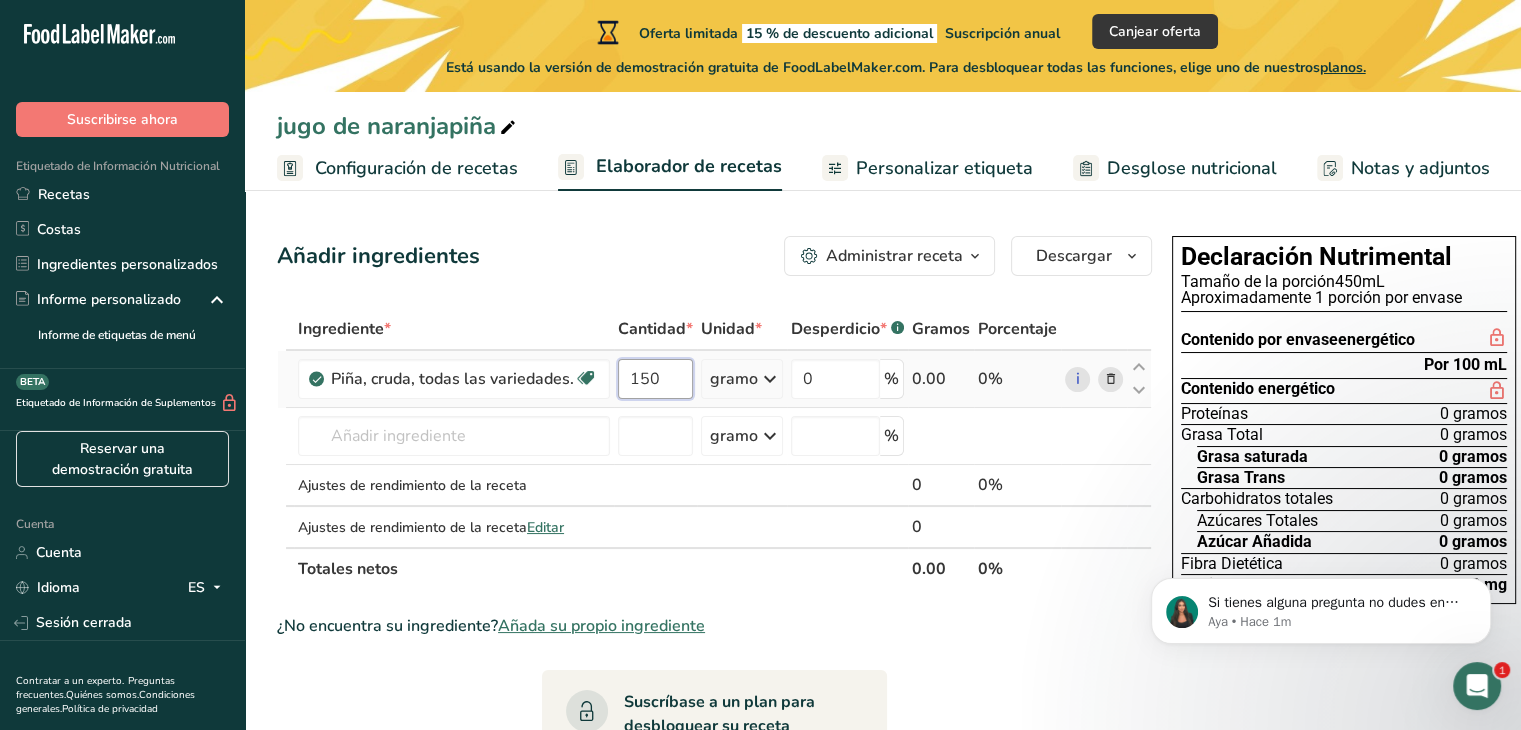 type on "150" 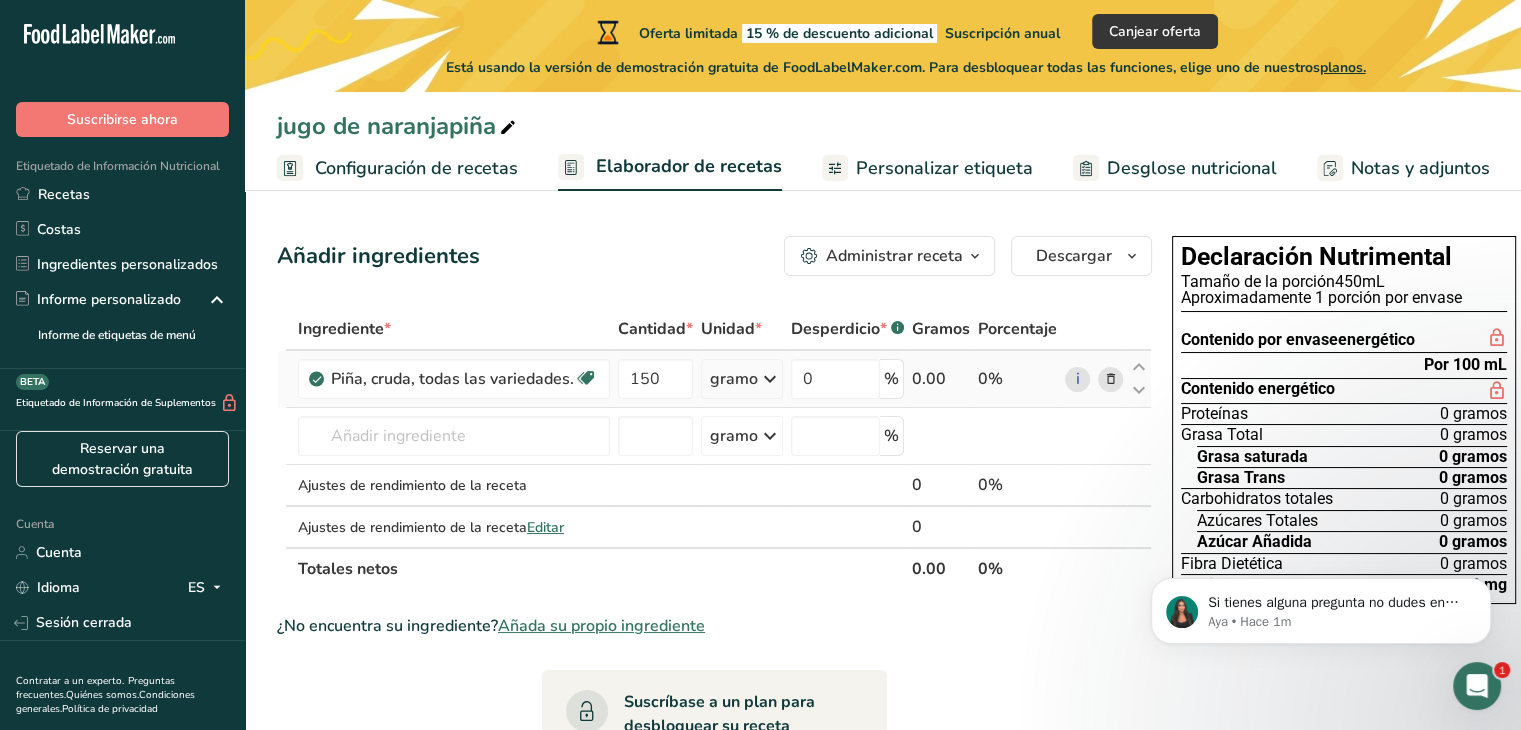 click on "Ingrediente  *
Cantidad  *
Unidad  *
Desperdicio *   .a-a{fill:#347362;}.b-a{fill:#fff;}         Gramos
Porcentaje
Piña, cruda, todas las variedades.
Fuente de antioxidantes
Libre de lácteos
Libre de gluten
Vegano
Vegetariano
Libre de soja
150
gramo
Porciones
1 taza, trozos
1 fruta
1 rebanada (4-2/3" de diámetro x 3/4" de grosor)
Ver más
Unidades de peso
gramo
kilogramo
mg
Ver más
Unidades de volumen
litro
lb/pie³
g/cm³
Confirmar
ml
lb/pie³" at bounding box center [714, 449] 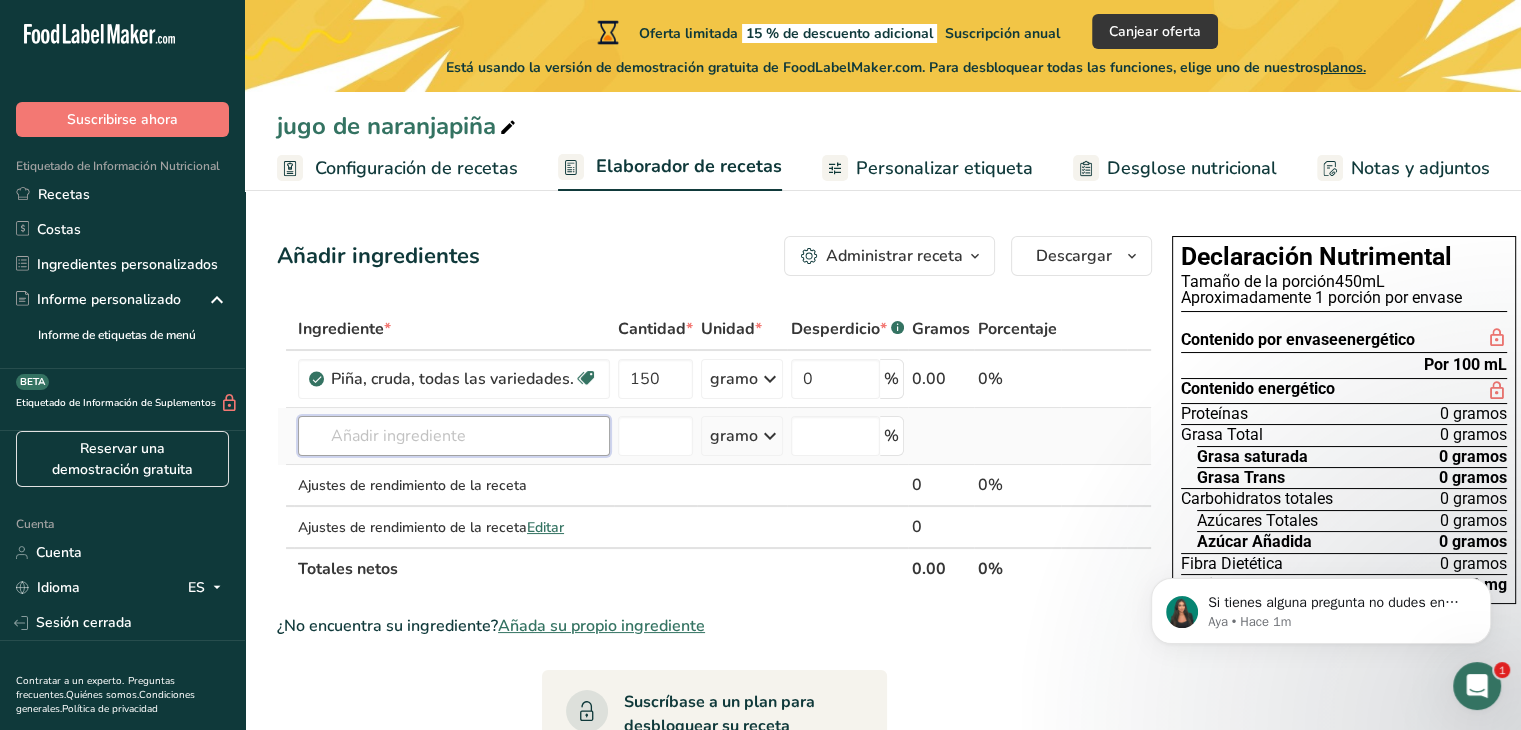 click at bounding box center (454, 436) 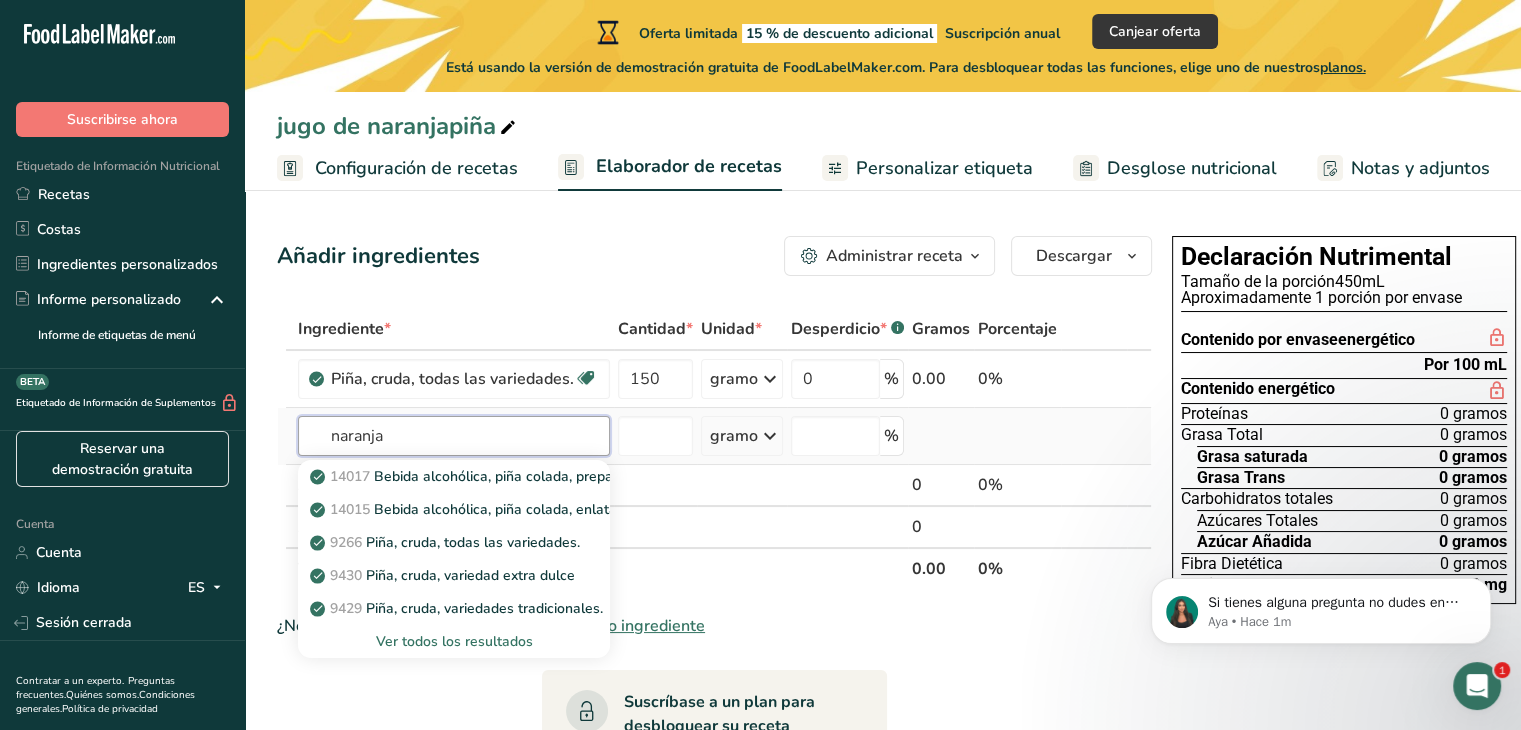 type on "naranja" 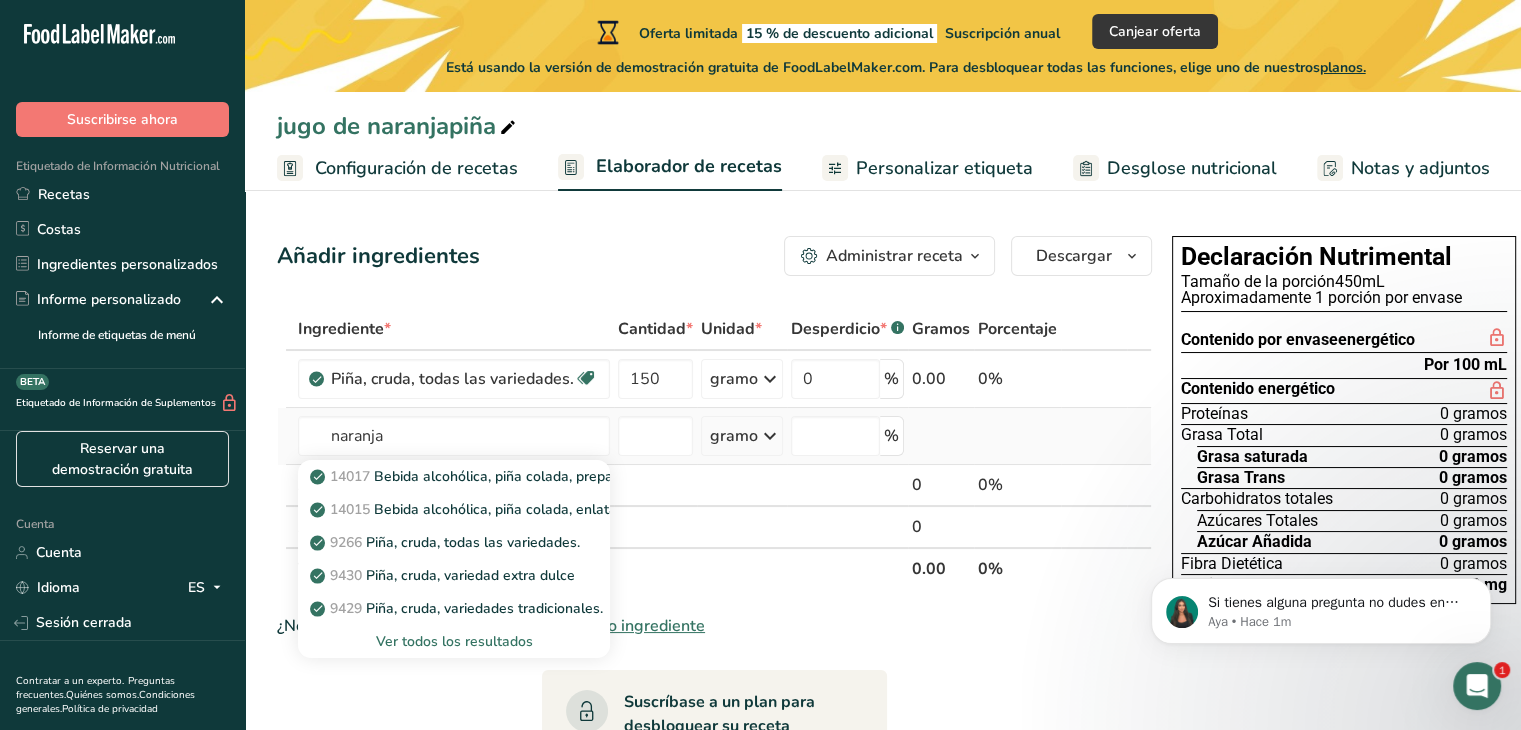 type 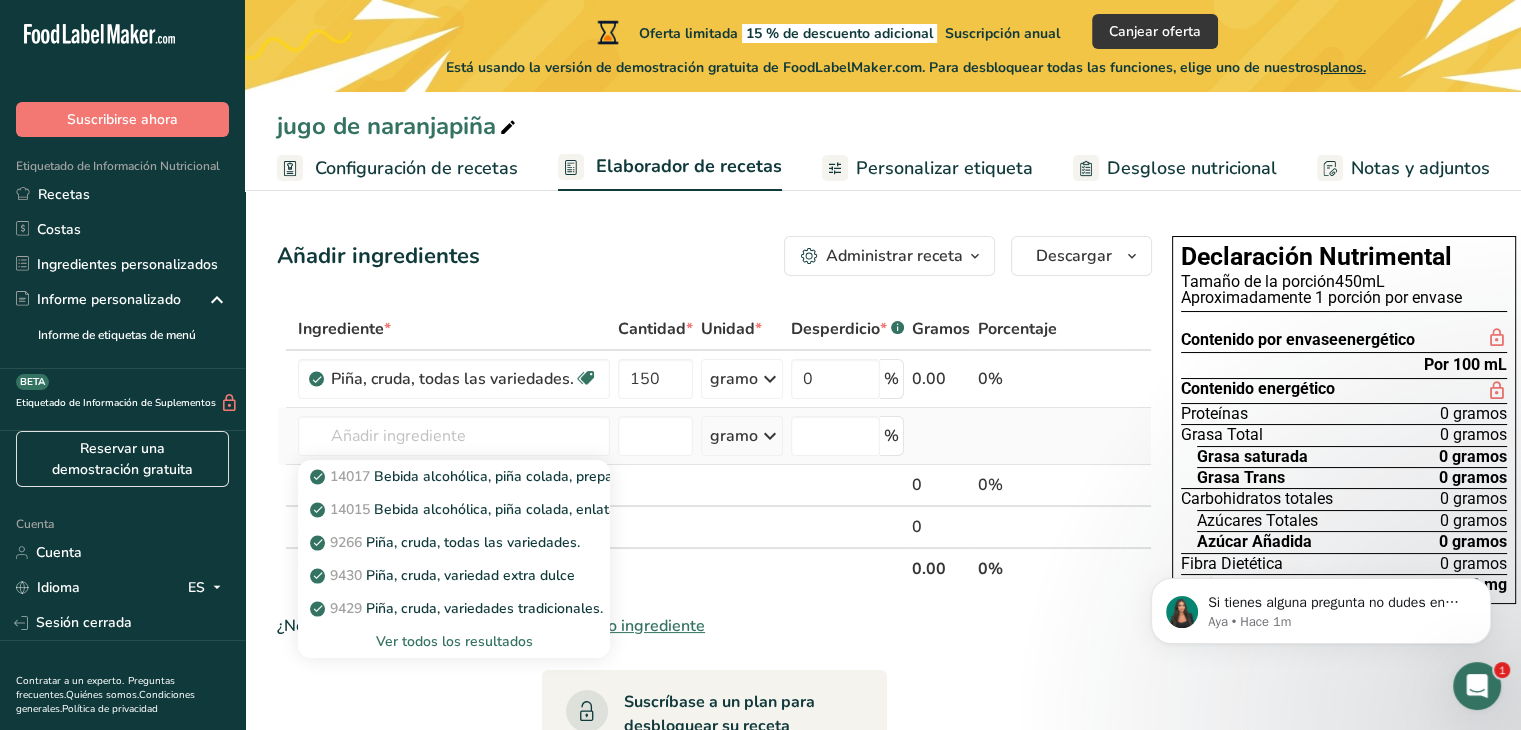 click on "Ver todos los resultados" at bounding box center (454, 641) 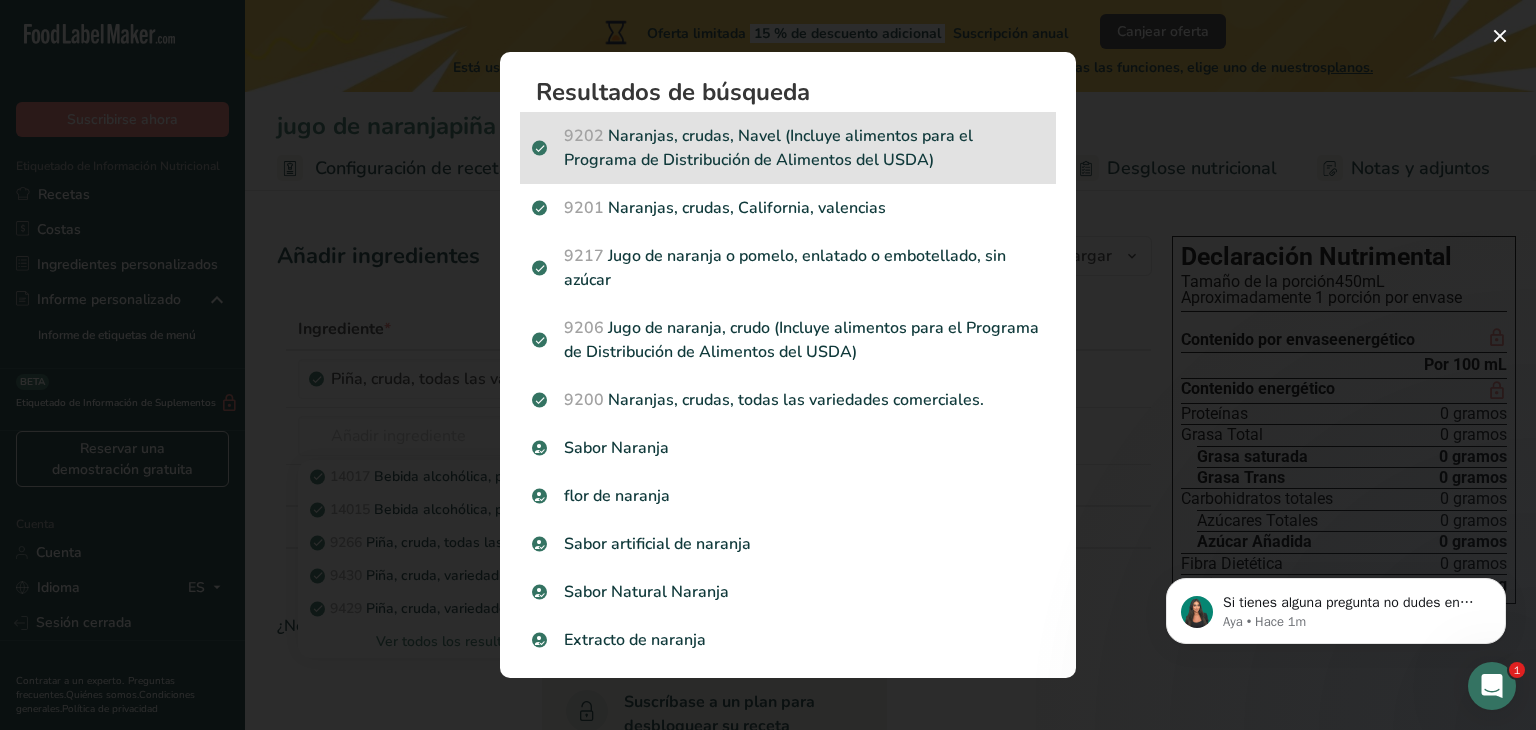 click on "[CITY], [CITY] de ombligo (Incluye alimentos para el Programa de Distribución de Alimentos del USDA)" at bounding box center (788, 148) 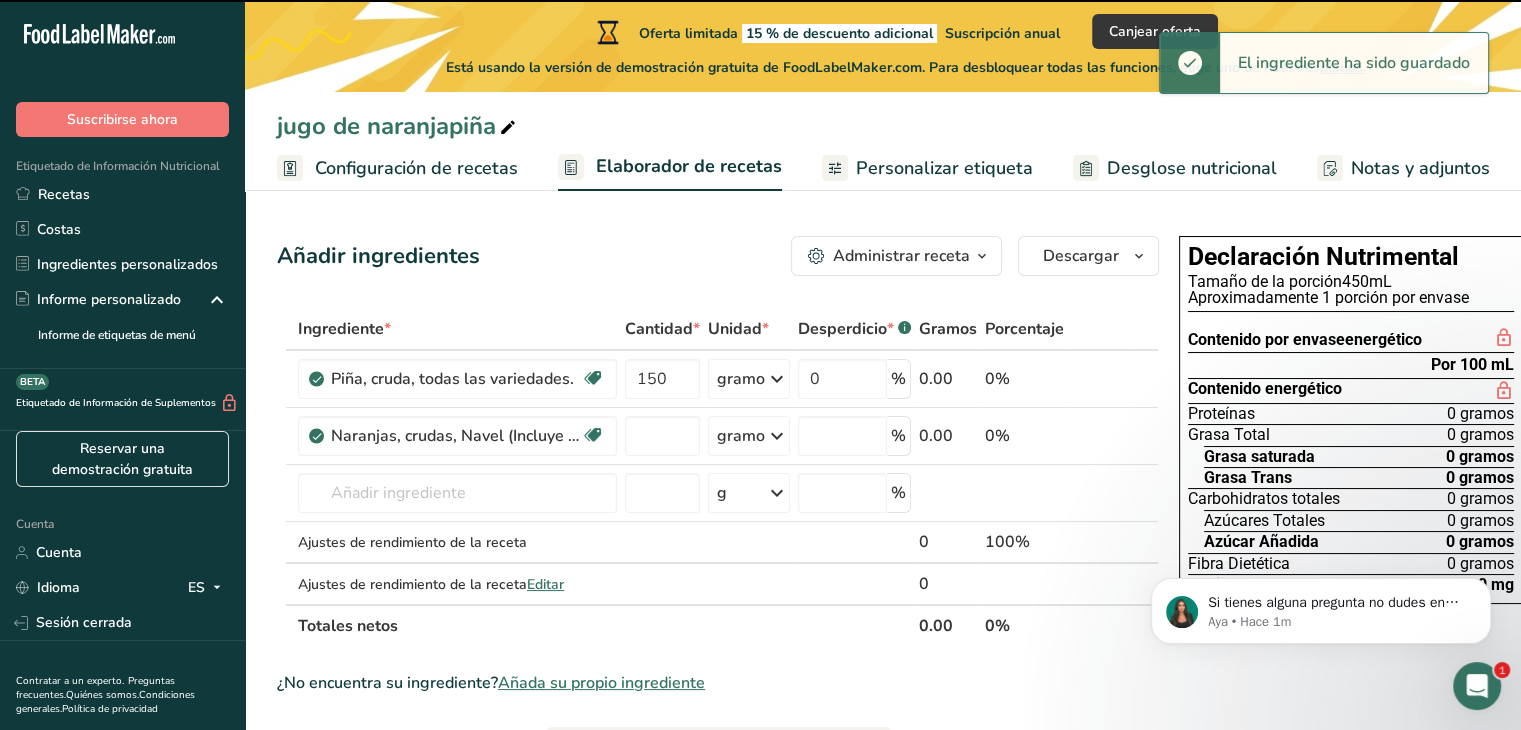 type on "0" 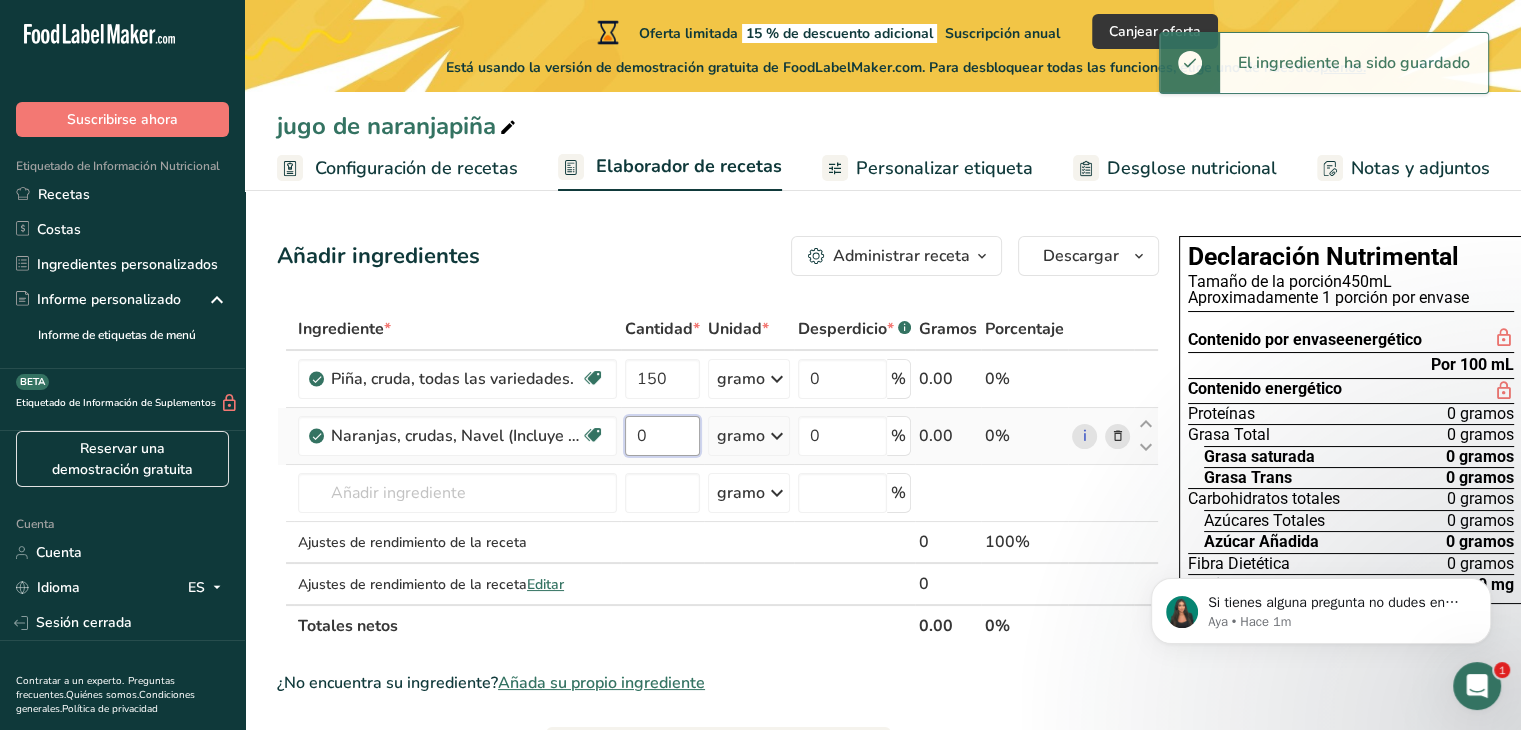 click on "0" at bounding box center [662, 436] 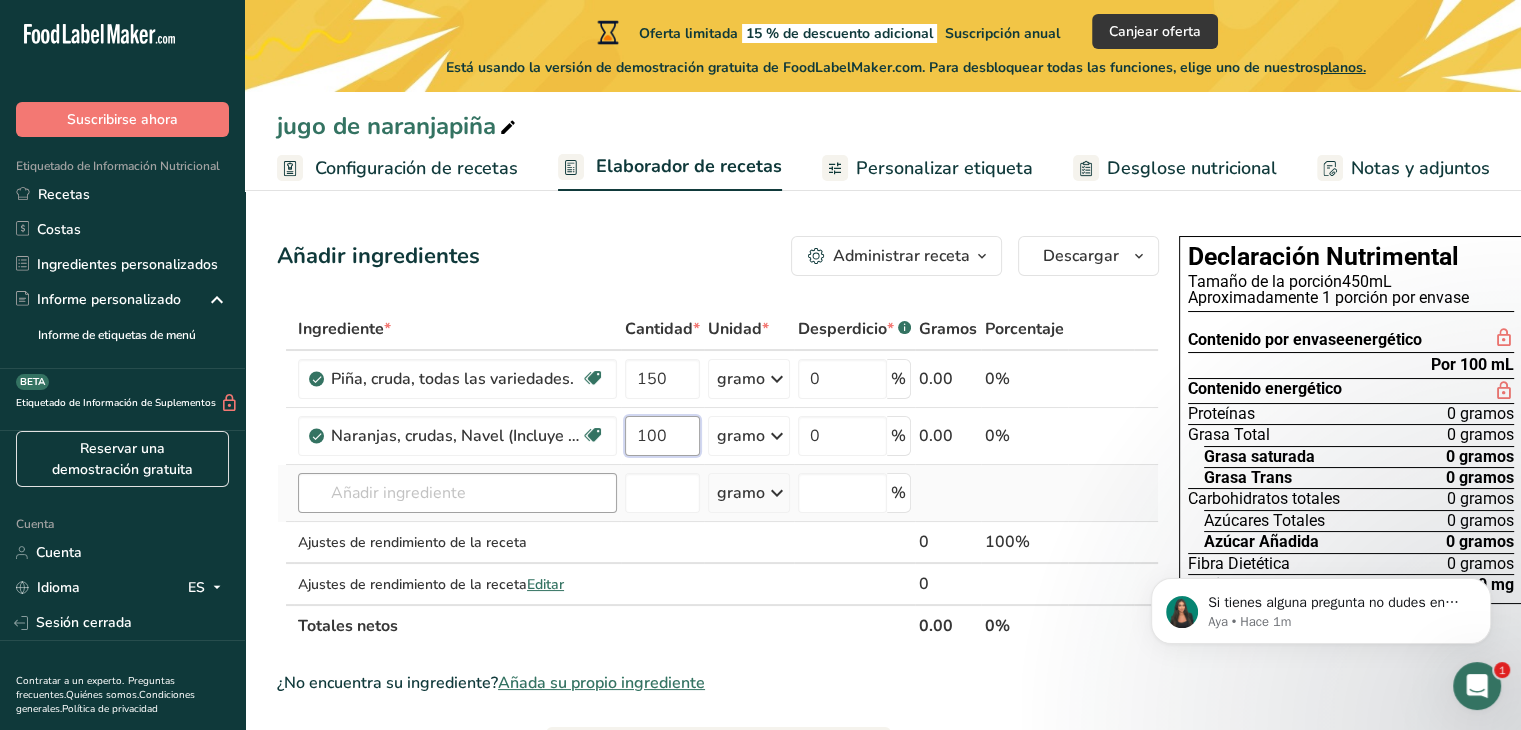 type on "100" 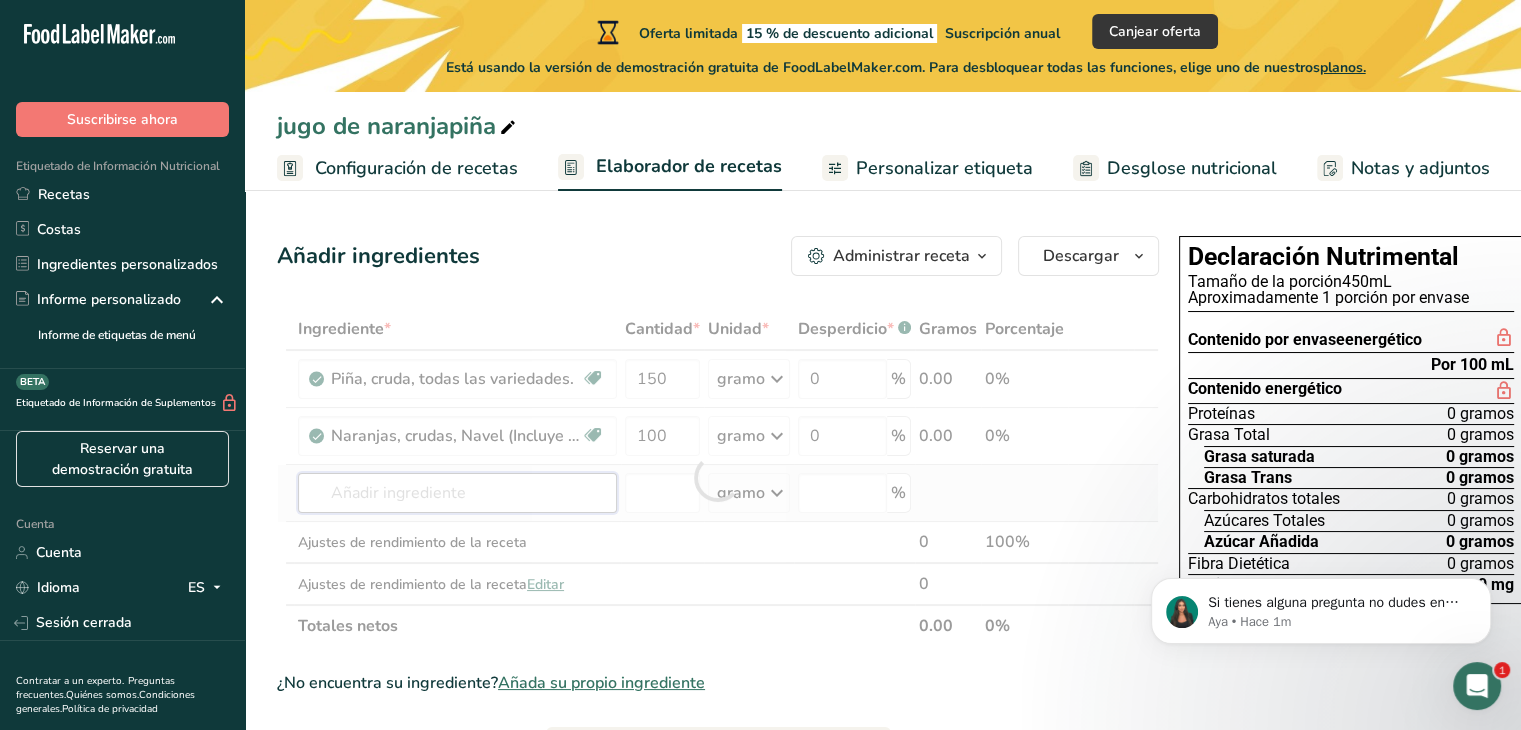 click on "Ingrediente  *
Cantidad  *
Unidad  *
Desperdicio *   .a-a{fill:#347362;}.b-a{fill:#fff;}         Gramos
Porcentaje
Piña, cruda, todas las variedades.
Fuente de antioxidantes
Libre de lácteos
Libre de gluten
Vegano
Vegetariano
Libre de soja
150
gramo
Porciones
1 taza, trozos
1 fruta
1 rebanada (4-2/3" de diámetro x 3/4" de grosor)
Ver más
Unidades de peso
gramo
kilogramo
mg
Ver más
Unidades de volumen
litro
lb/pie³
g/cm³
Confirmar
ml
lb/pie³" at bounding box center [718, 477] 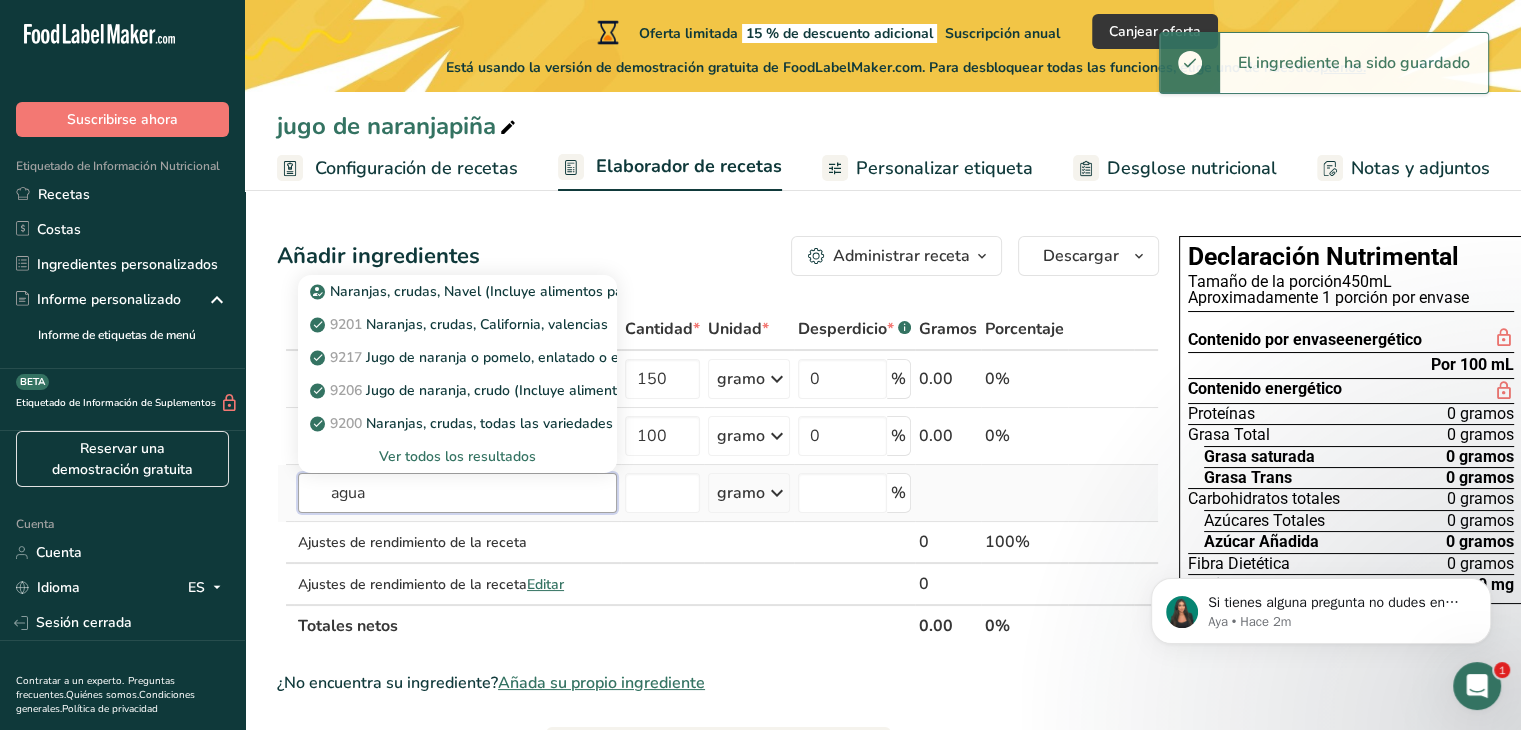 type on "agua" 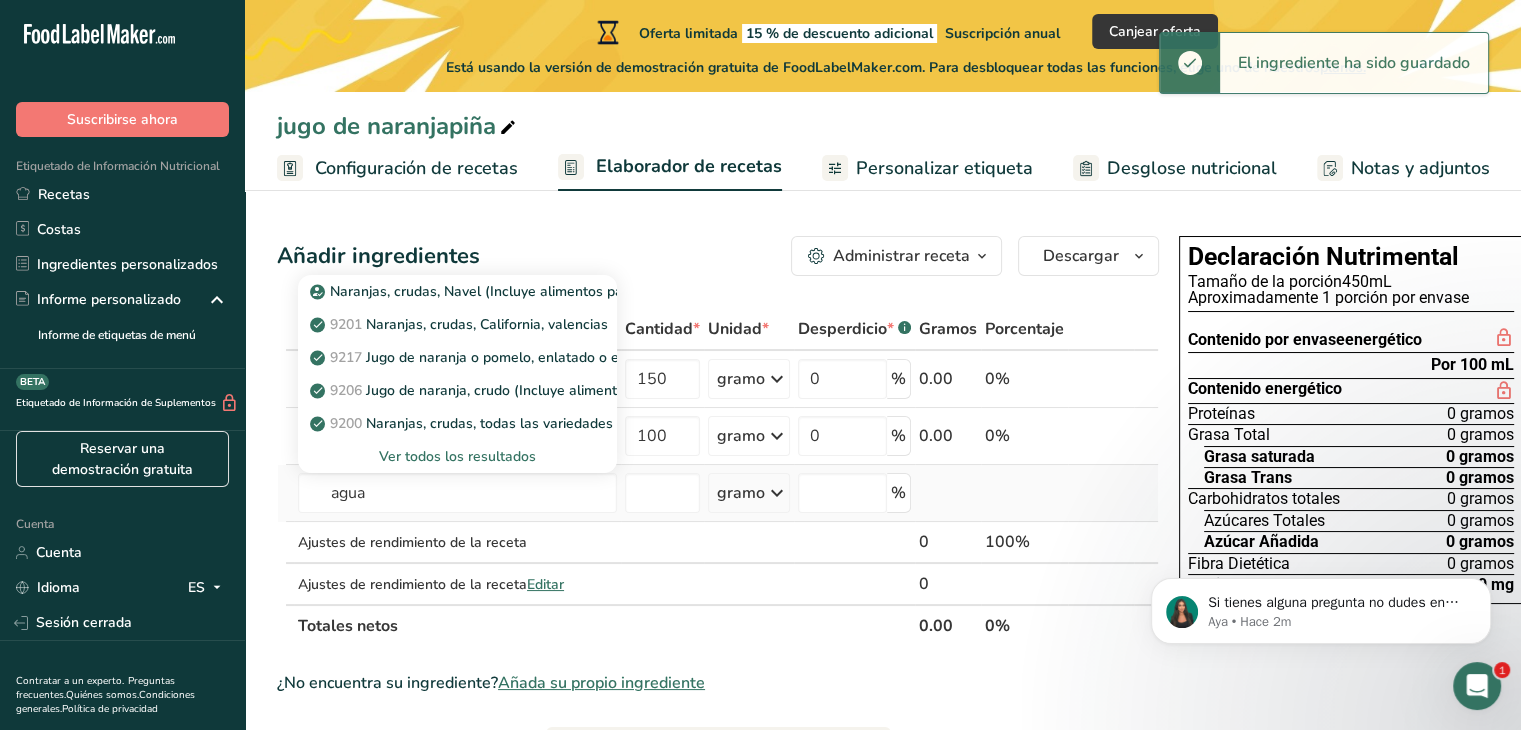 type 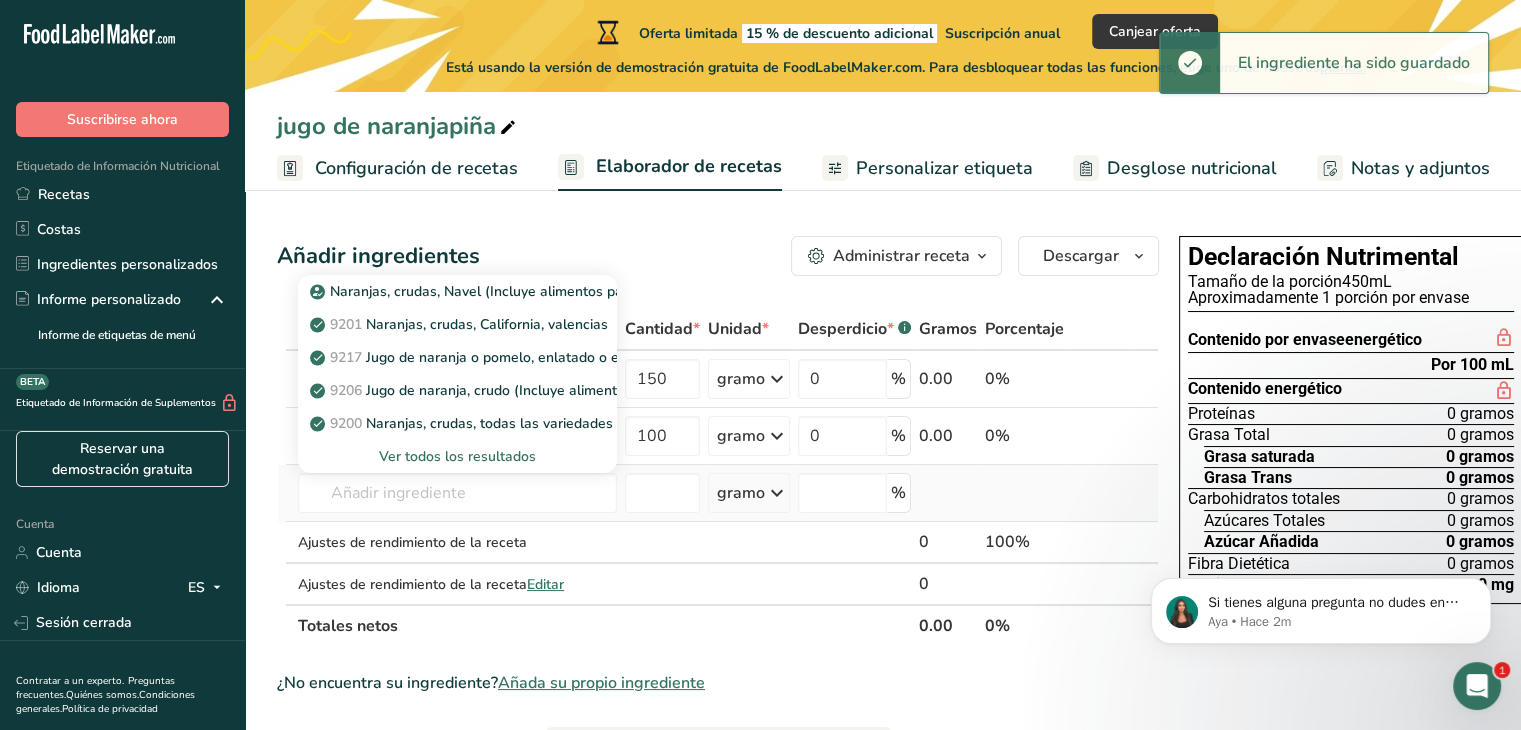 click on "Ver todos los resultados" at bounding box center (457, 456) 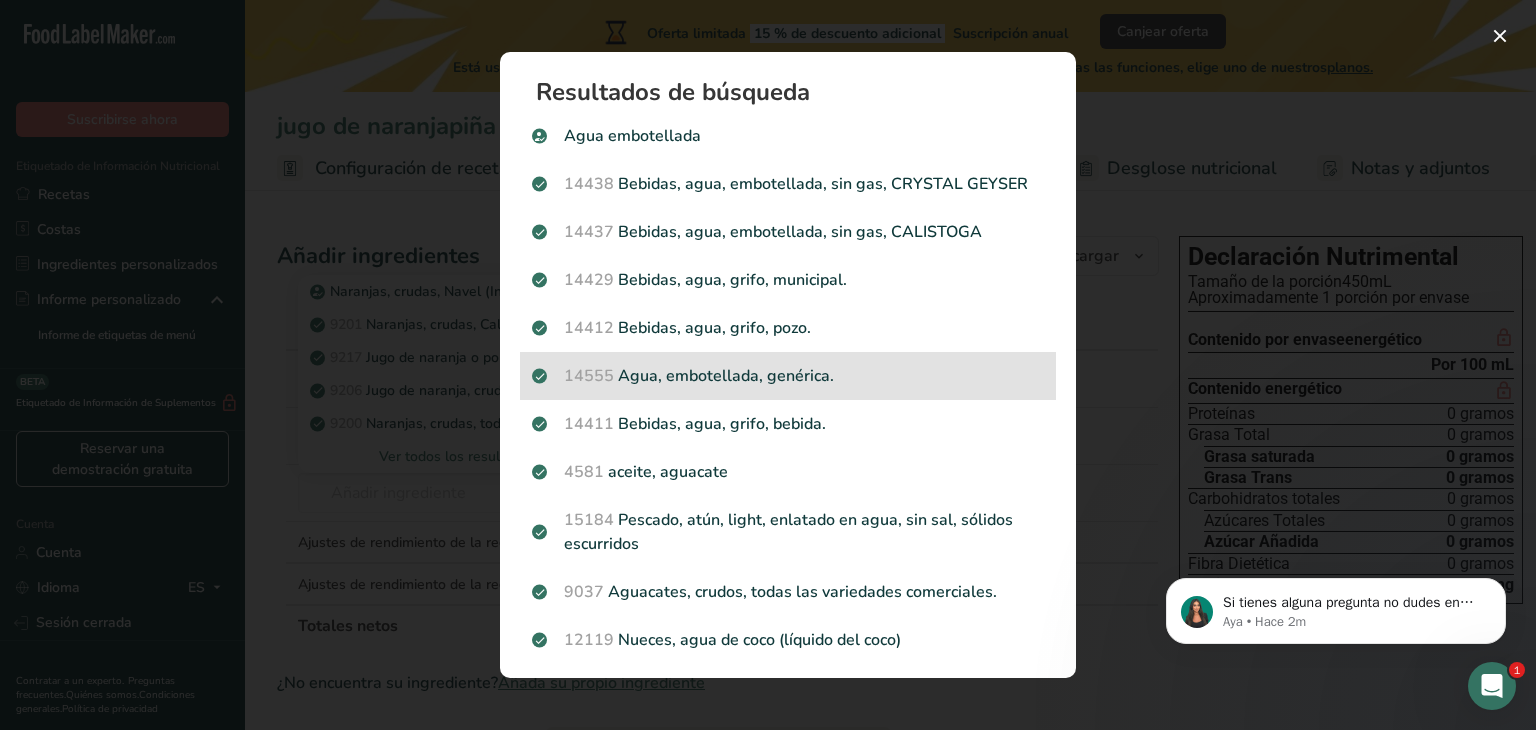 click on "14555
Agua, embotellada, genérica." at bounding box center [788, 376] 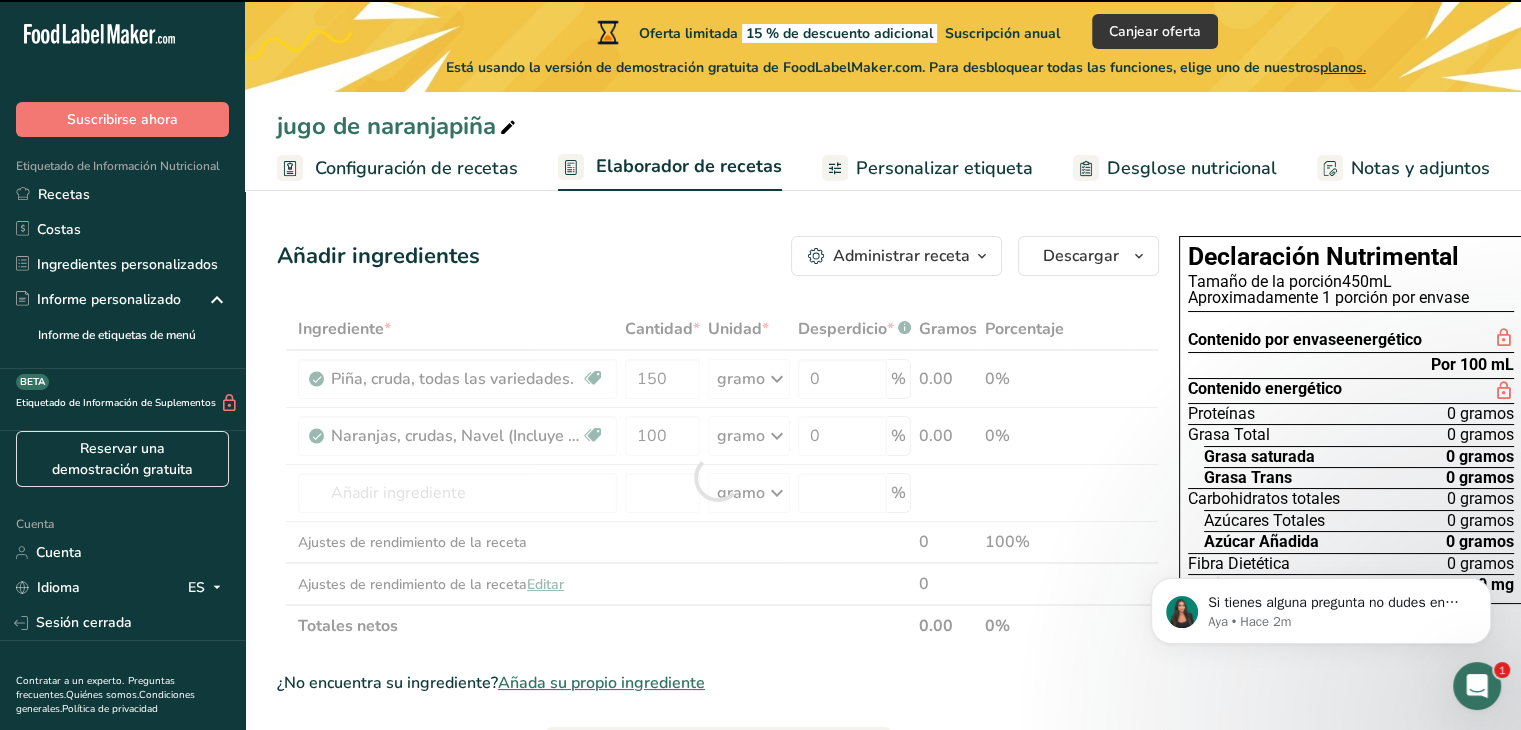 type on "0" 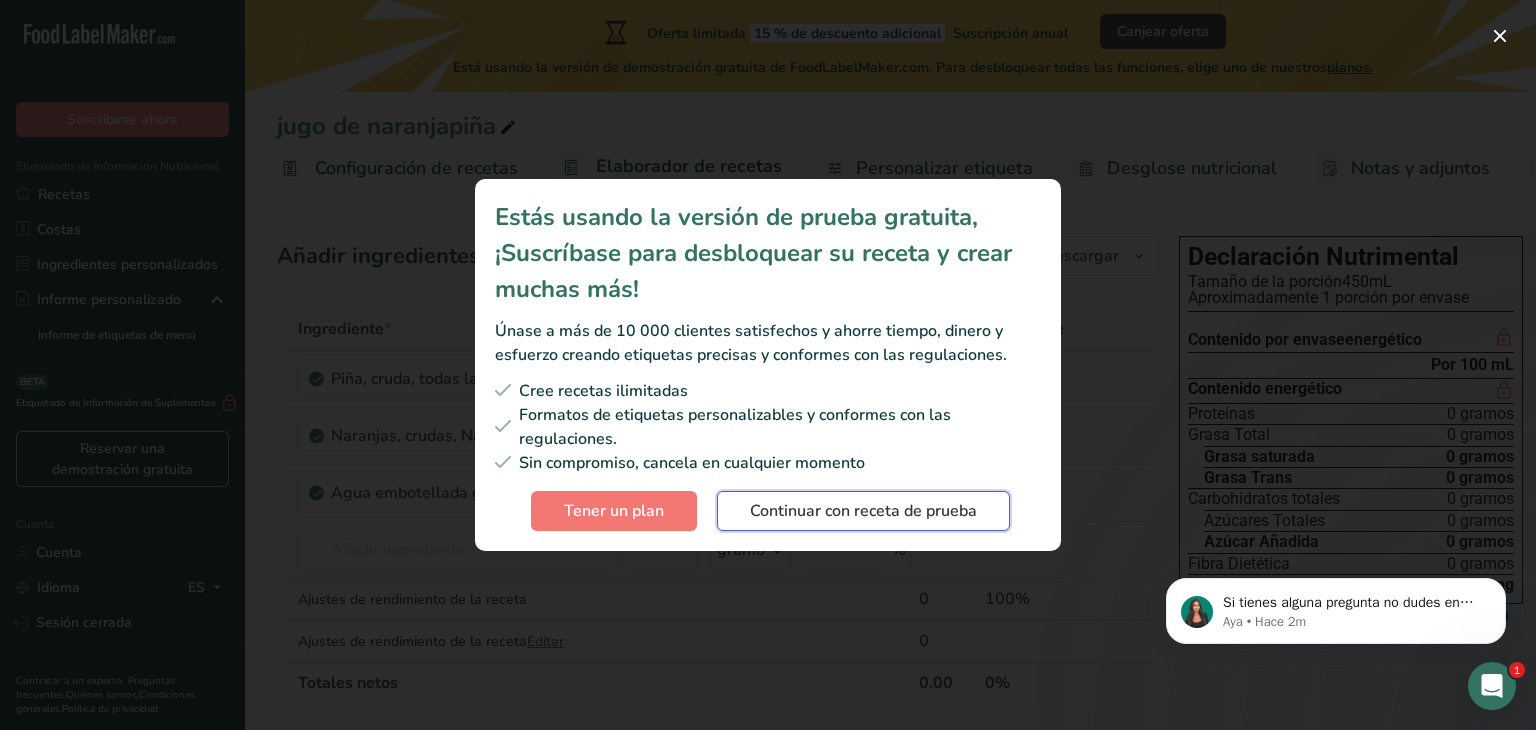 click on "Continuar con receta de prueba" at bounding box center [863, 511] 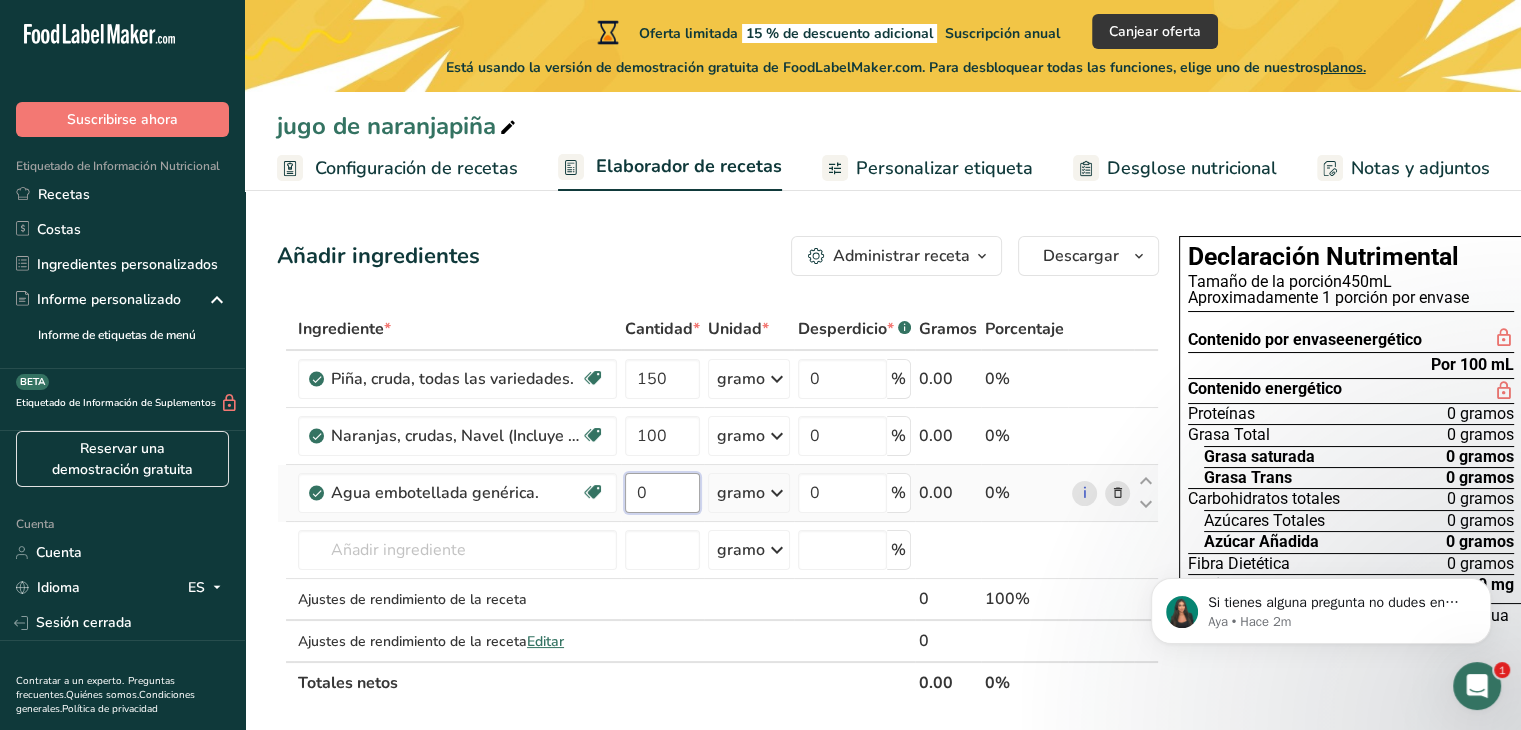 click on "0" at bounding box center [662, 493] 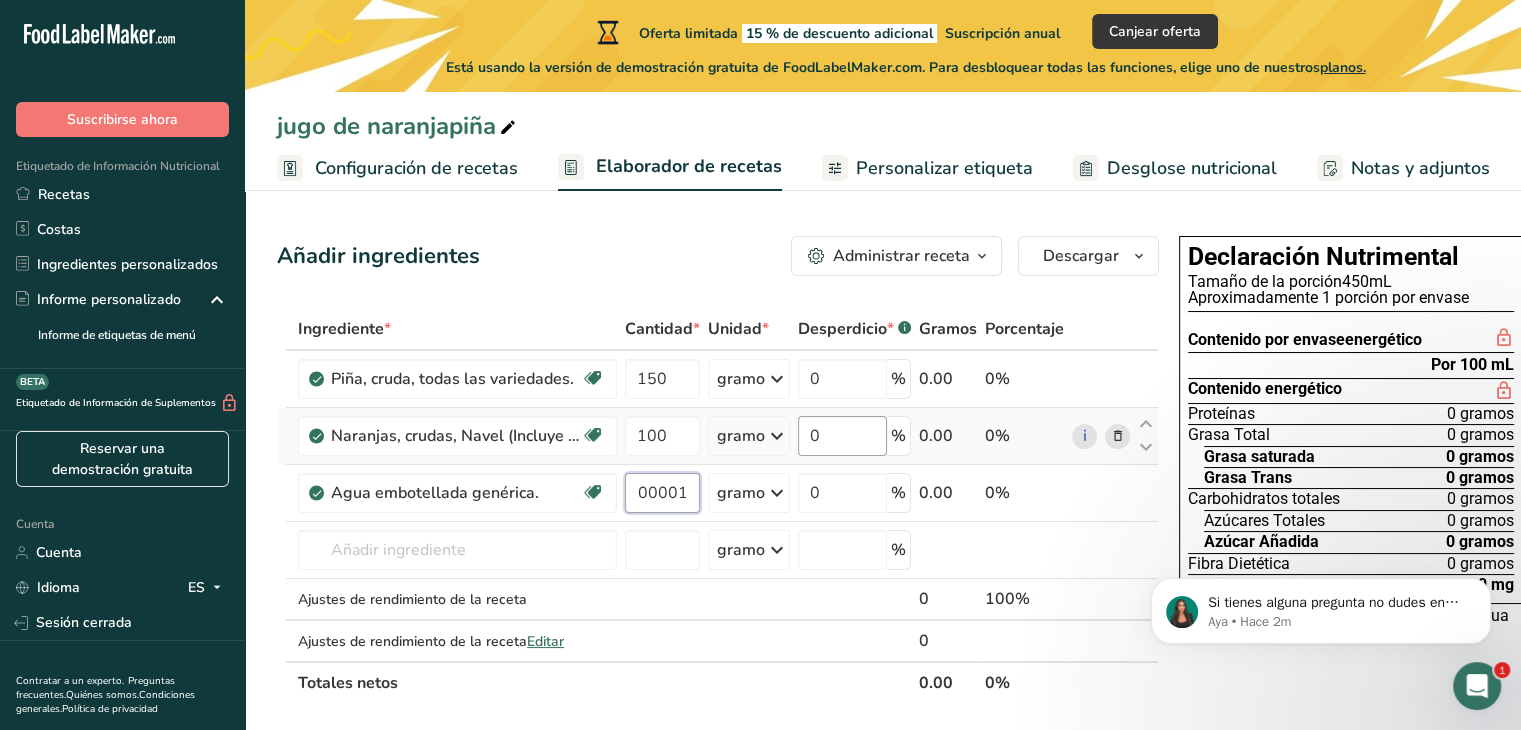 scroll, scrollTop: 0, scrollLeft: 28, axis: horizontal 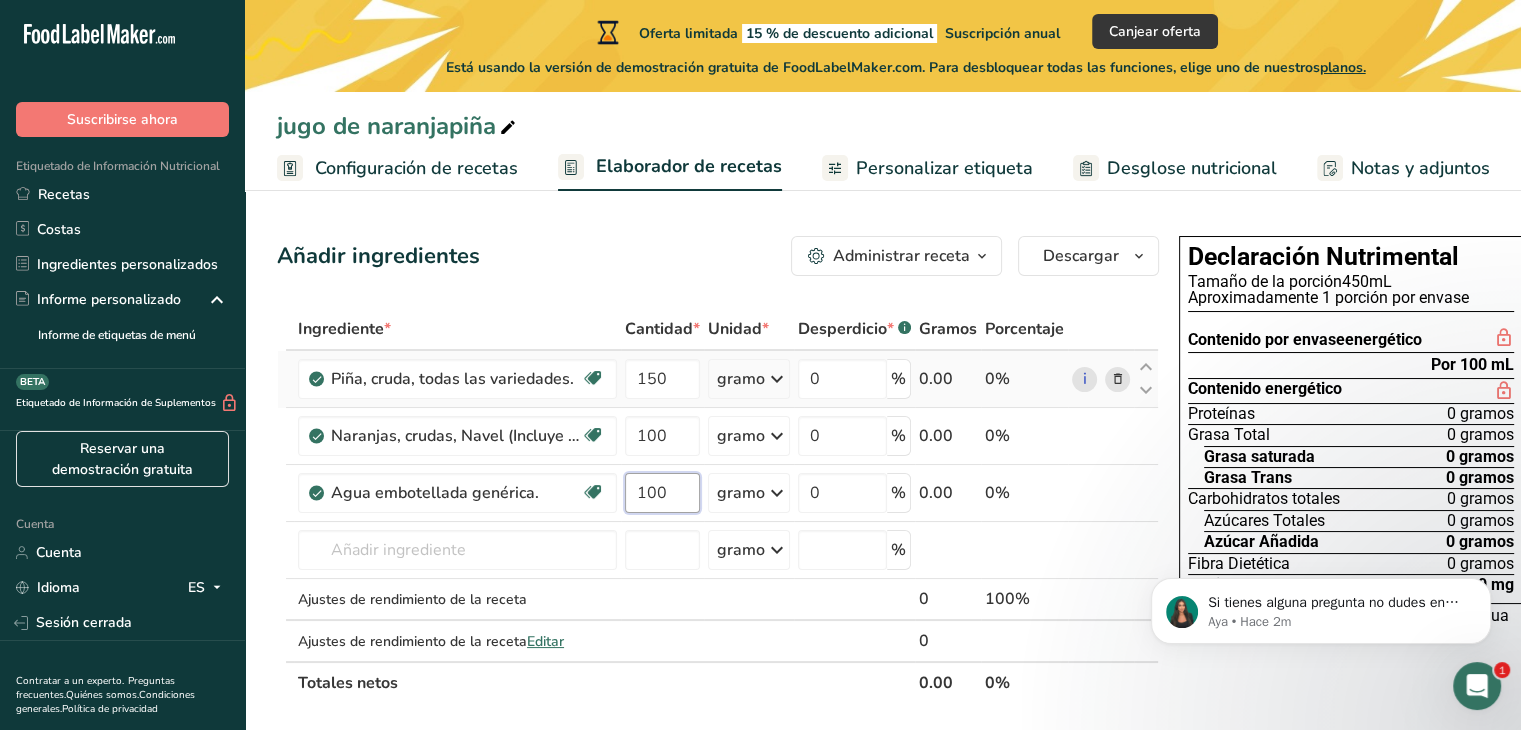 type on "100" 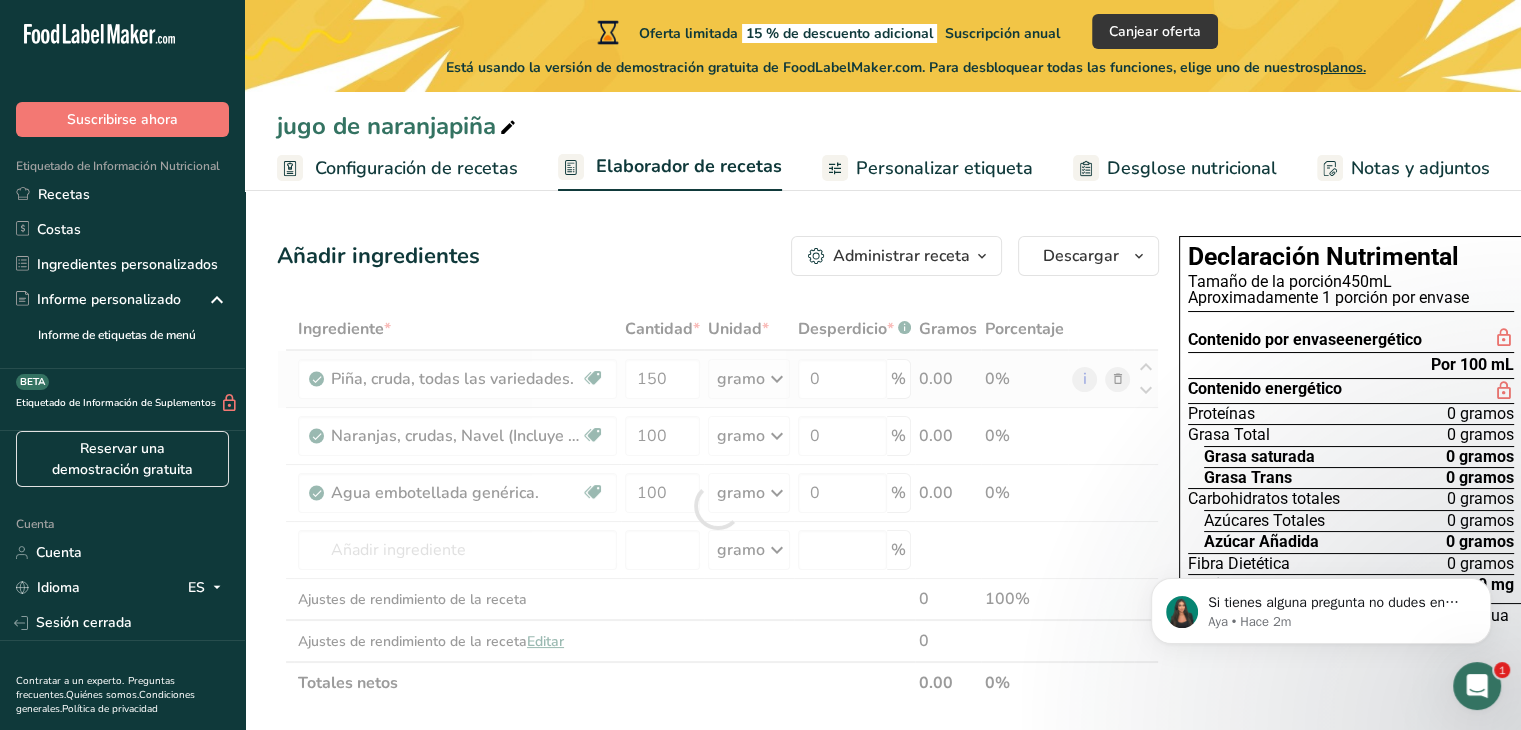 click on "Ingrediente  *
Cantidad  *
Unidad  *
Desperdicio *   .a-a{fill:#347362;}.b-a{fill:#fff;}         Gramos
Porcentaje
Piña, cruda, todas las variedades.
Fuente de antioxidantes
Libre de lácteos
Libre de gluten
Vegano
Vegetariano
Libre de soja
150
gramo
Porciones
1 taza, trozos
1 fruta
1 rebanada (4-2/3" de diámetro x 3/4" de grosor)
Ver más
Unidades de peso
gramo
kilogramo
mg
Ver más
Unidades de volumen
litro
lb/pie³
g/cm³
Confirmar
ml
lb/pie³" at bounding box center [718, 506] 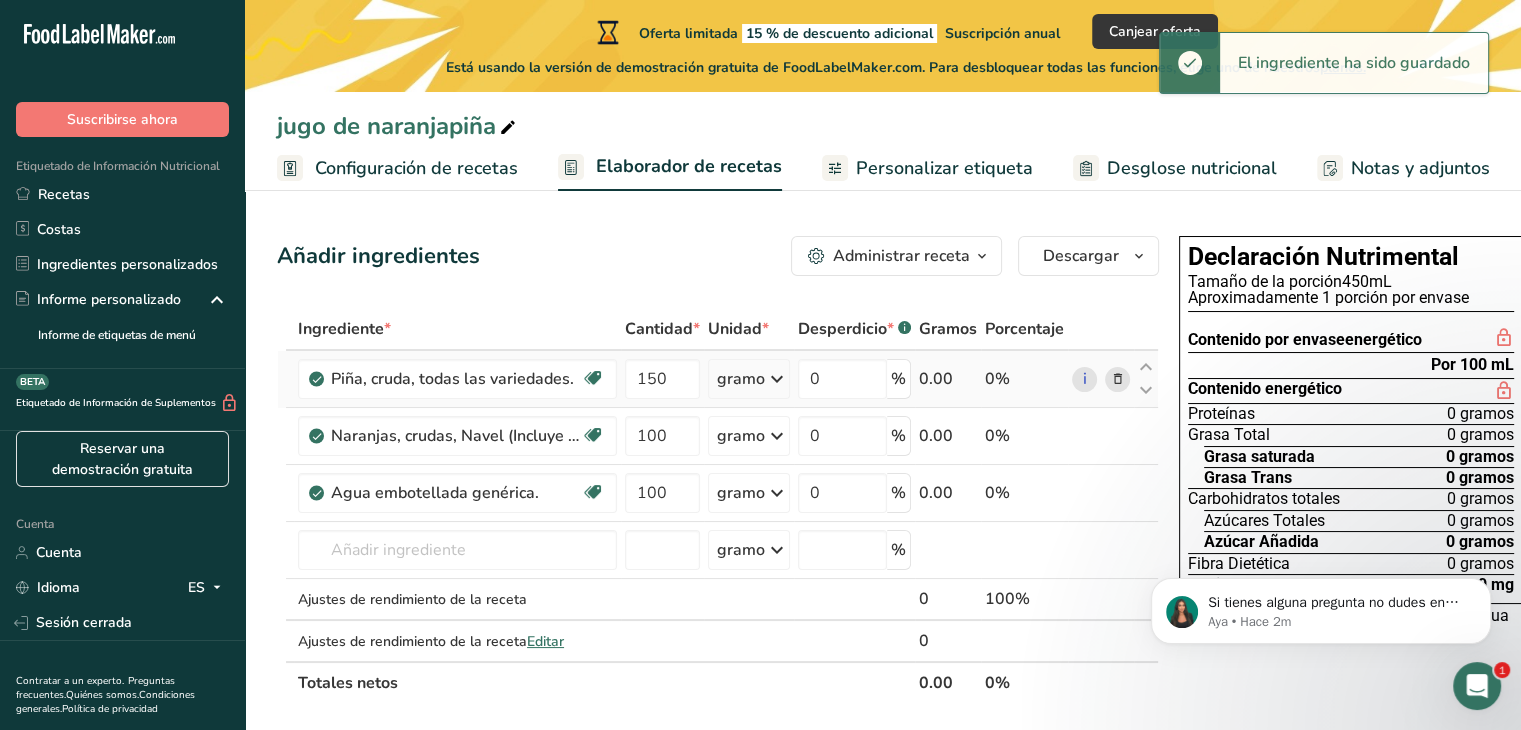 click at bounding box center (777, 379) 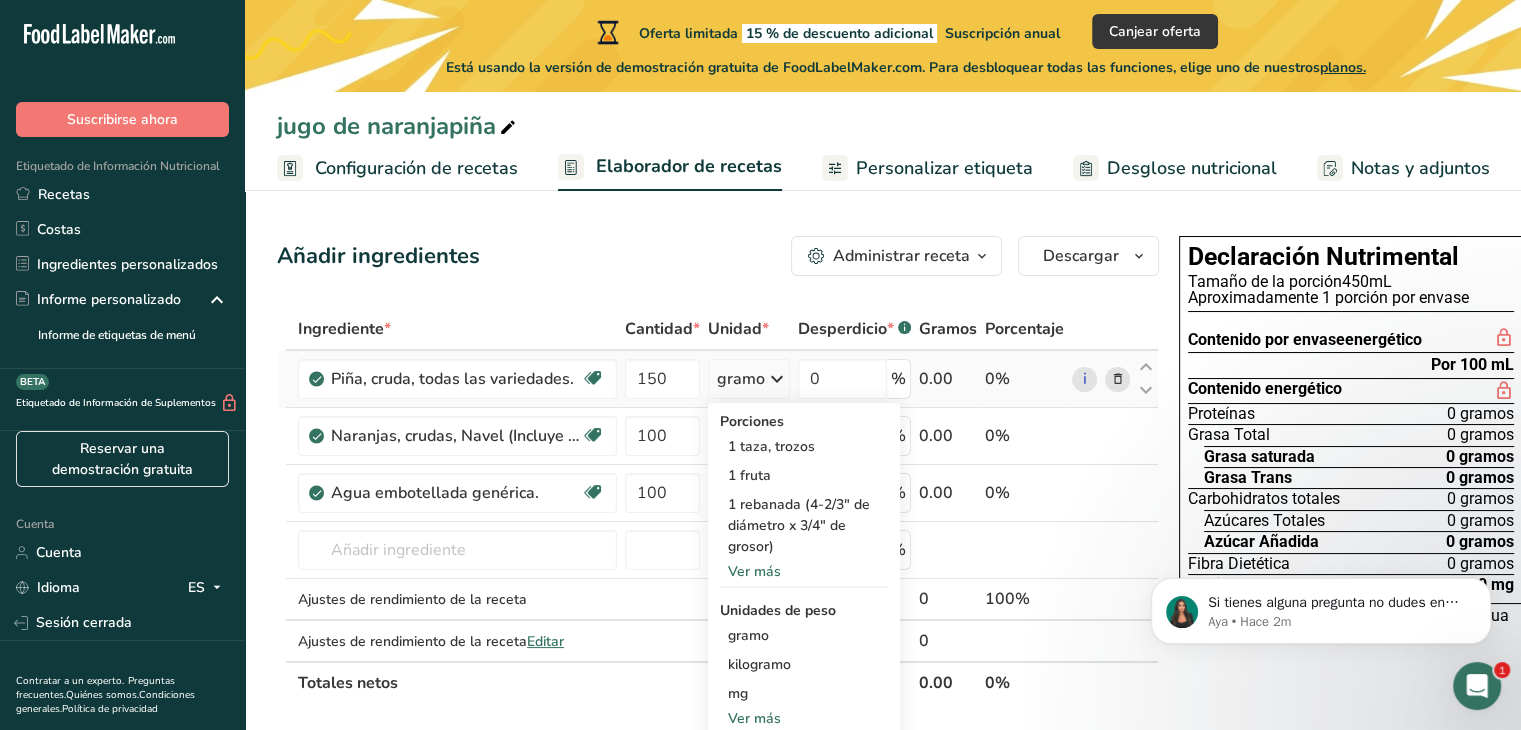 click on "Ver más" at bounding box center [754, 571] 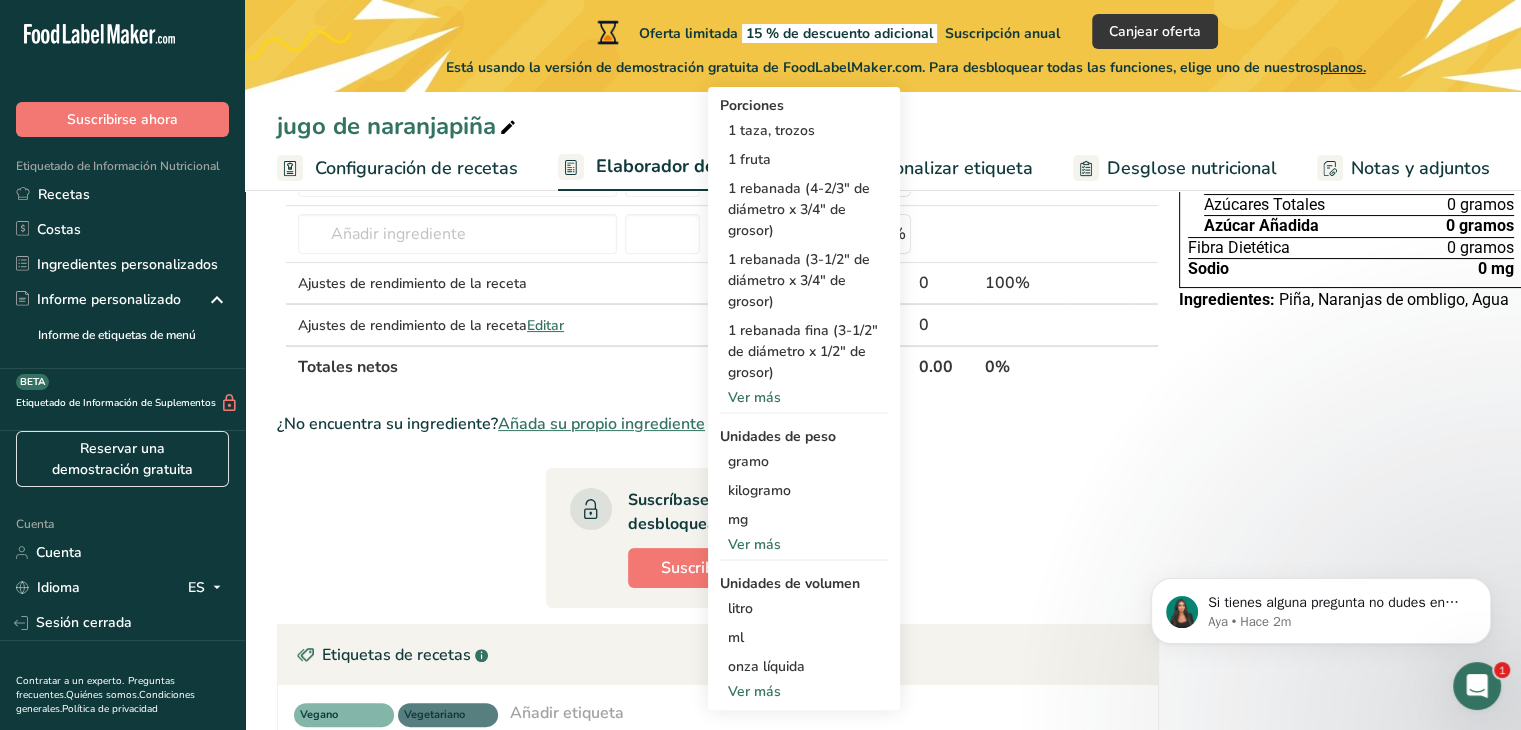 scroll, scrollTop: 320, scrollLeft: 0, axis: vertical 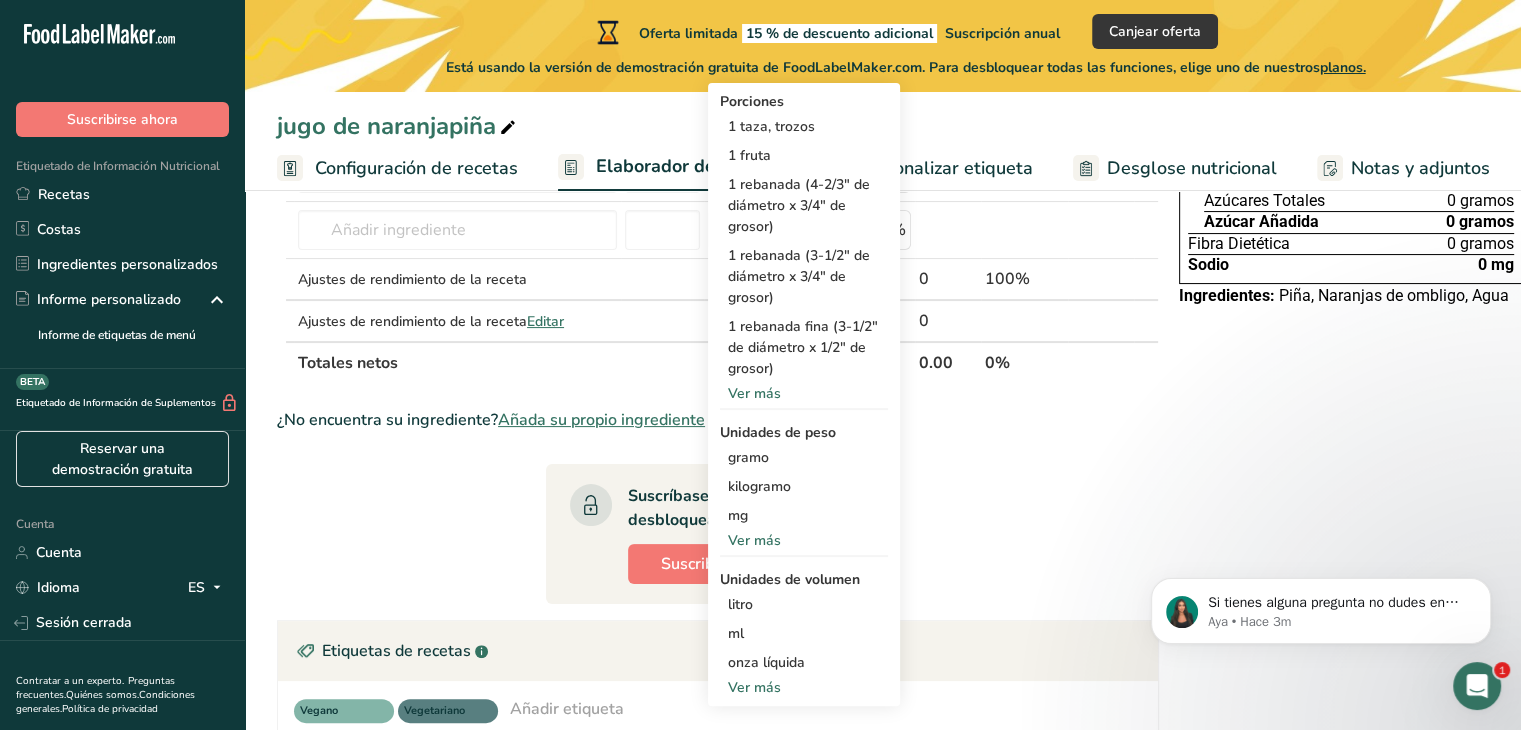click on "¿No encuentra su ingrediente?
Añada su propio ingrediente" at bounding box center [718, 420] 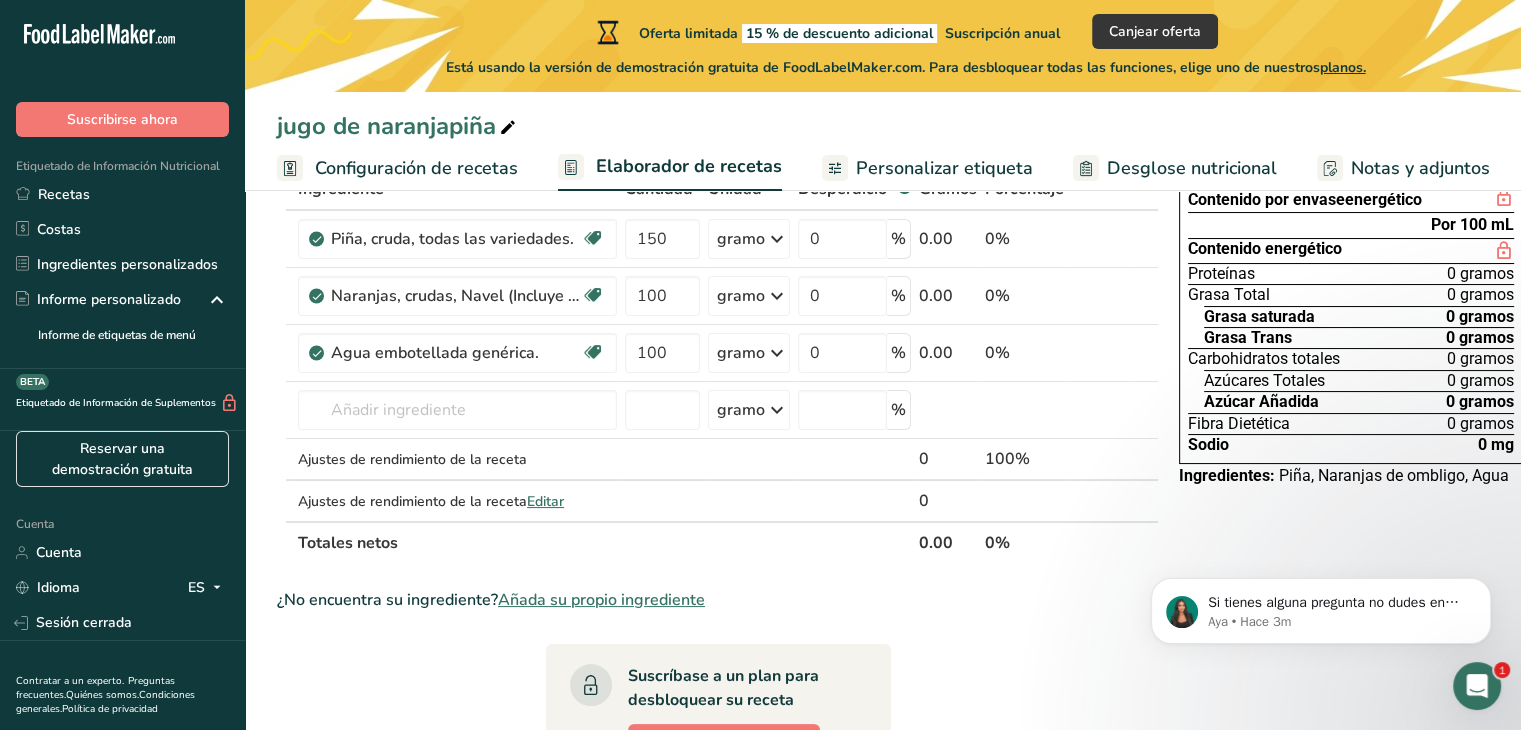scroll, scrollTop: 139, scrollLeft: 0, axis: vertical 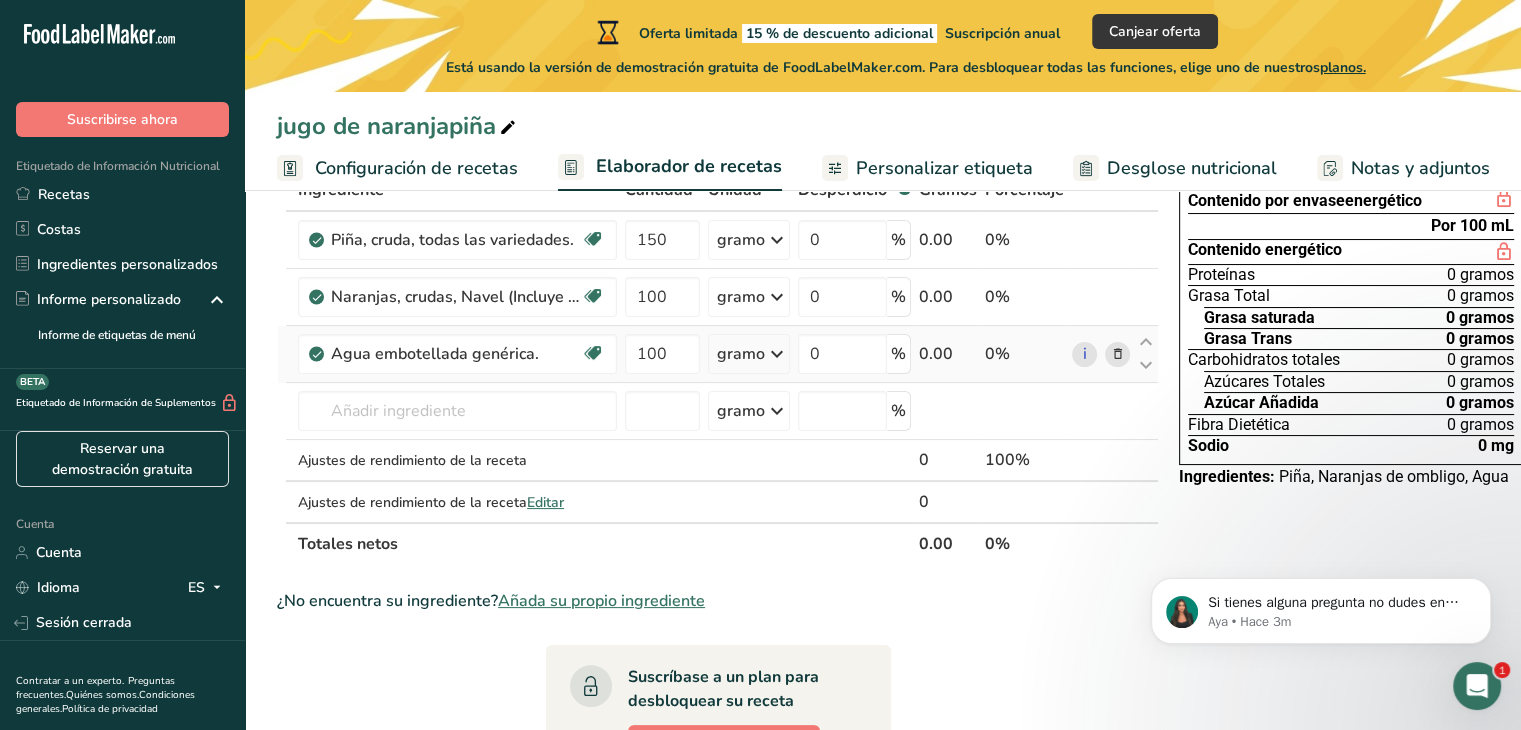 click on "gramo" at bounding box center [741, 354] 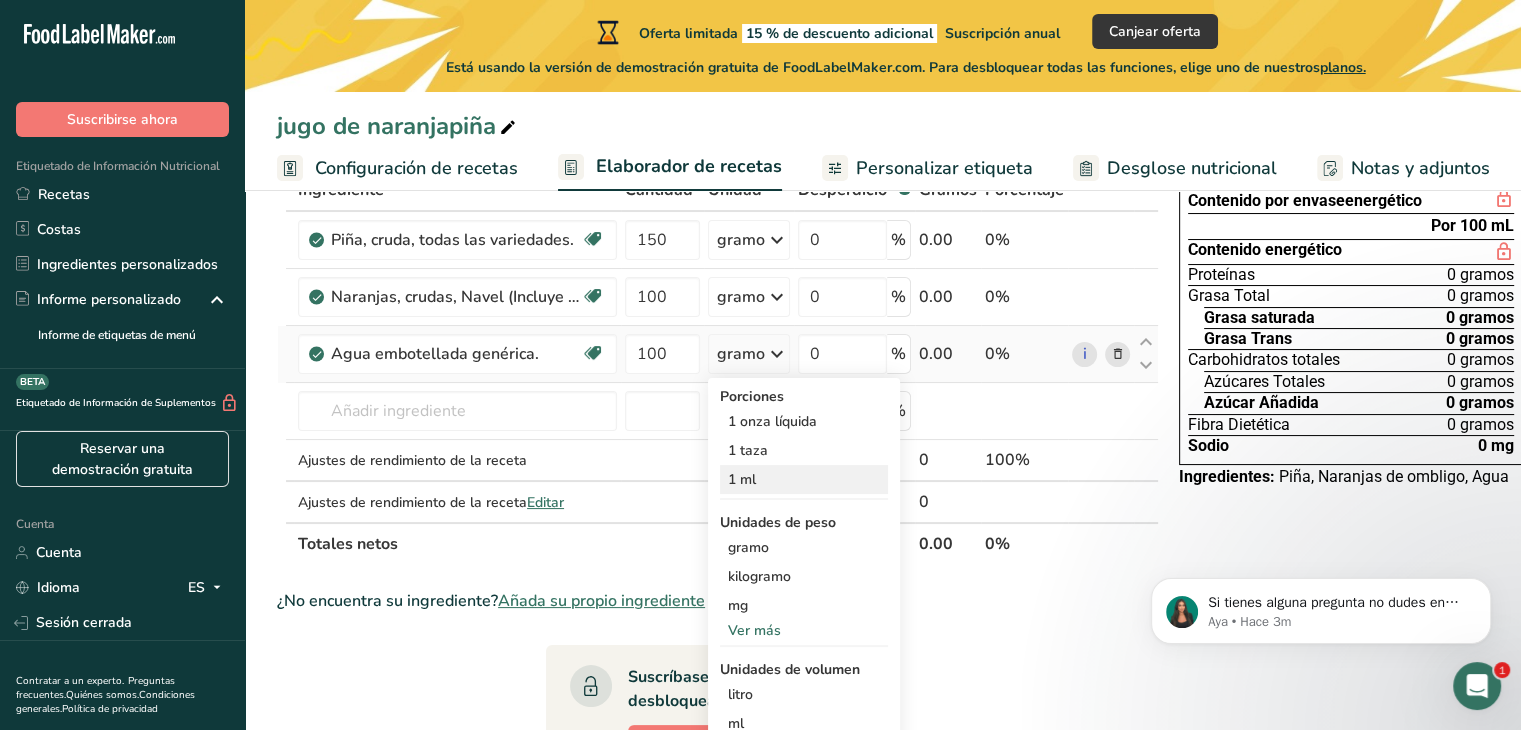 click on "1 ml" at bounding box center (742, 479) 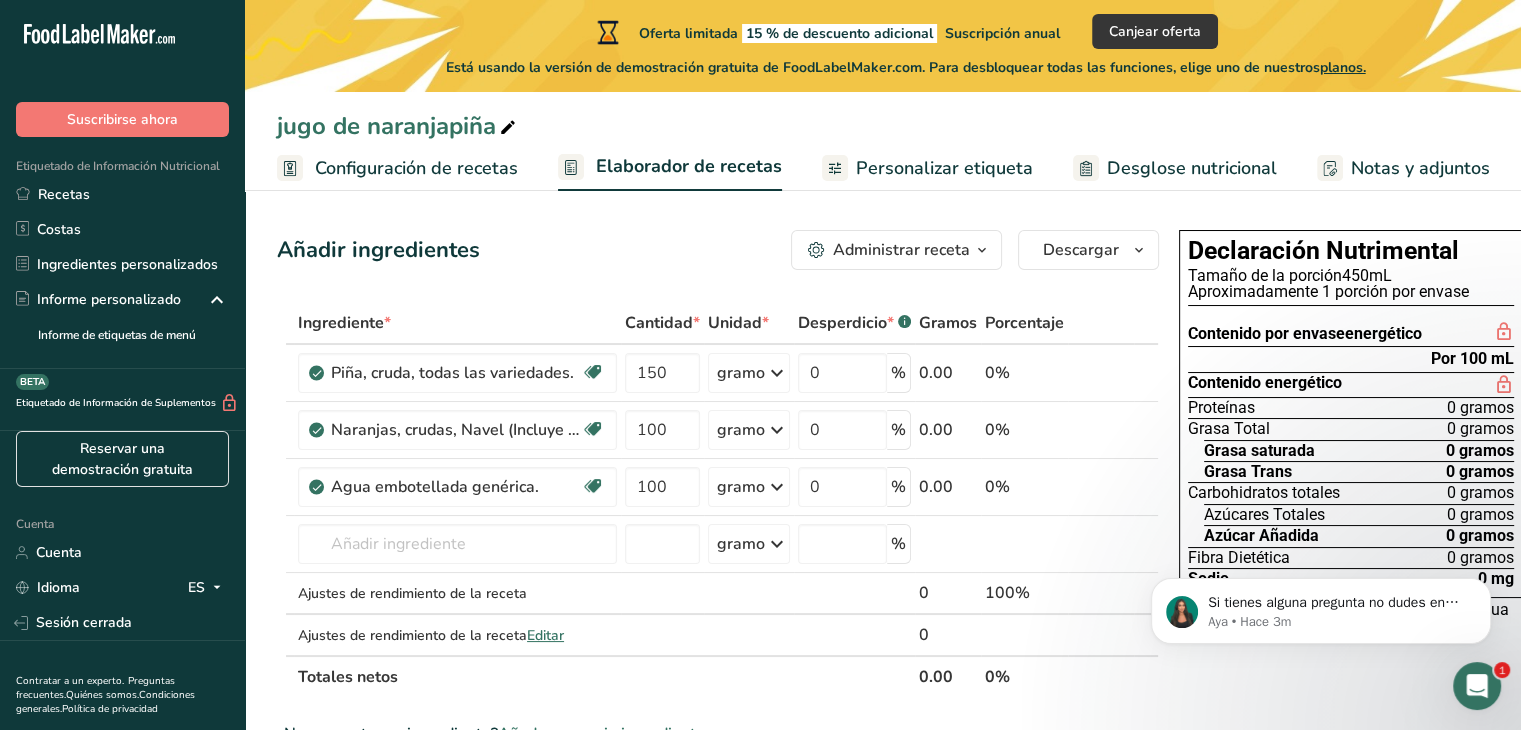 scroll, scrollTop: 15, scrollLeft: 0, axis: vertical 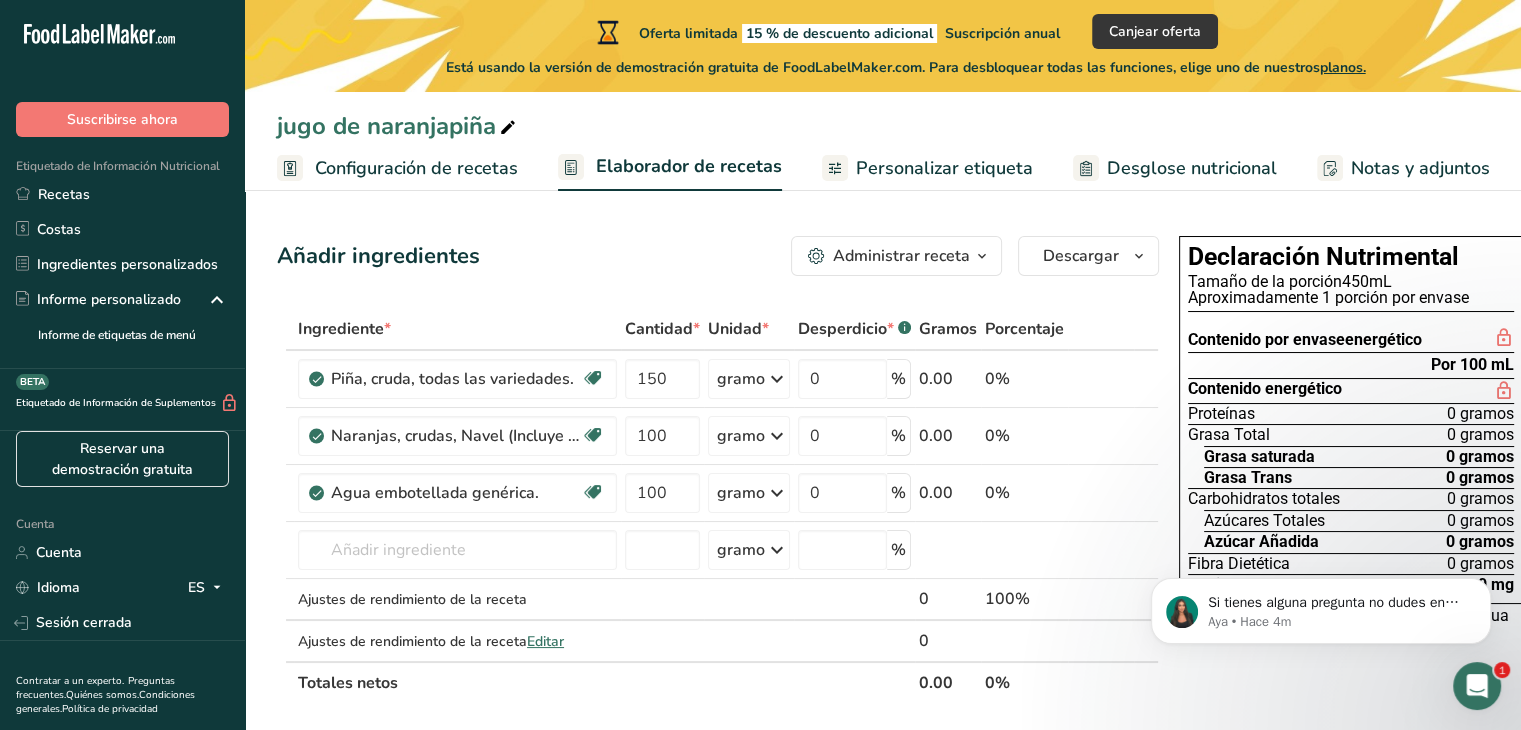 click on "Configuración de recetas" at bounding box center [416, 168] 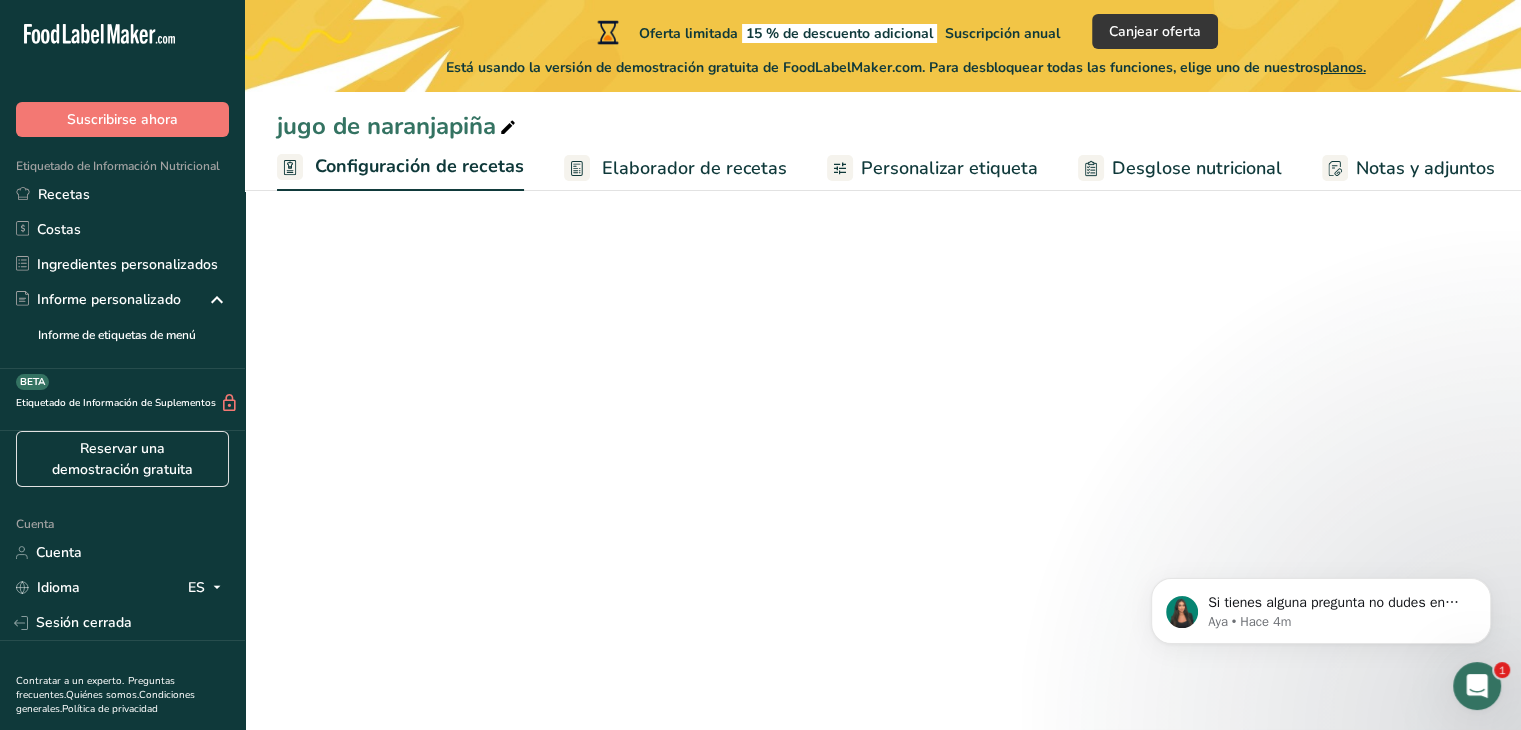 scroll, scrollTop: 0, scrollLeft: 7, axis: horizontal 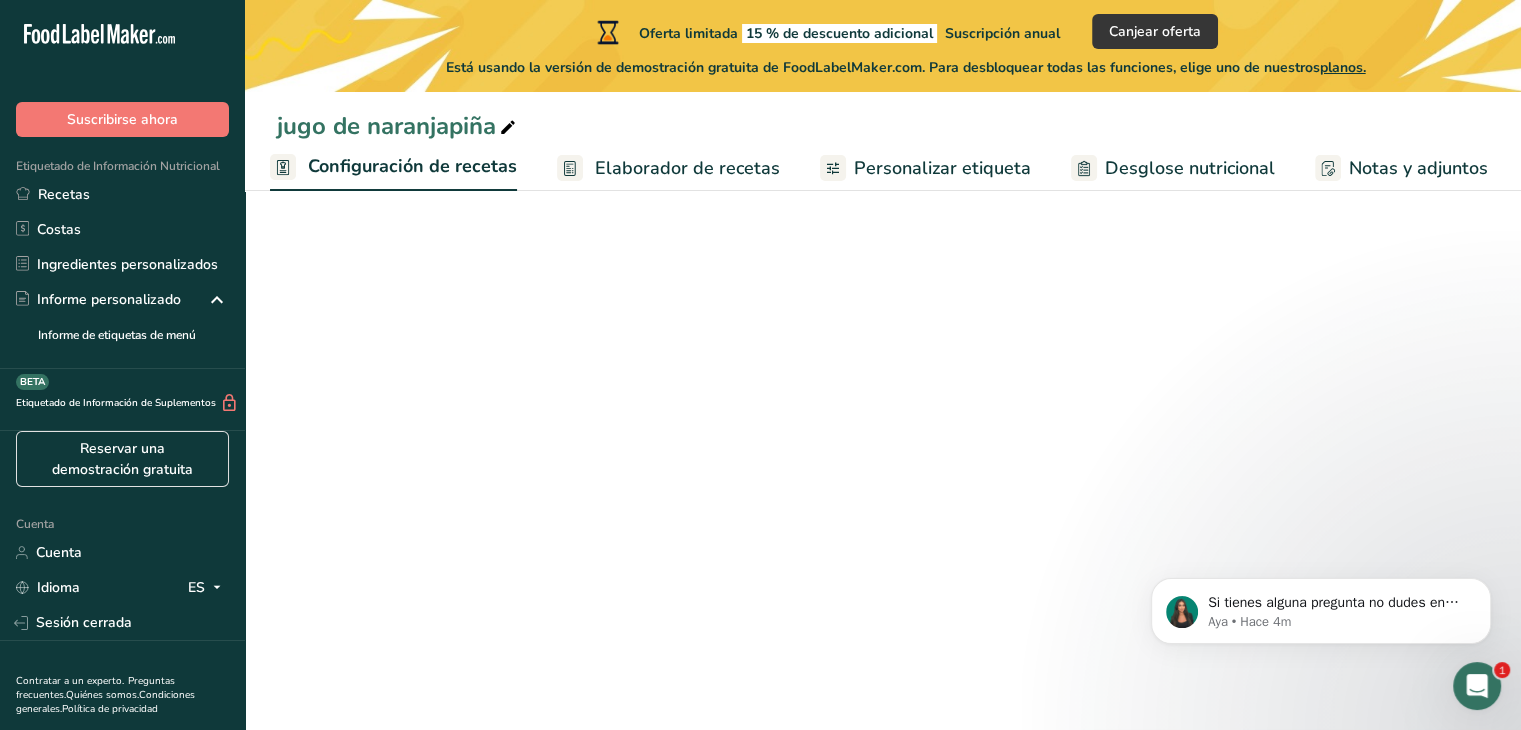select on "17" 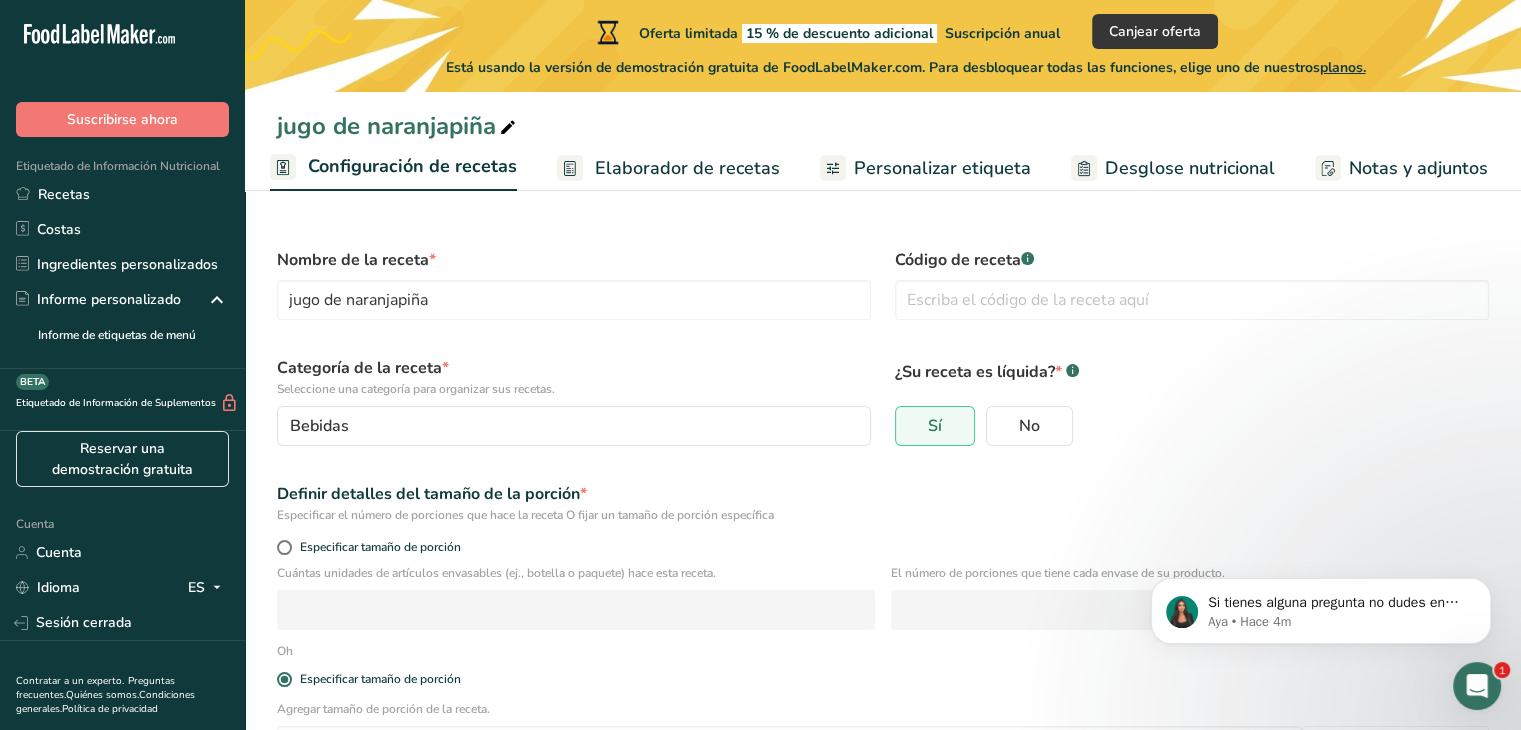 click on "Elaborador de recetas" at bounding box center (687, 168) 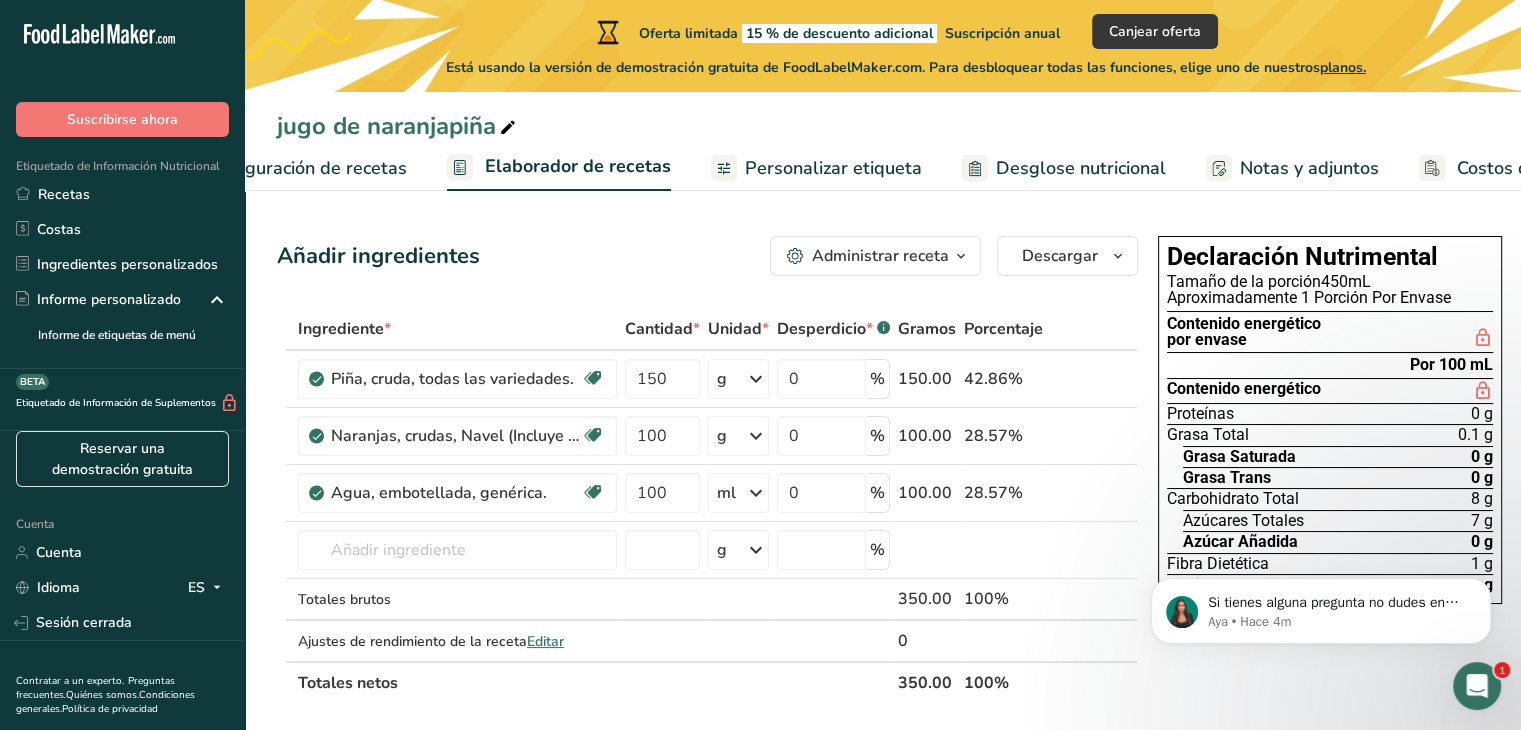 scroll, scrollTop: 0, scrollLeft: 232, axis: horizontal 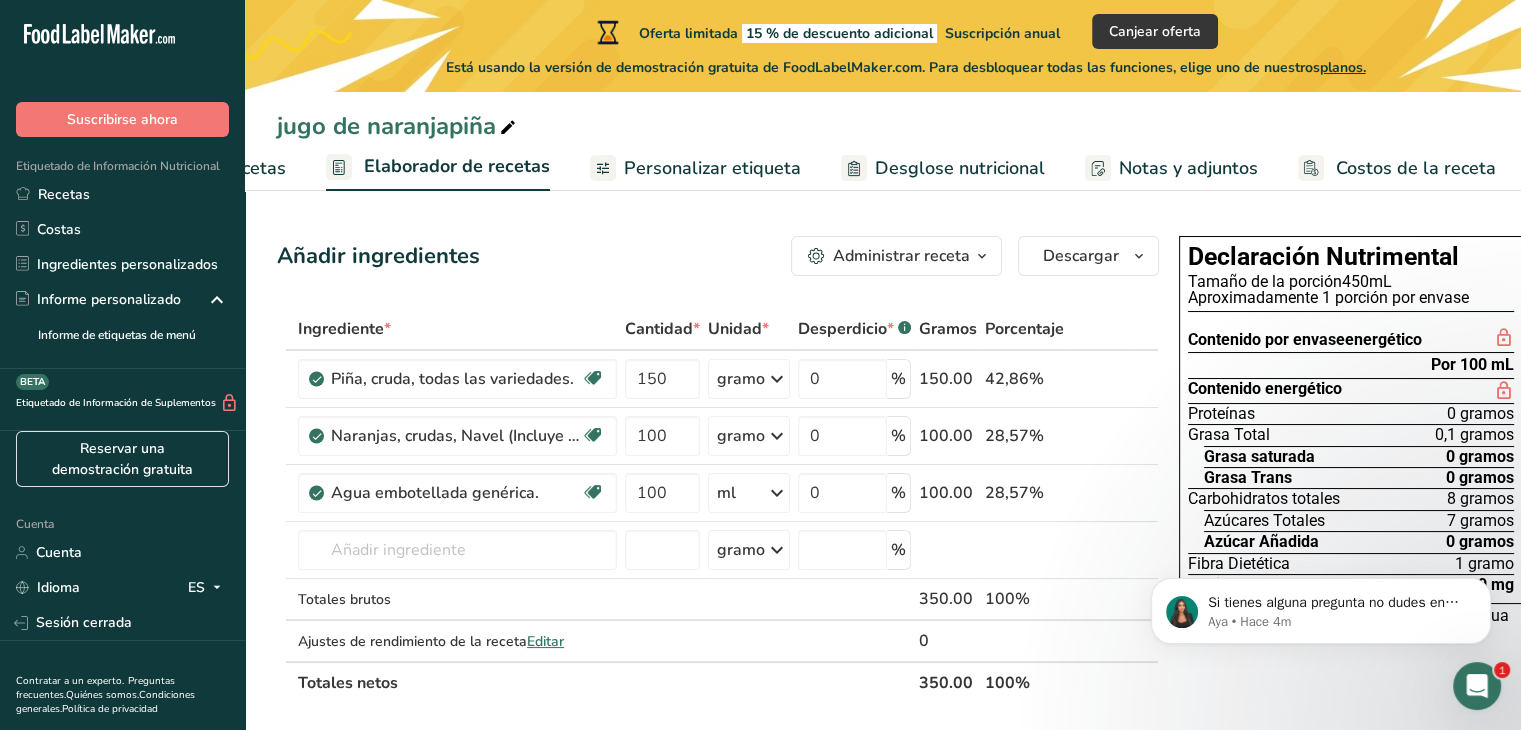 click on "Personalizar etiqueta" at bounding box center (712, 168) 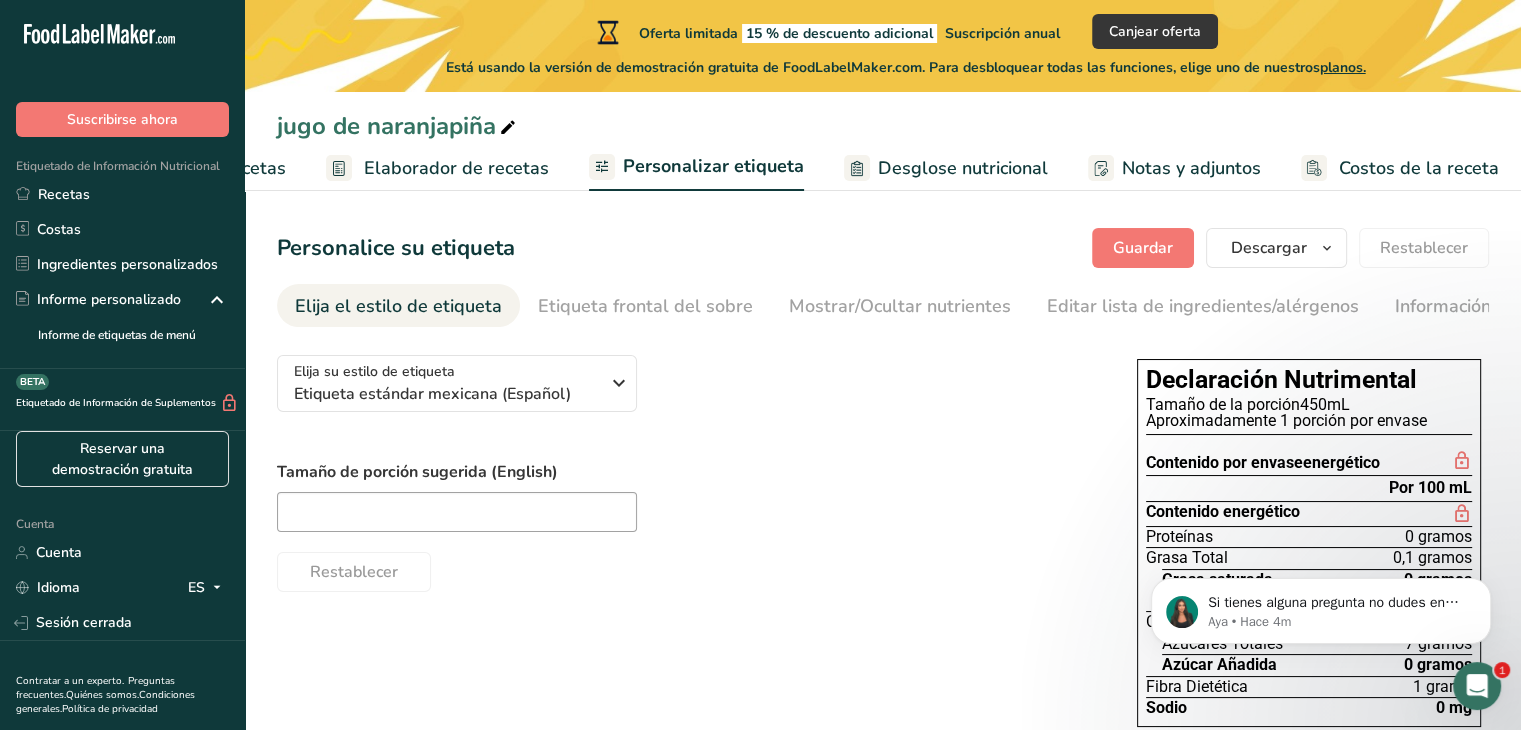 click at bounding box center [857, 168] 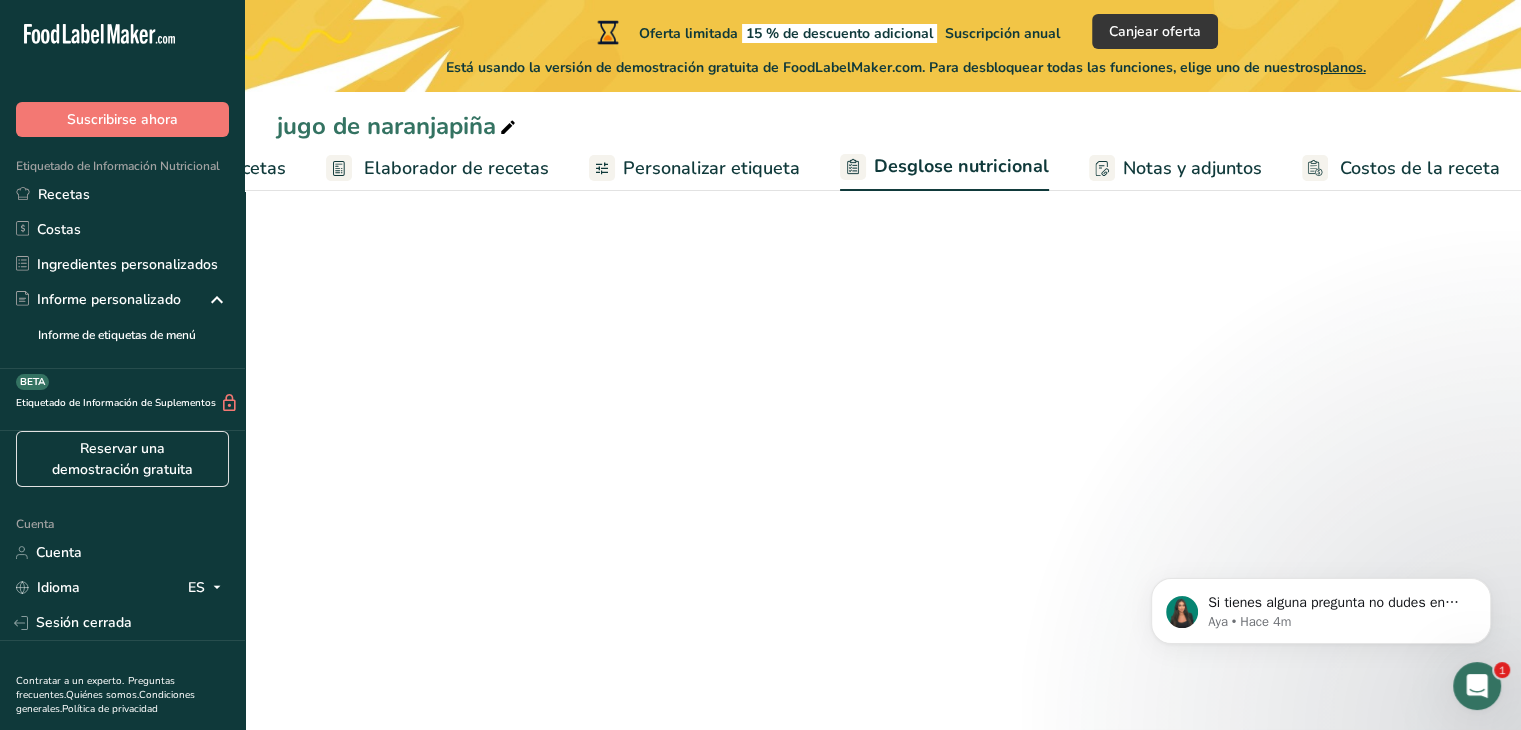 select on "Calories" 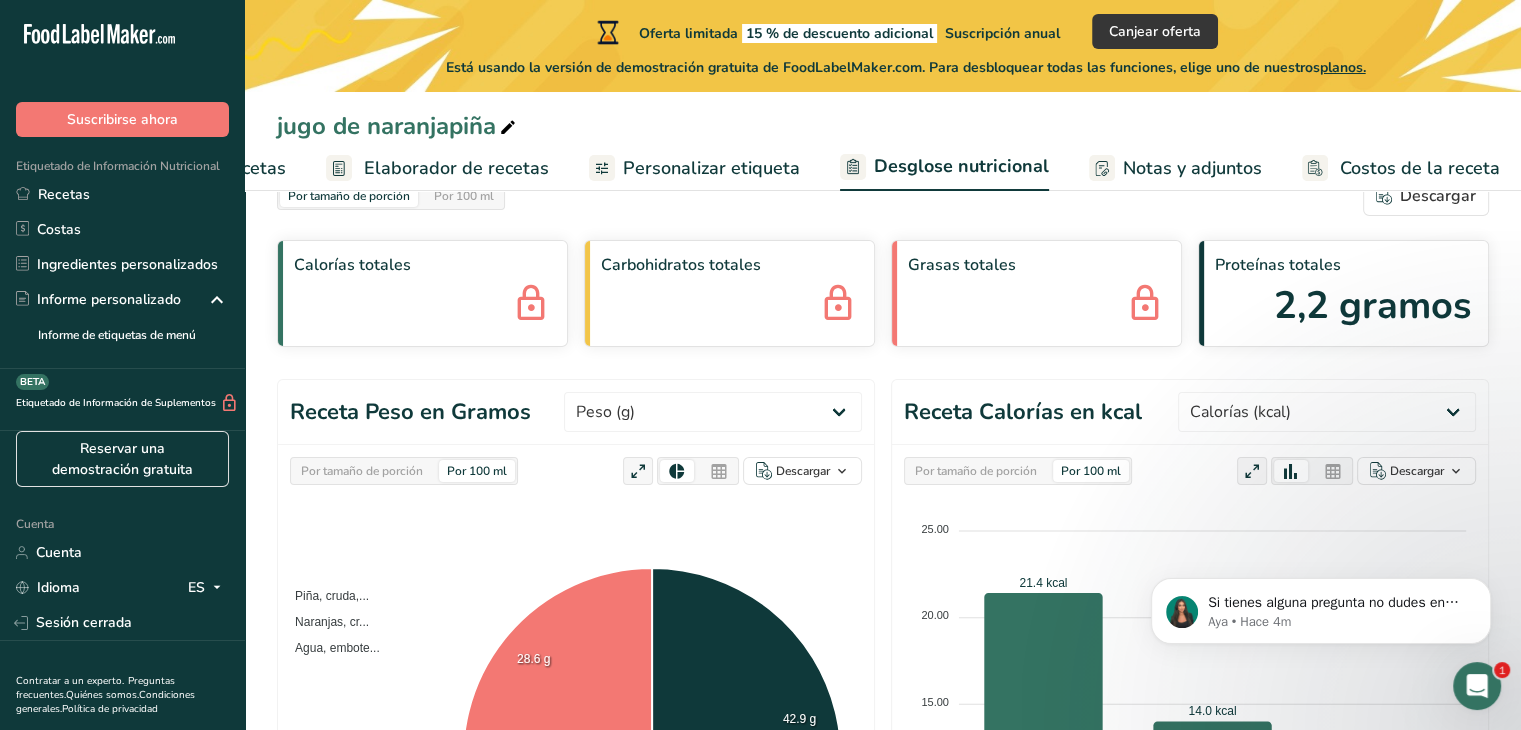 scroll, scrollTop: 0, scrollLeft: 0, axis: both 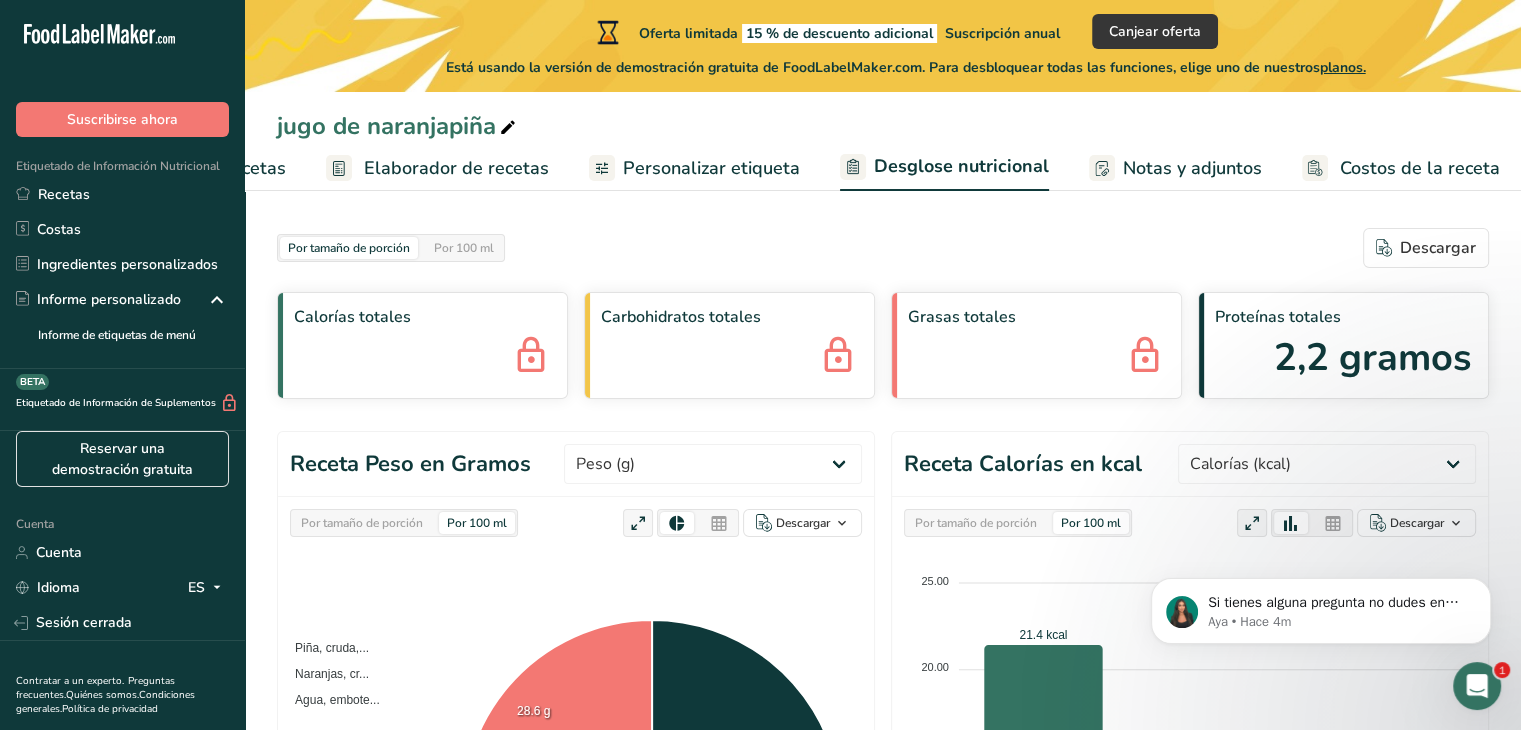 click on "Notas y adjuntos" at bounding box center [1192, 168] 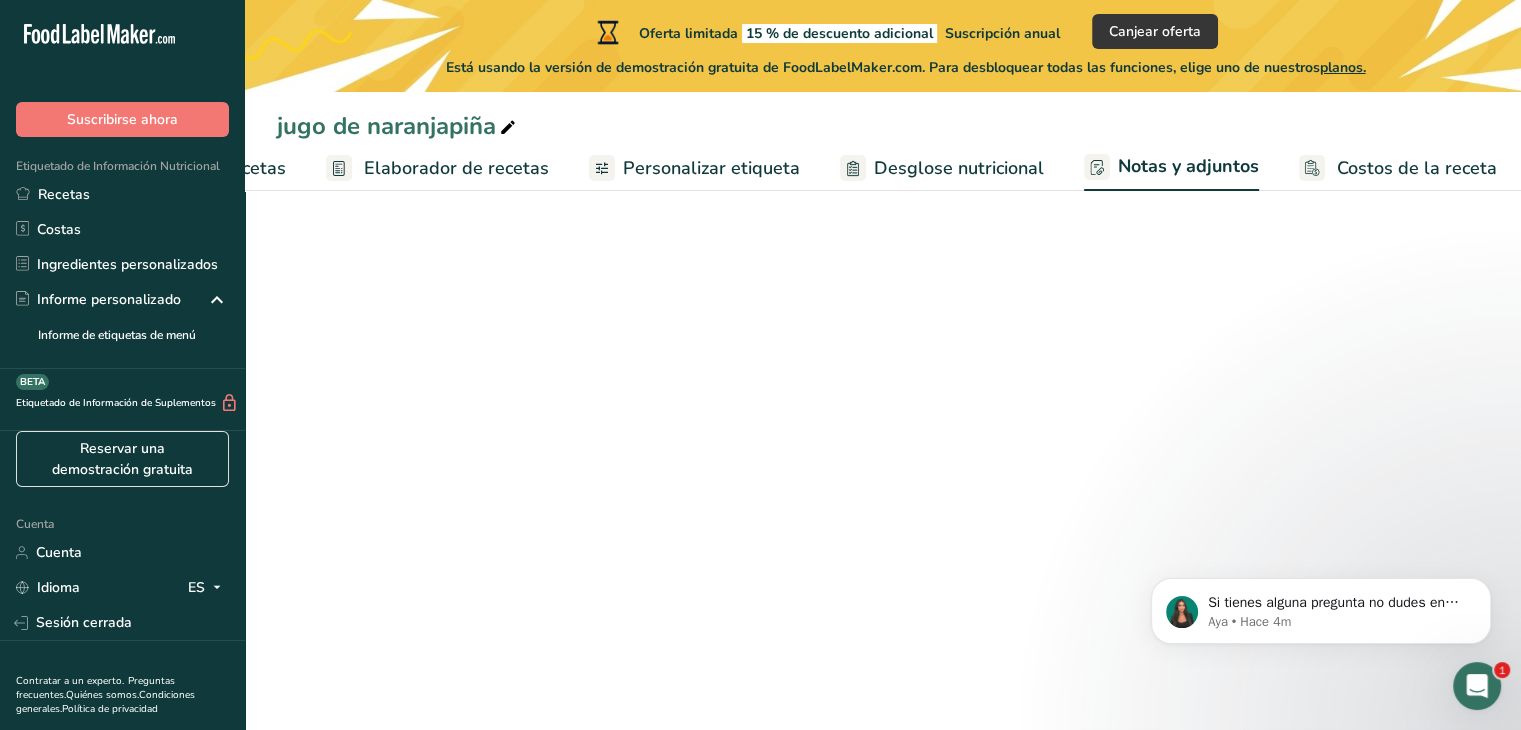 scroll, scrollTop: 0, scrollLeft: 231, axis: horizontal 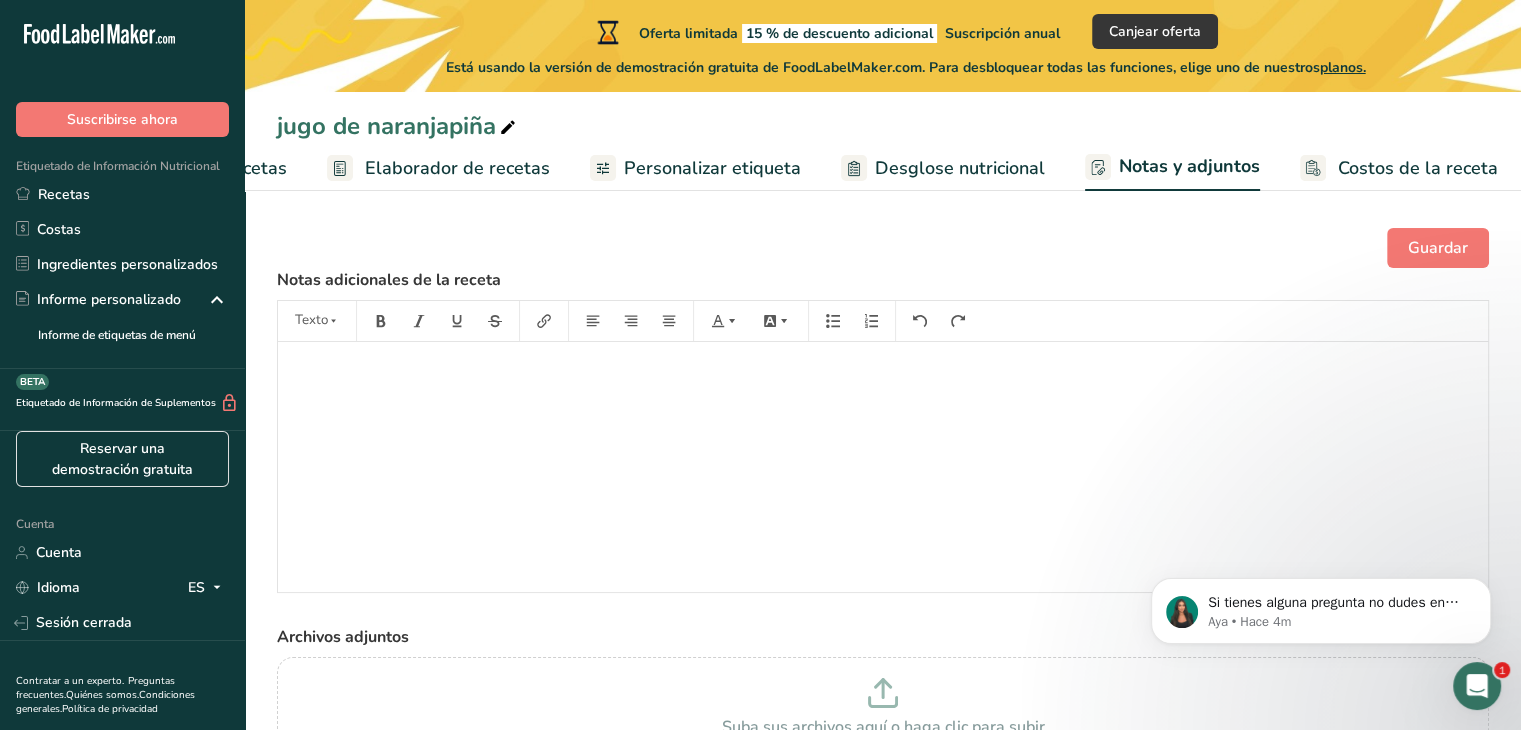 click on "Costos de la receta" at bounding box center (1418, 168) 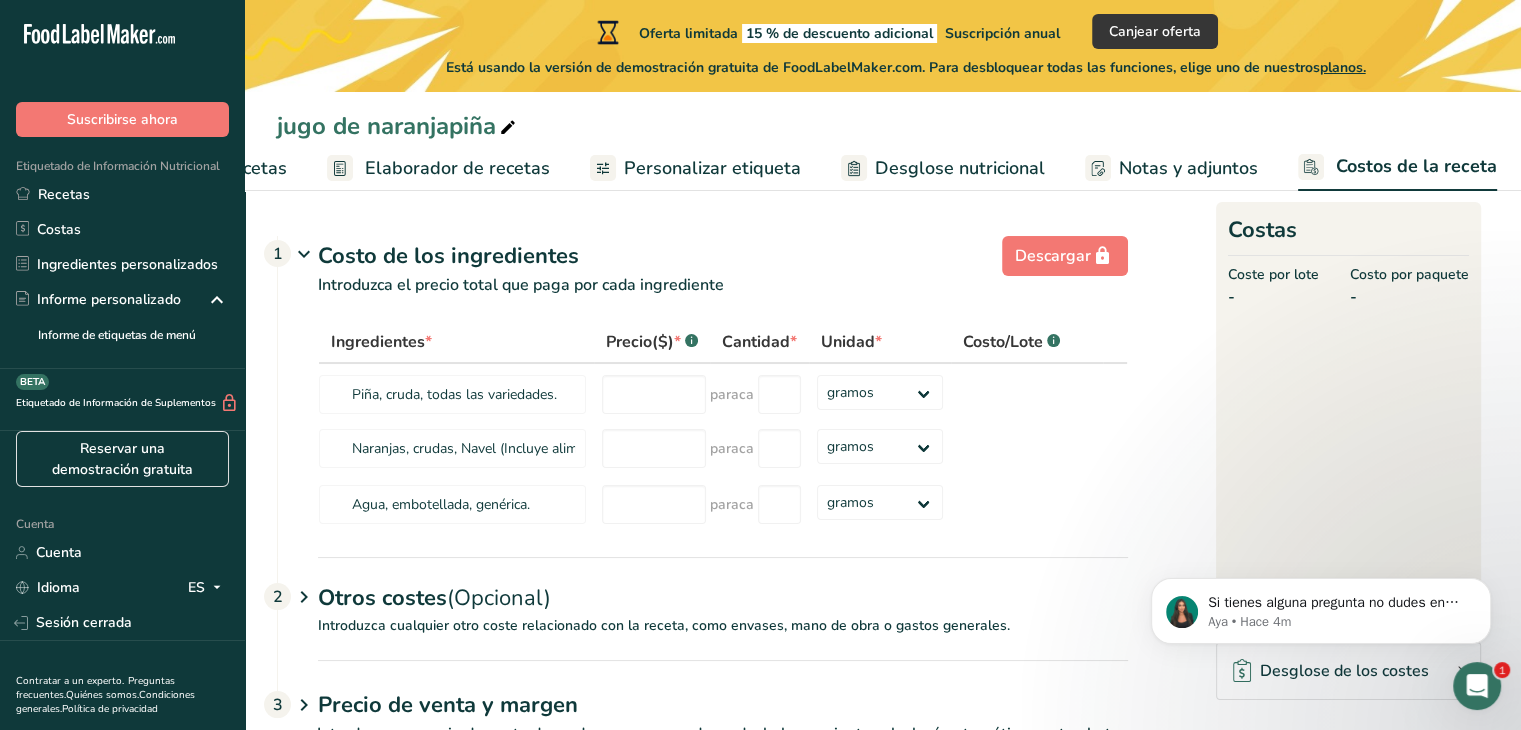 click on "Desglose nutricional" at bounding box center (960, 168) 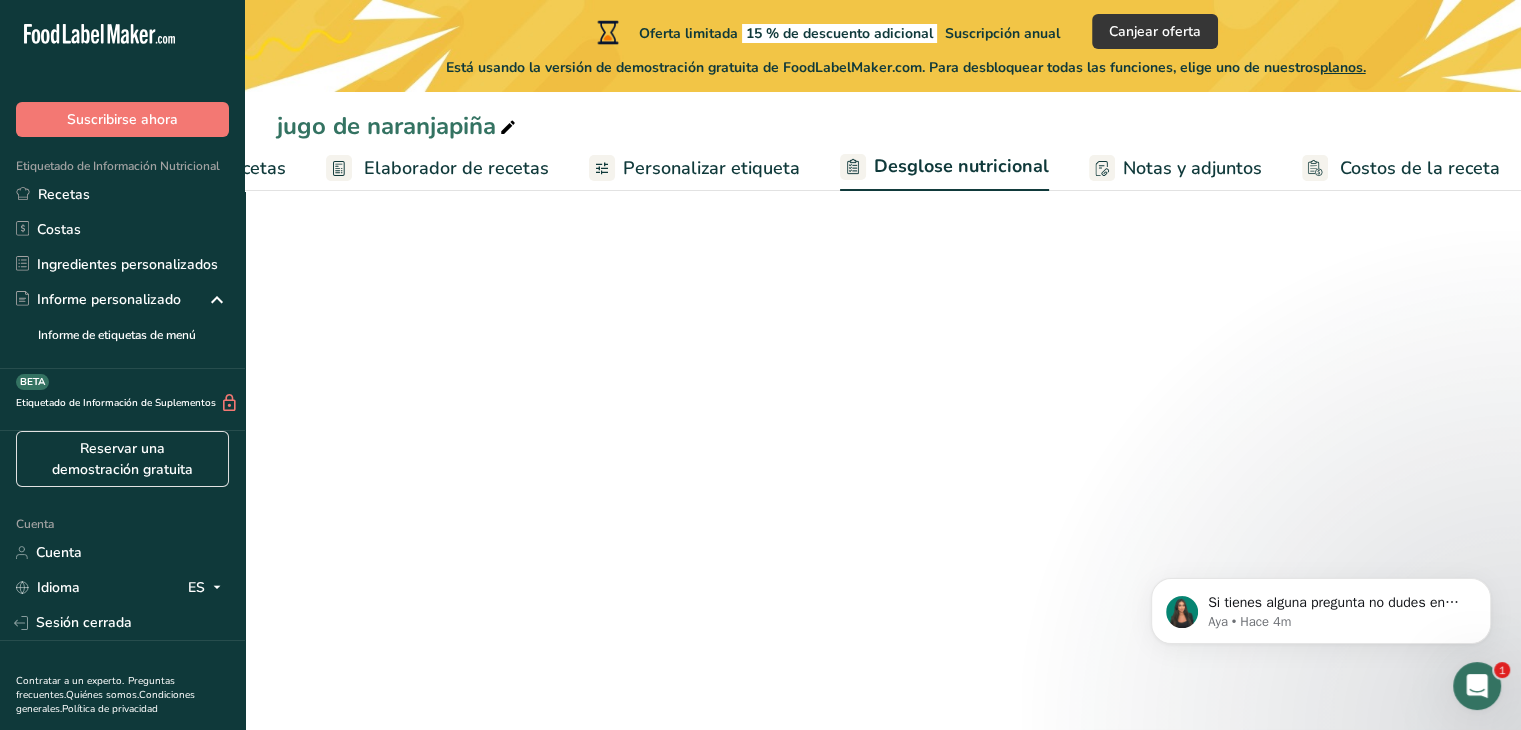 select on "Calories" 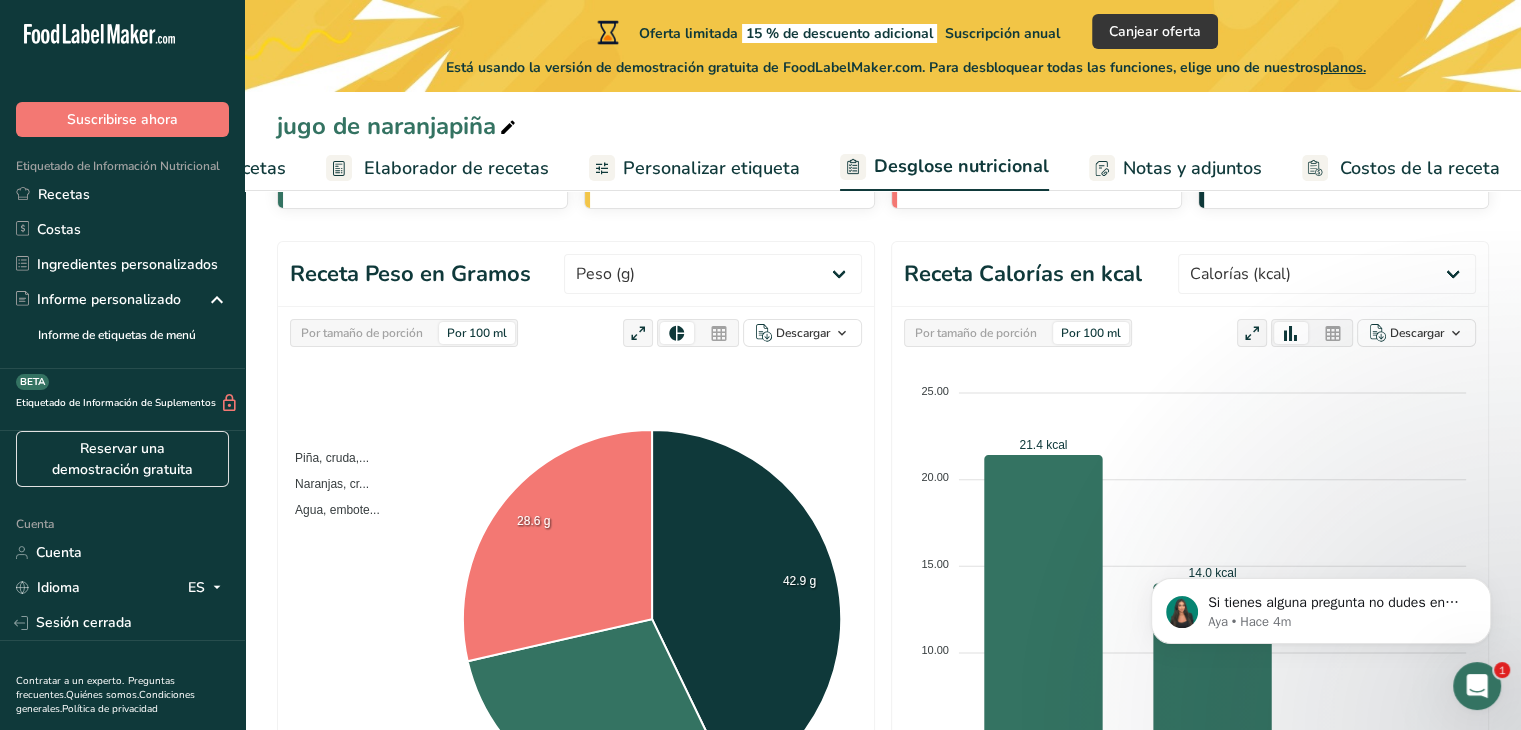 scroll, scrollTop: 182, scrollLeft: 0, axis: vertical 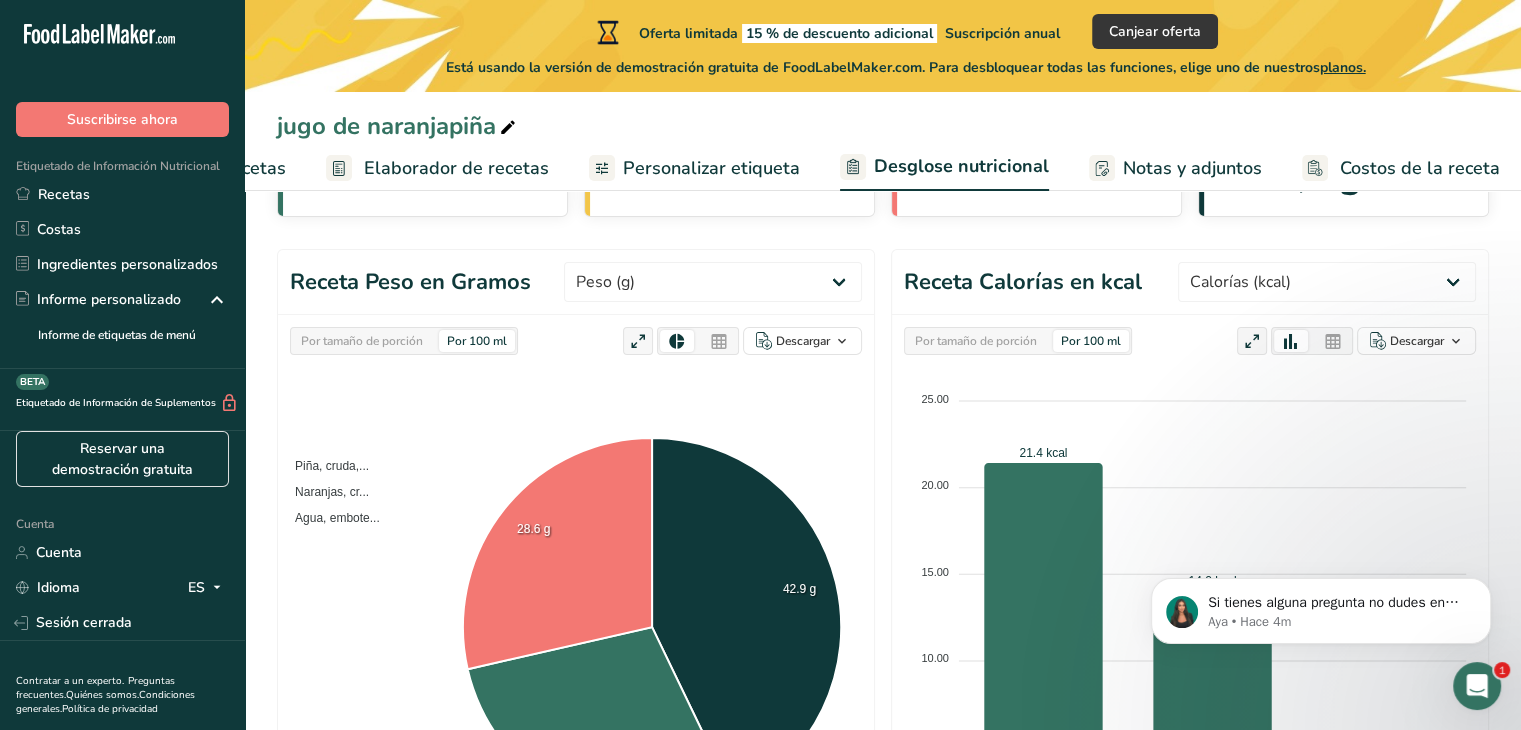click at bounding box center [719, 342] 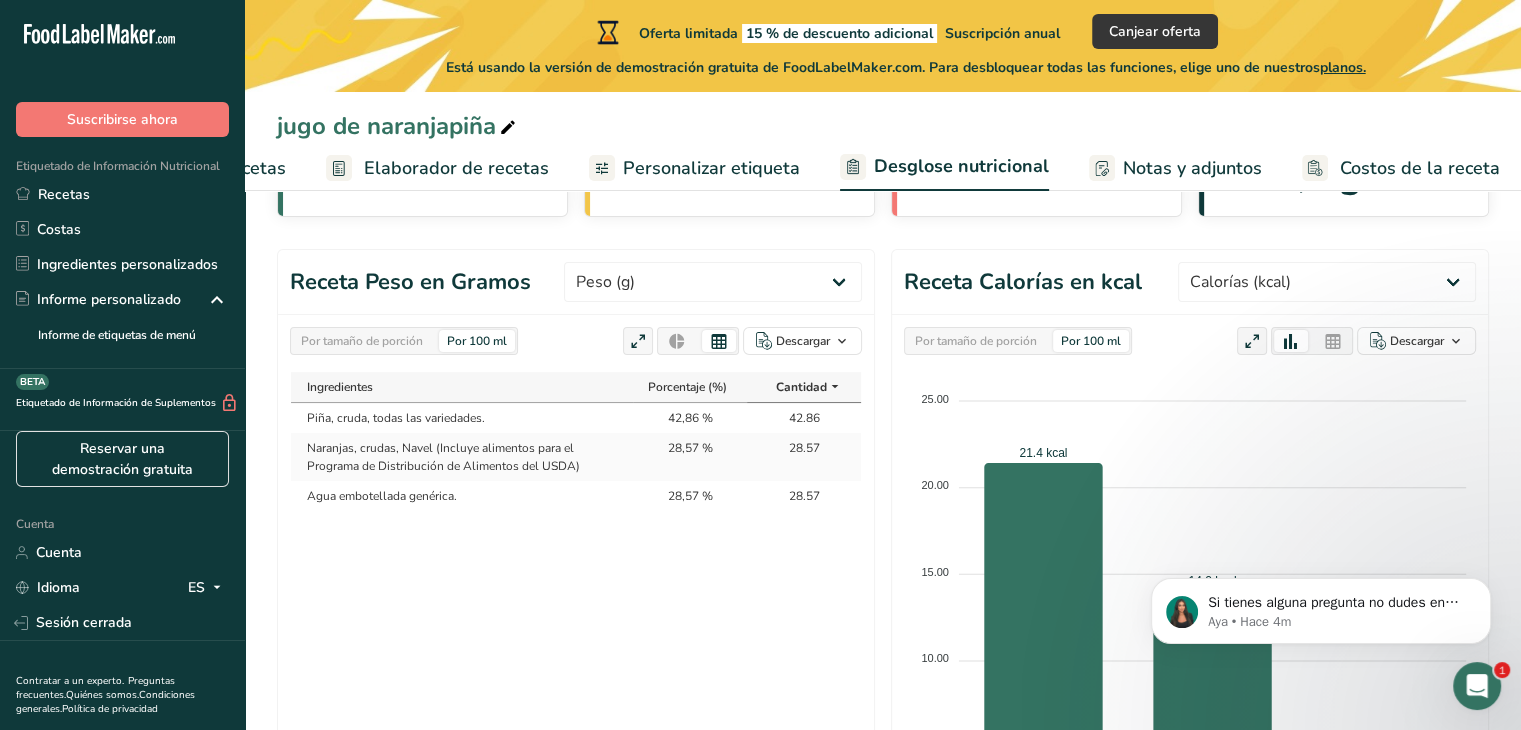 click on "Por 100 ml" at bounding box center (477, 341) 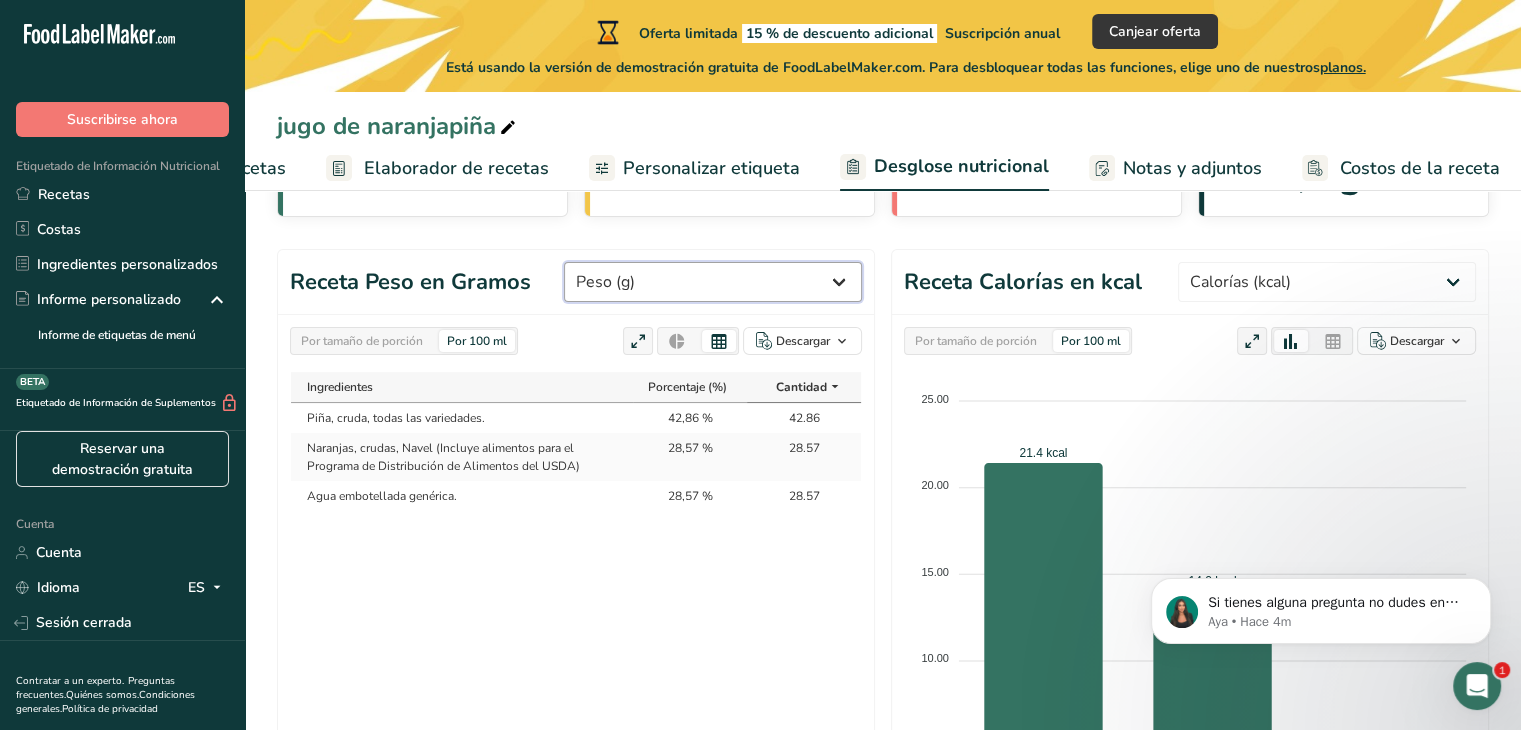 click on "Peso (g)
Calorías (kcal)
Energía KJ (kj)
Grasa total (g)
Grasa saturada (g)
Grasa Trans (g)
Colesterol (mg)
Sodio (mg)
Carbohidratos totales (g)
Fibra dietética (g)
Azúcares Totales (g)
Azúcar Añadida (g)
Proteínas (g)
Vitamina D (mcg)
Vitamina A, RAE (mcg)
Vitamina C (mg)
Vitamina E (mg)
Vitamina K (mcg)
Tiamina (B1) (mg)
Riboflavina (mg)
Niacina (B3) (mg)
Vitamina B6 (mg)
Folato DFE (mcg)
ácido fólico (mcg)" at bounding box center [713, 282] 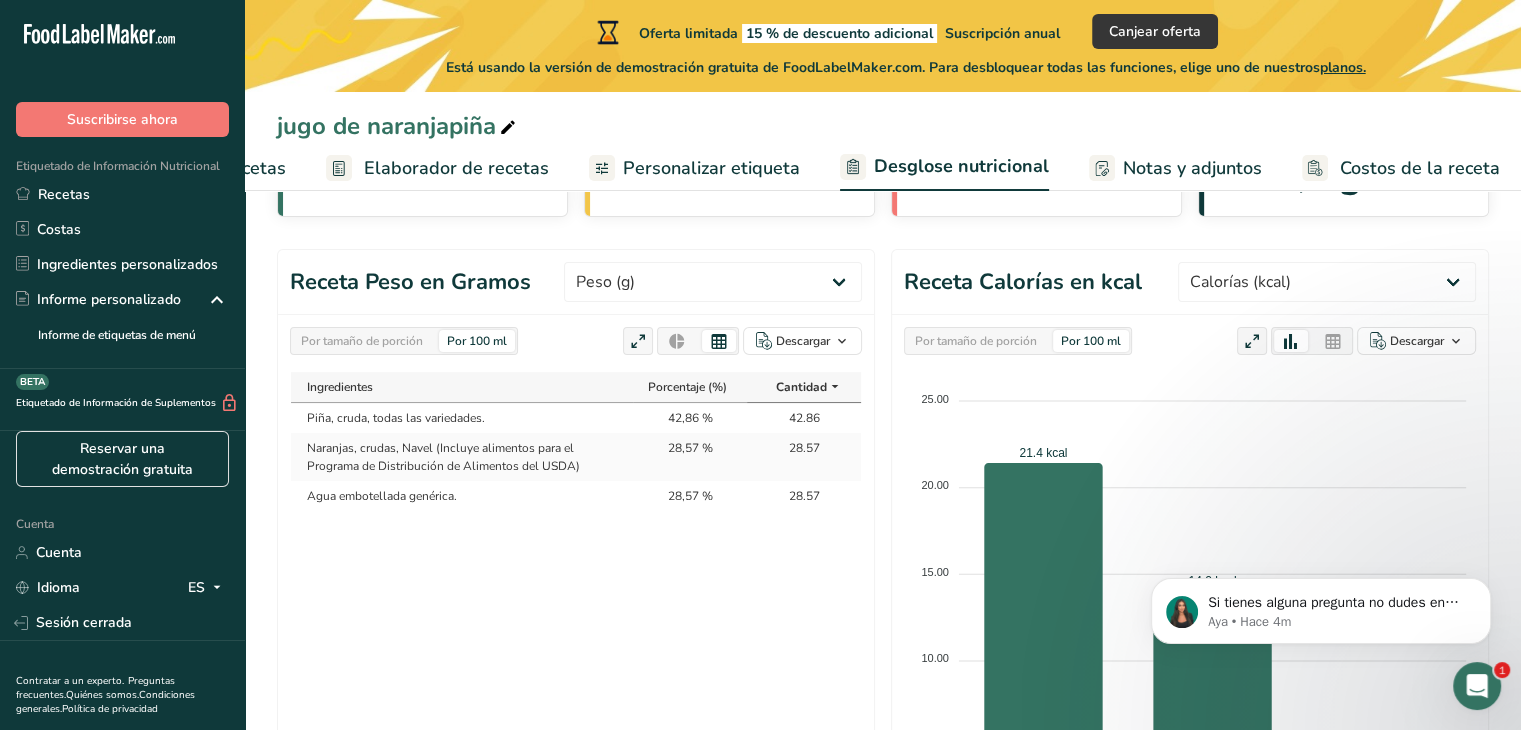 click on "Por tamaño de porción
Por 100 ml
Descargar
Calorías totales
Carbohidratos totales
Grasas totales
Proteínas totales
2,2 gramos
Receta Peso en Gramos
Peso (g)
Calorías (kcal)
Energía KJ (kj)
Grasa total (g)
Grasa saturada (g)
Grasa Trans (g)
Colesterol (mg)
Sodio (mg)
Carbohidratos totales (g)
Fibra dietética (g)
Azúcares Totales (g)
Azúcar Añadida (g)
Proteínas (g)
Vitamina D (mcg)
Vitamina A, RAE (mcg)" at bounding box center (883, 756) 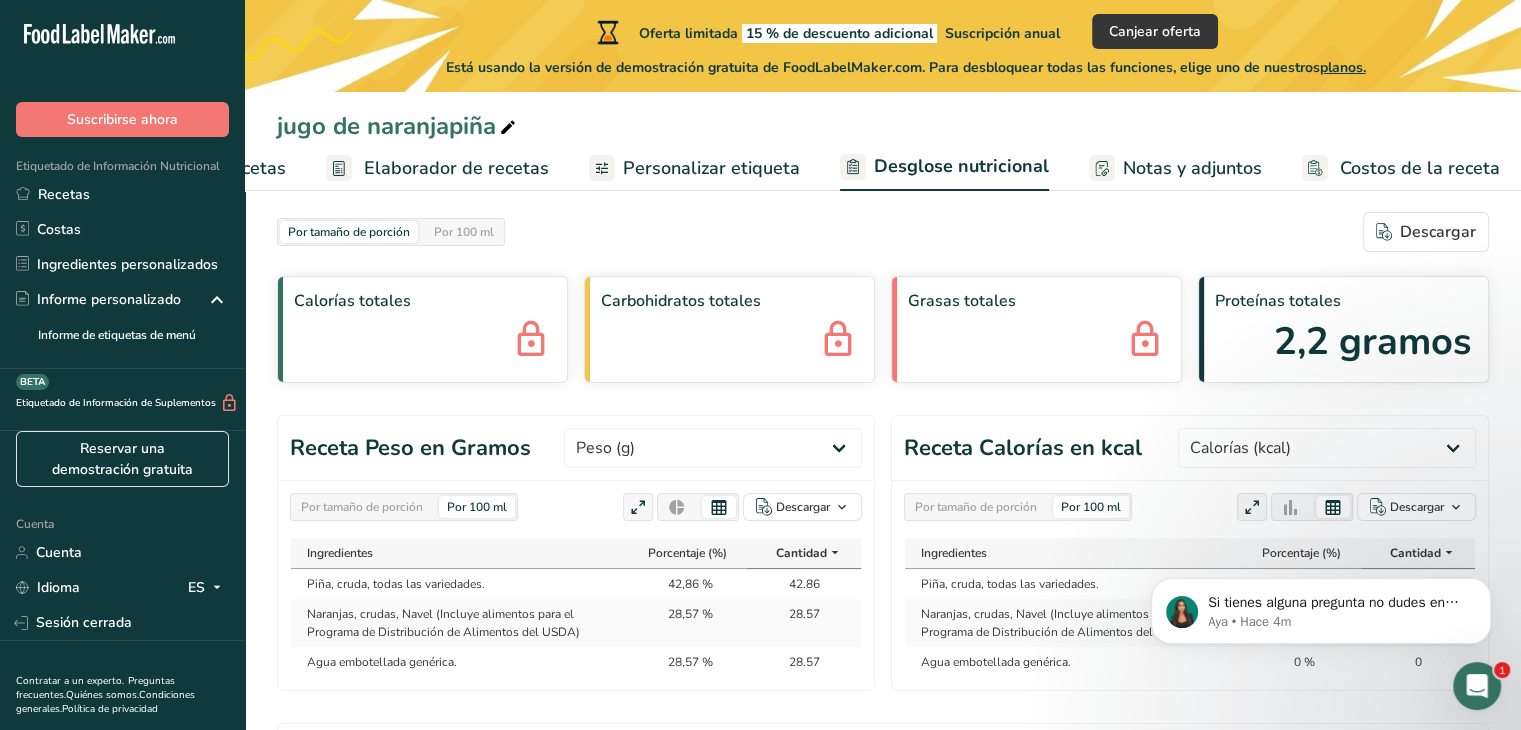 scroll, scrollTop: 0, scrollLeft: 0, axis: both 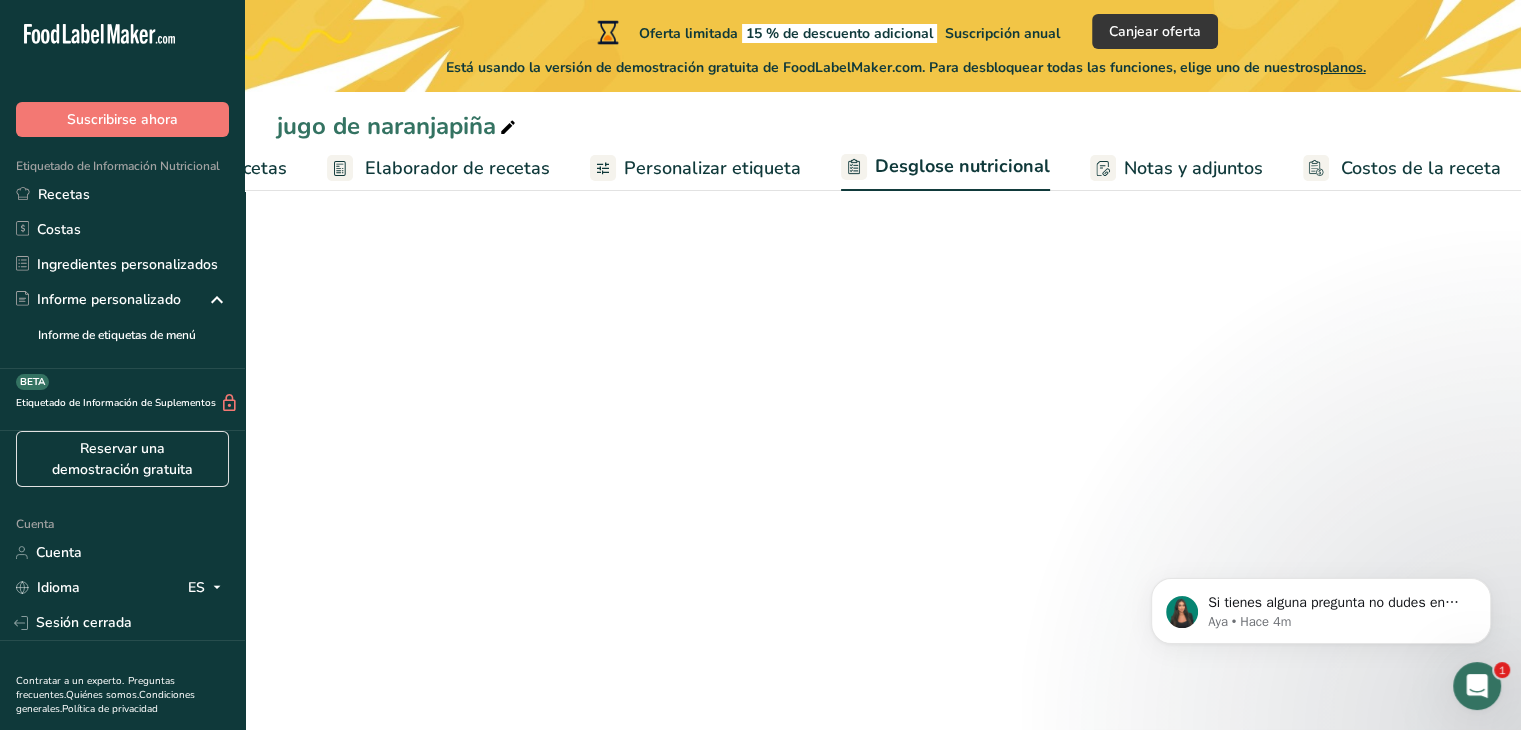 select on "Calories" 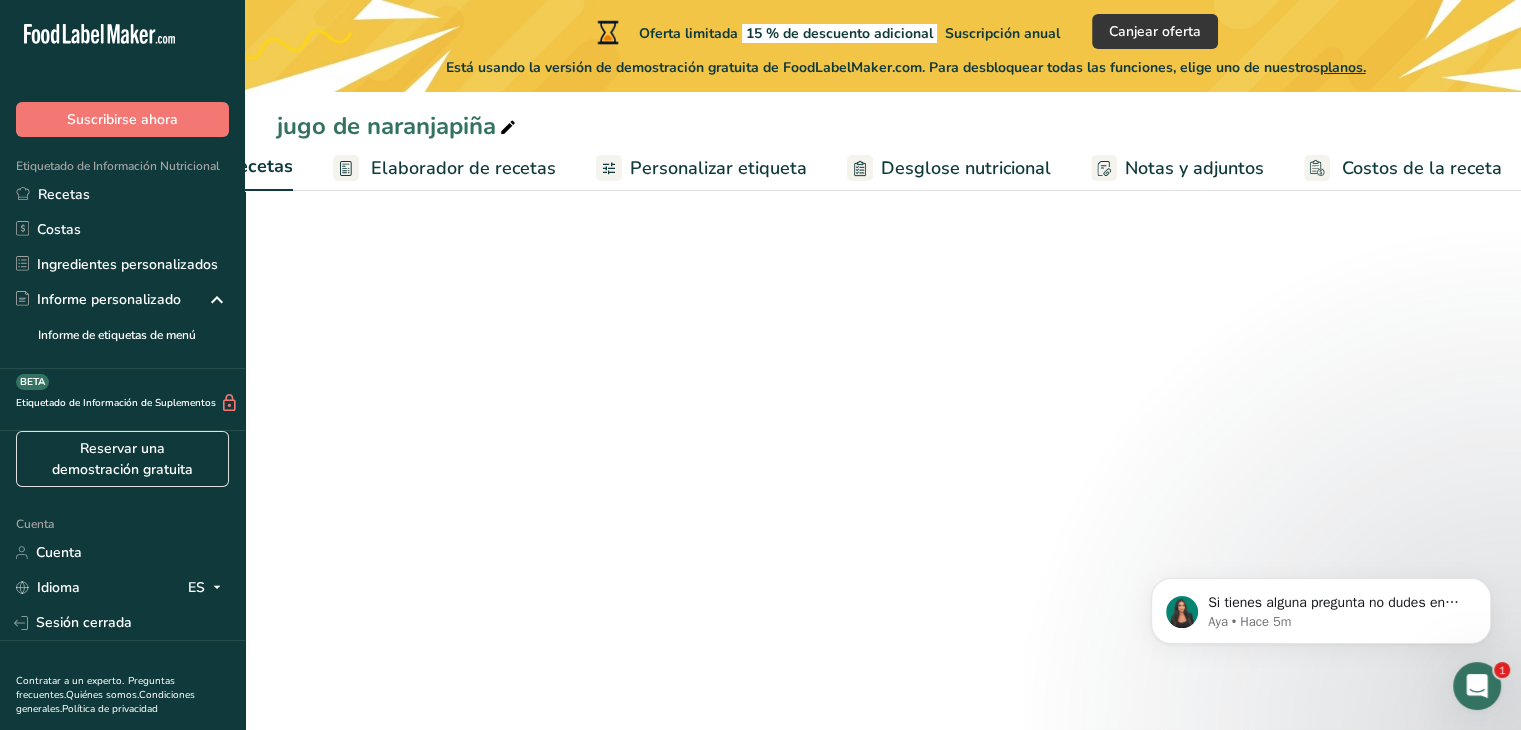 select on "17" 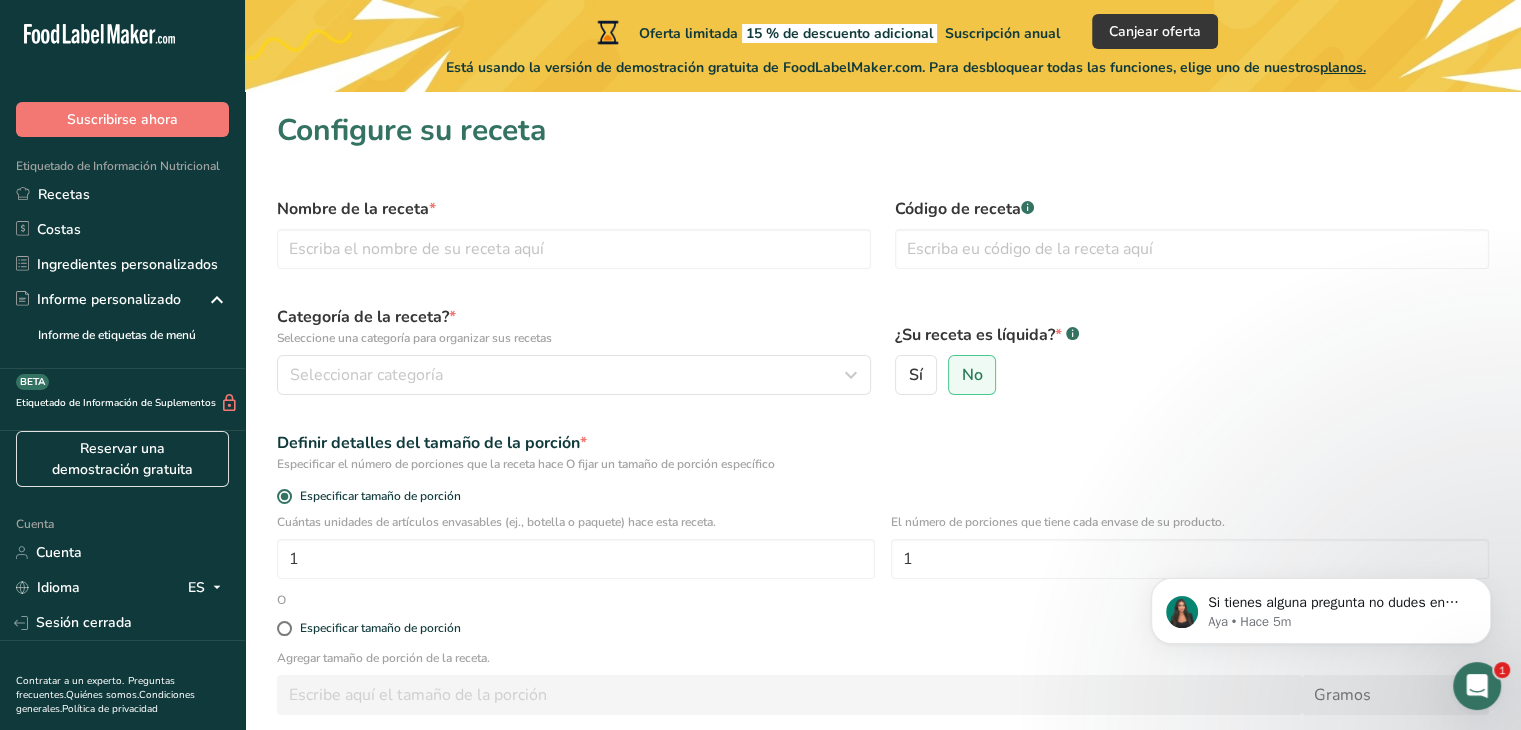 scroll, scrollTop: 181, scrollLeft: 0, axis: vertical 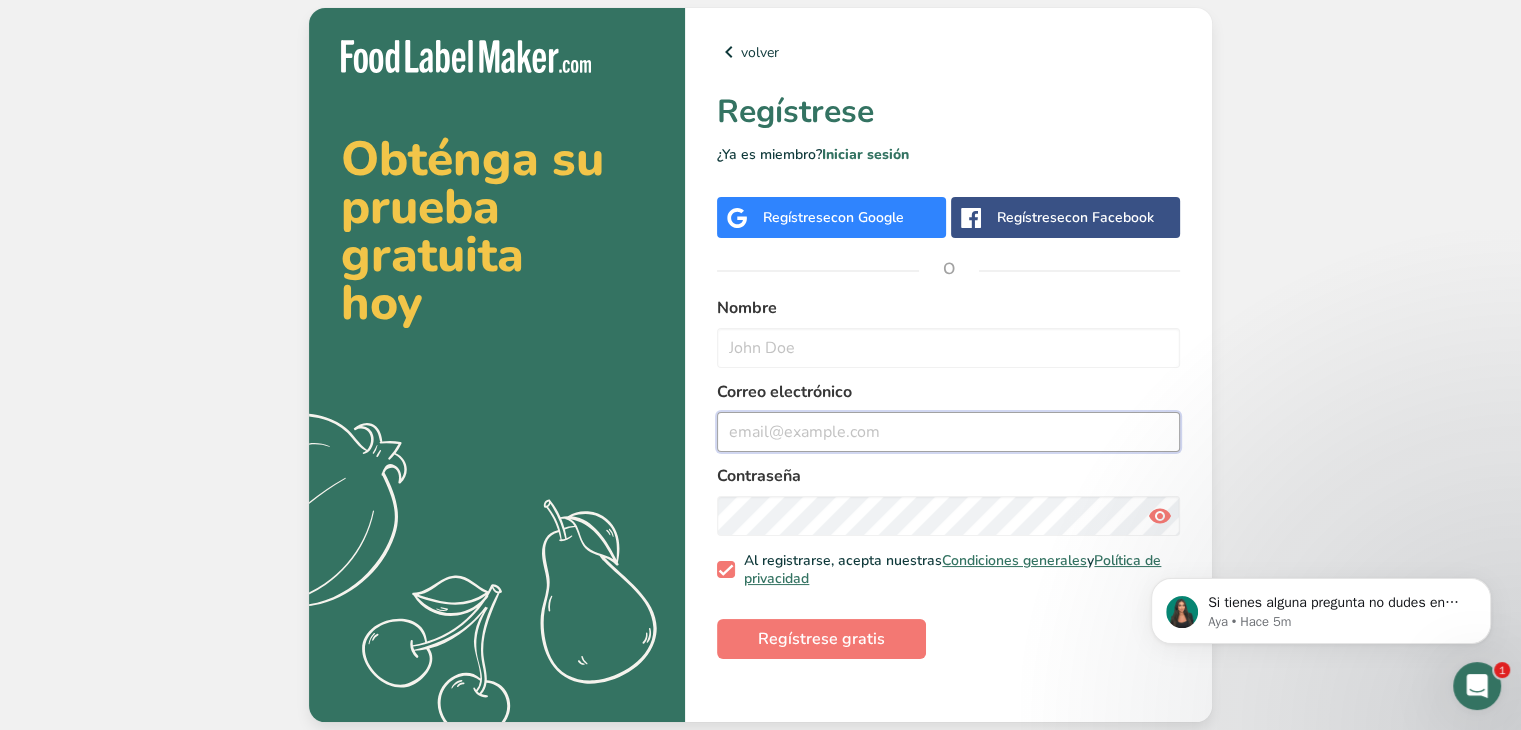 type on "[USERNAME]@[DOMAIN]" 